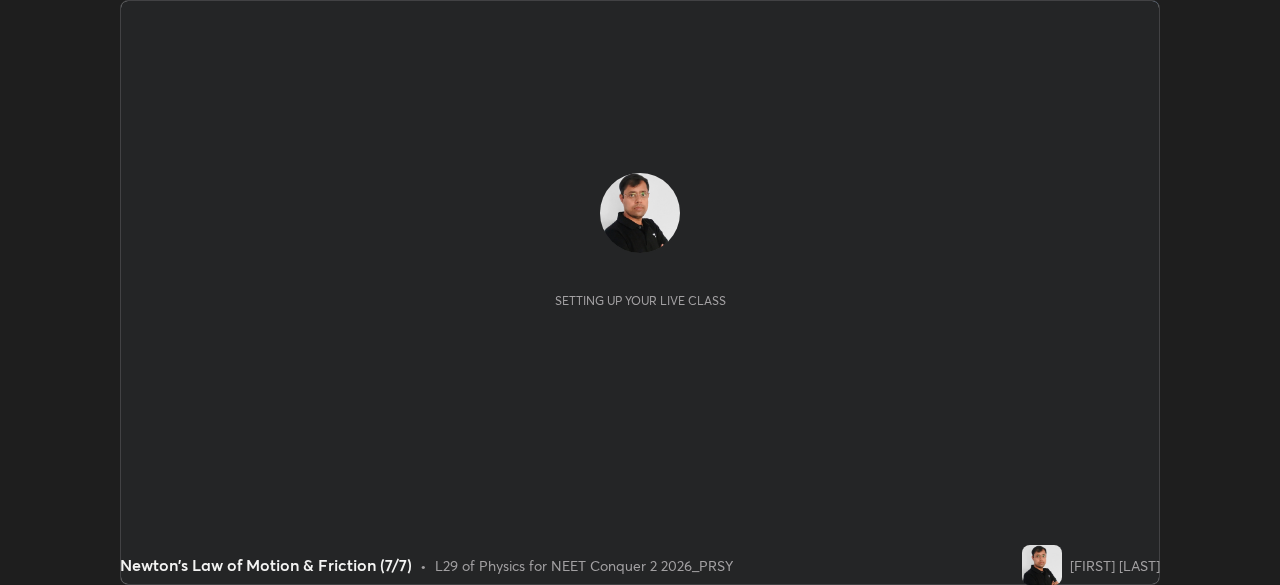 scroll, scrollTop: 0, scrollLeft: 0, axis: both 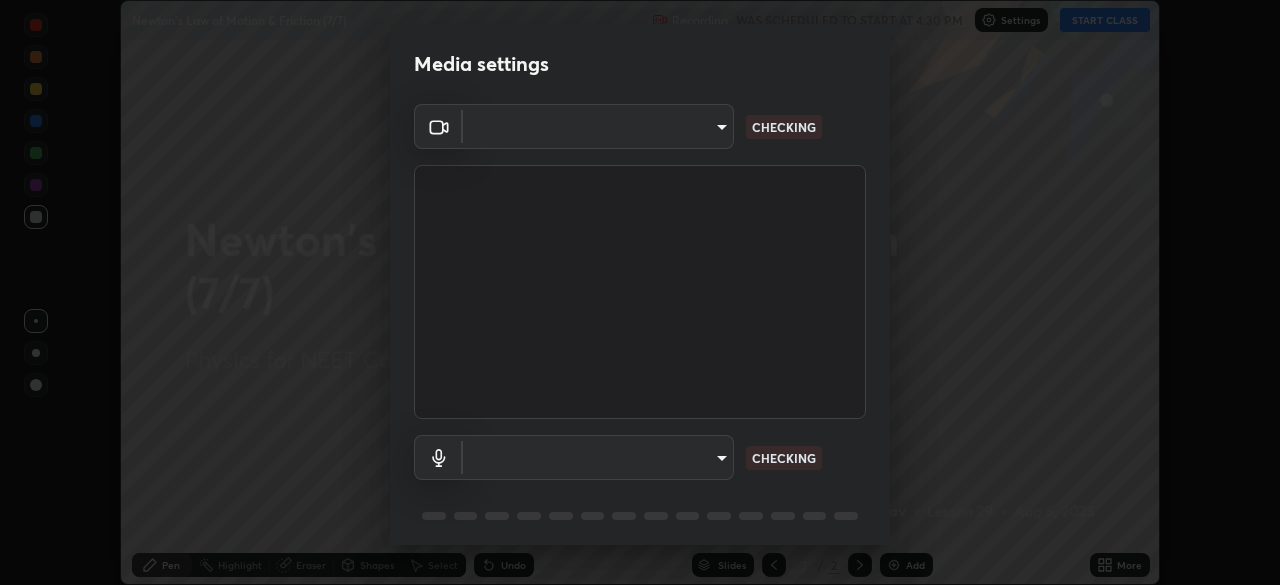 type on "f379f88c7eecd18b82443c427f5097107980474ccb0a7da4b49bb88eac045dbe" 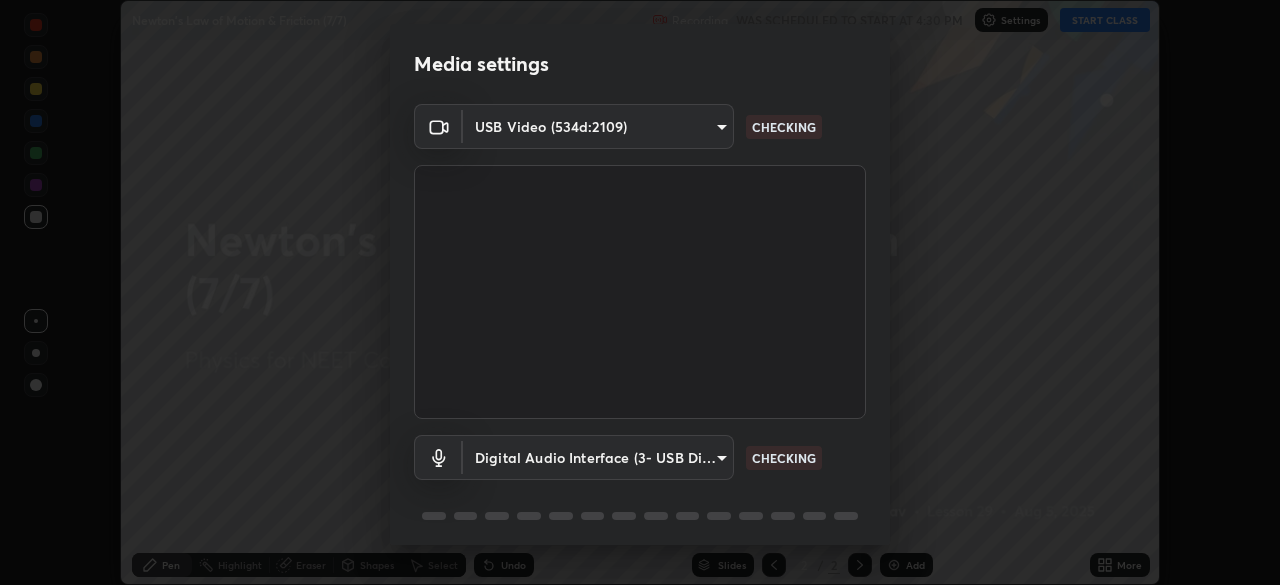 scroll, scrollTop: 71, scrollLeft: 0, axis: vertical 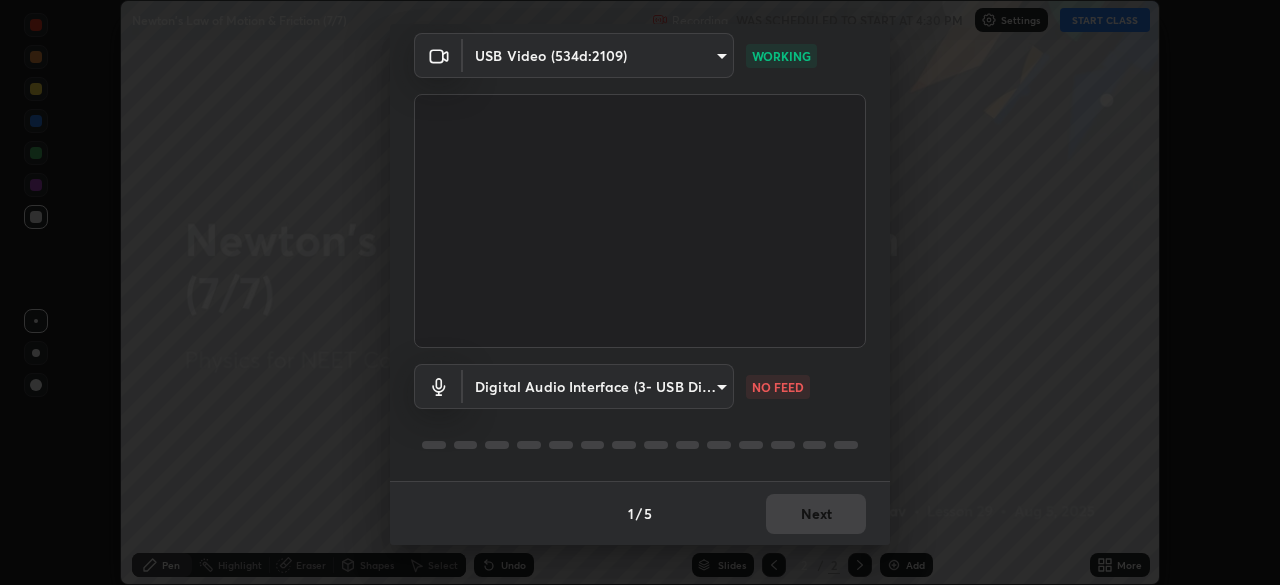 click on "Erase all Newton's Law of Motion & Friction (7/7) Recording WAS SCHEDULED TO START AT  4:30 PM Settings START CLASS Setting up your live class Newton's Law of Motion & Friction (7/7) • L29 of Physics for NEET Conquer 2 2026_PRSY [FIRST] [LAST] Pen Highlight Eraser Shapes Select Undo Slides 2 / 2 Add More No doubts shared Encourage your learners to ask a doubt for better clarity Report an issue Reason for reporting Buffering Chat not working Audio - Video sync issue Educator video quality low ​ Attach an image Report Media settings USB Video (534d:2109) f379f88c7eecd18b82443c427f5097107980474ccb0a7da4b49bb88eac045dbe WORKING Digital Audio Interface (3- USB Digital Audio) 89c9aa76398600620267cb471374a6d098fa59d77a1346fb2dfb8242087f0d07 NO FEED 1 / 5 Next" at bounding box center [640, 292] 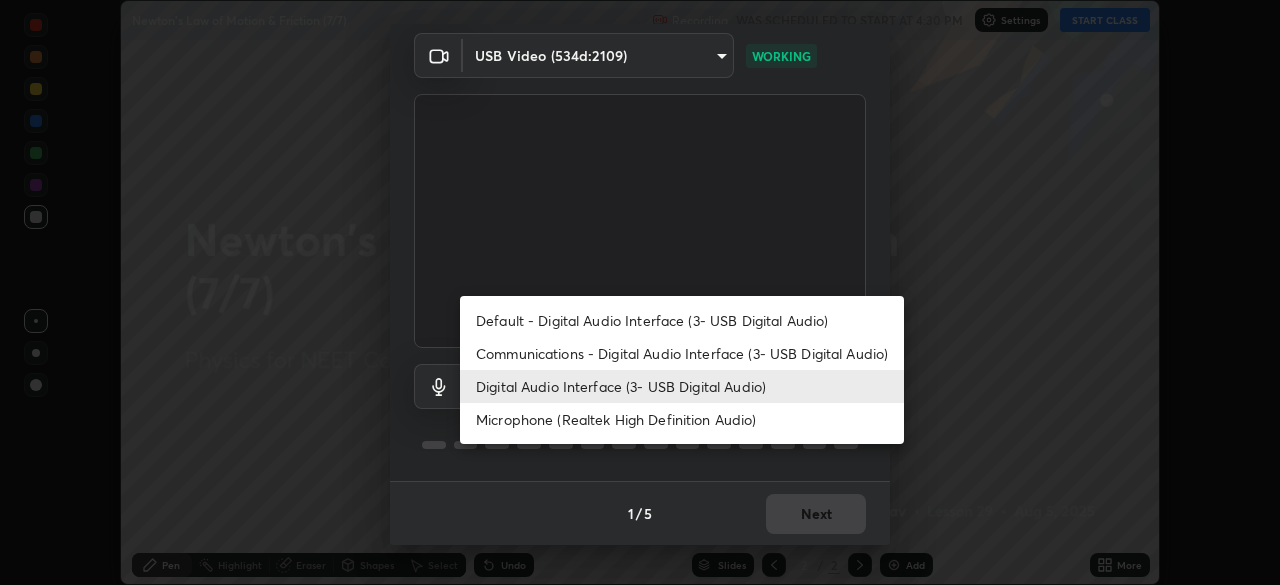 click on "Microphone (Realtek High Definition Audio)" at bounding box center [682, 419] 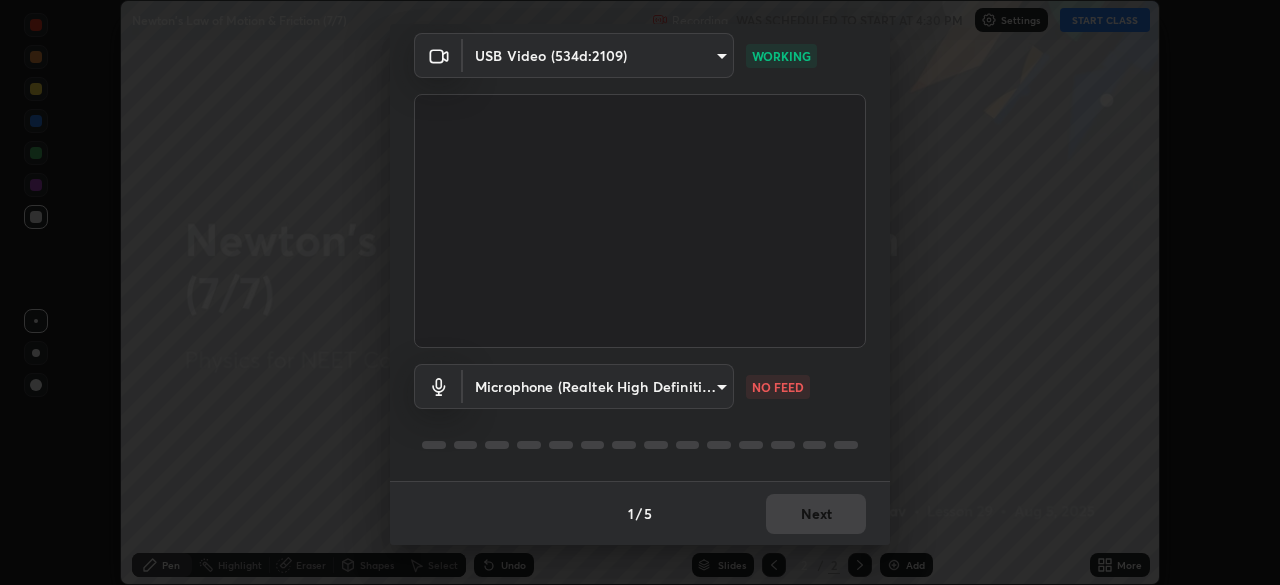click on "Erase all Newton's Law of Motion & Friction (7/7) Recording WAS SCHEDULED TO START AT  4:30 PM Settings START CLASS Setting up your live class Newton's Law of Motion & Friction (7/7) • L29 of Physics for NEET Conquer 2 2026_PRSY [FIRST] [LAST] Pen Highlight Eraser Shapes Select Undo Slides 2 / 2 Add More No doubts shared Encourage your learners to ask a doubt for better clarity Report an issue Reason for reporting Buffering Chat not working Audio - Video sync issue Educator video quality low ​ Attach an image Report Media settings USB Video (534d:2109) f379f88c7eecd18b82443c427f5097107980474ccb0a7da4b49bb88eac045dbe WORKING Microphone (Realtek High Definition Audio) 59fedd37936817dbf028284c286de5ced93efc6281e566448f55dec3da2684e2 NO FEED 1 / 5 Next" at bounding box center (640, 292) 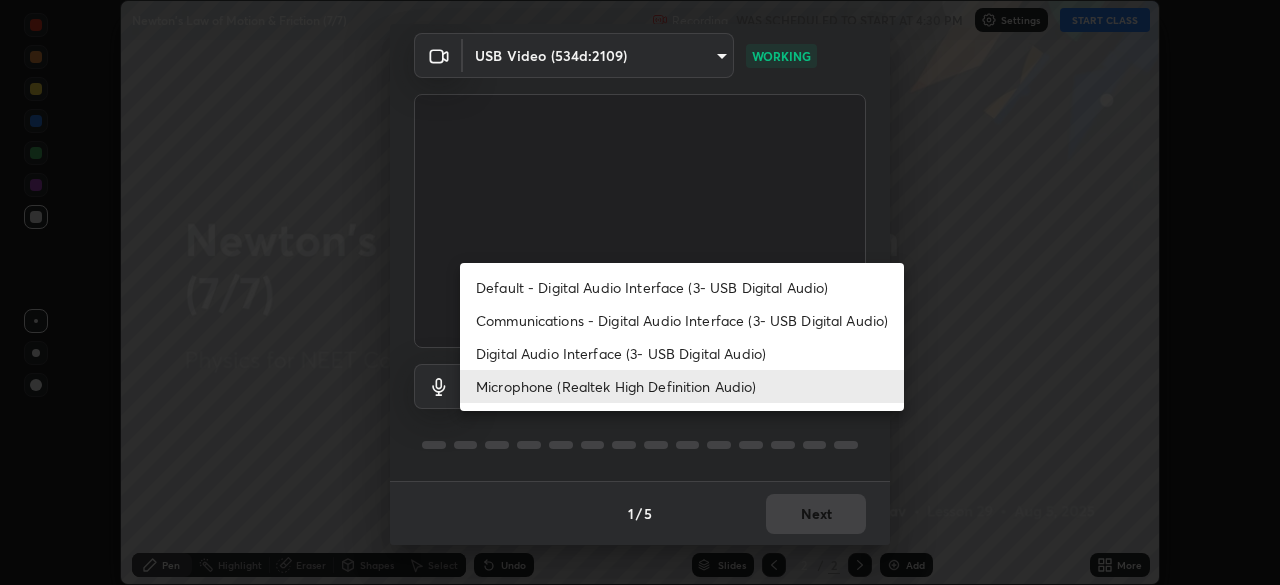 click on "Digital Audio Interface (3- USB Digital Audio)" at bounding box center [682, 353] 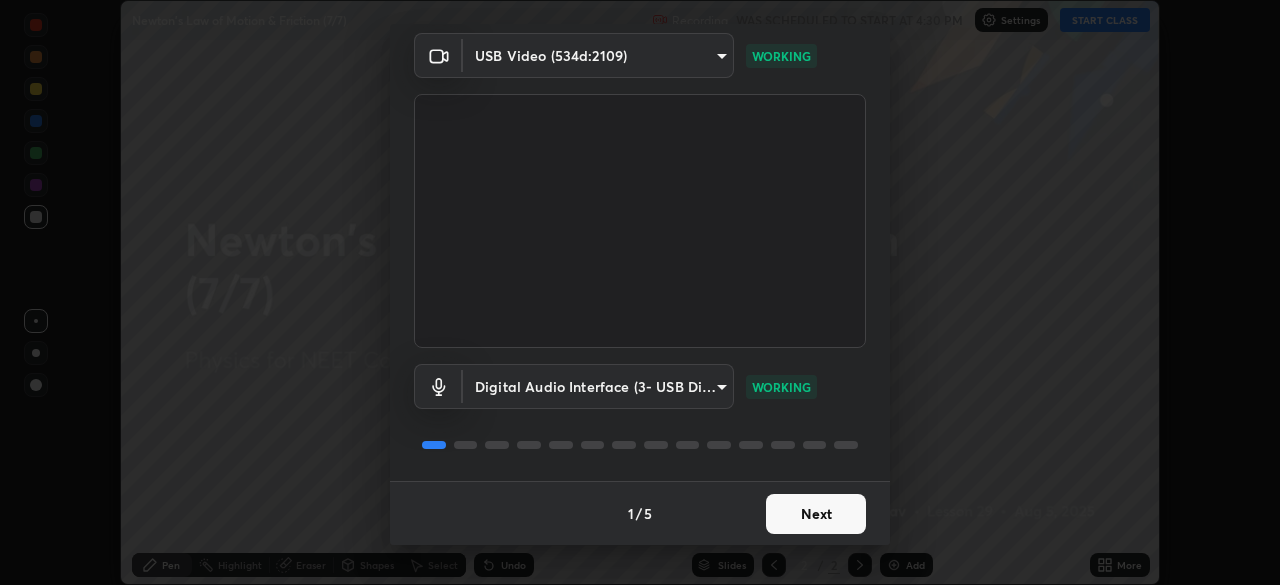 click on "Next" at bounding box center (816, 514) 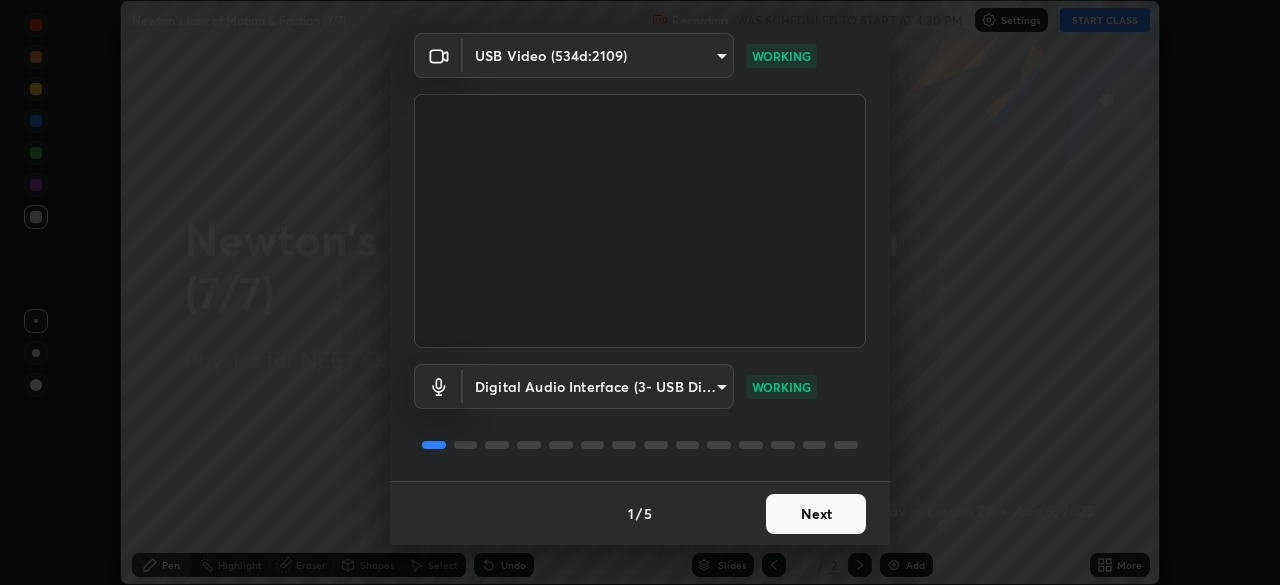 scroll, scrollTop: 0, scrollLeft: 0, axis: both 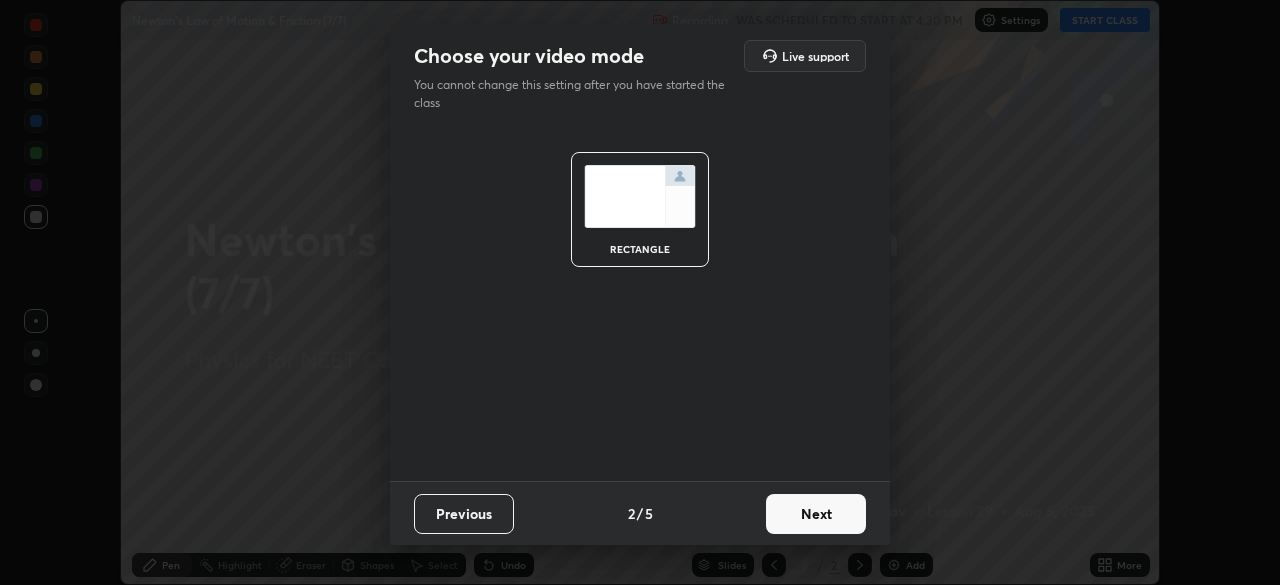 click on "Next" at bounding box center [816, 514] 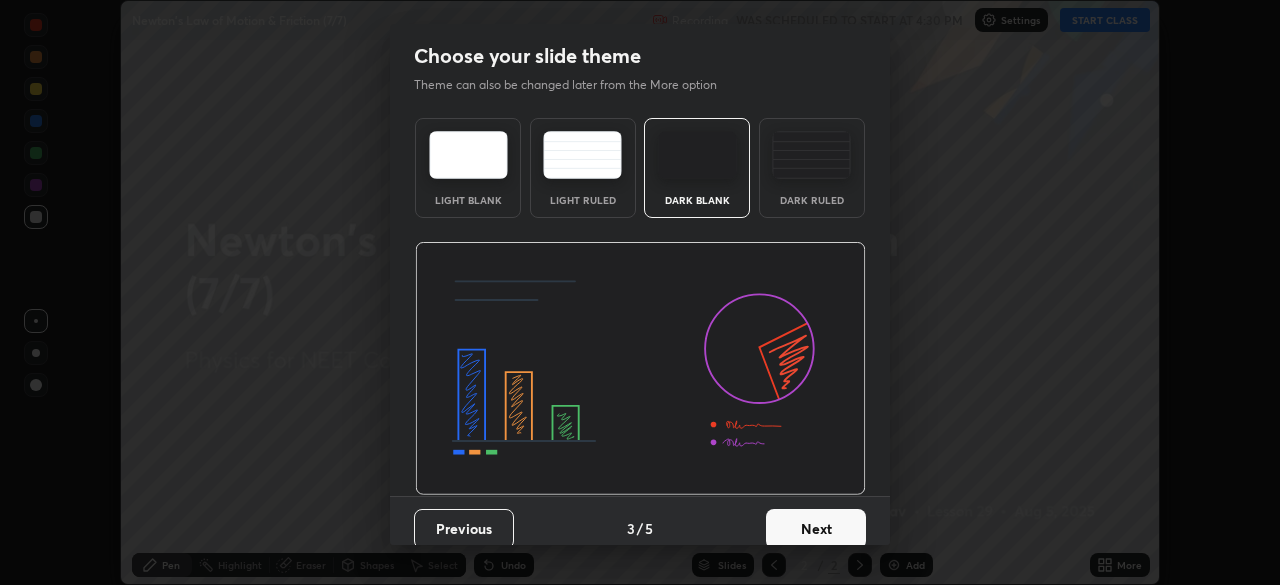 click at bounding box center [811, 155] 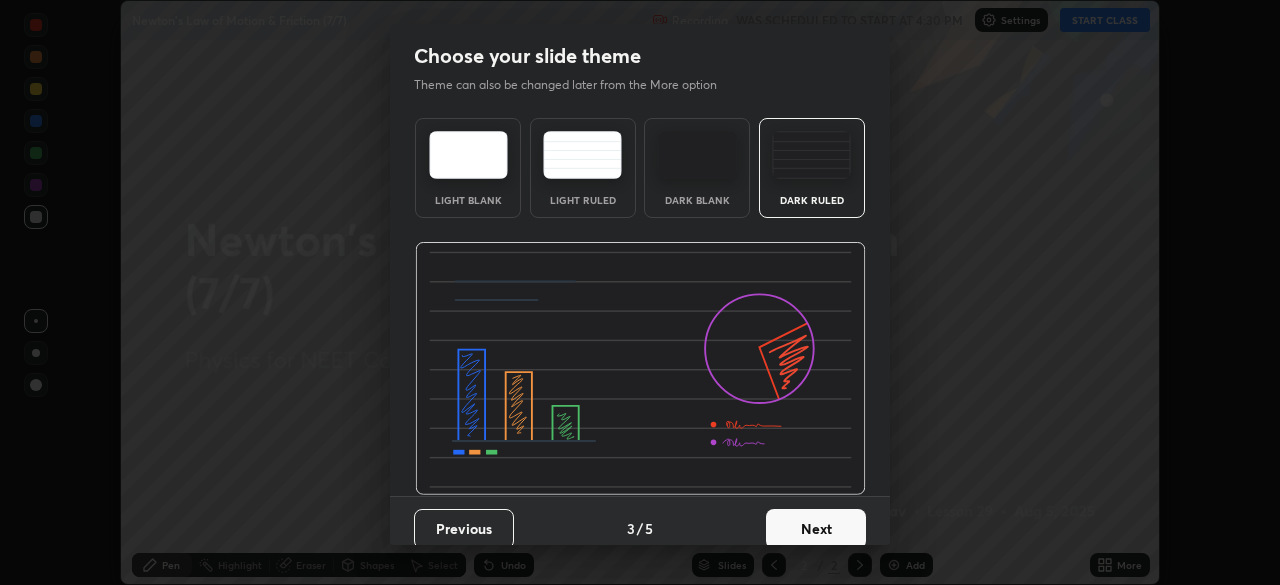 click on "Next" at bounding box center (816, 529) 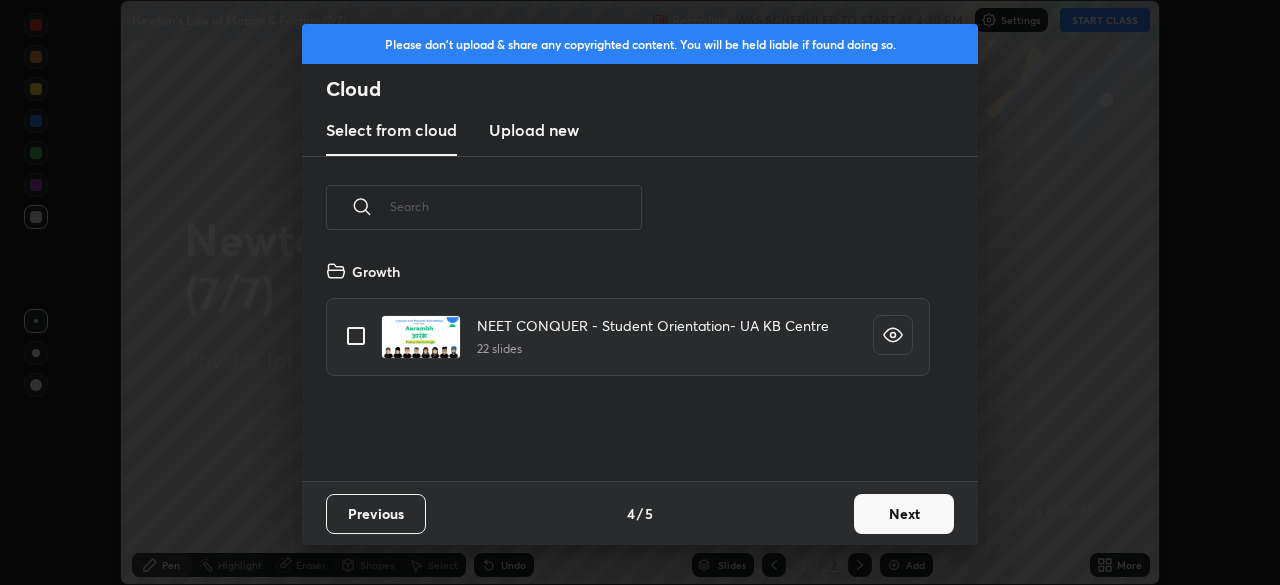 scroll, scrollTop: 222, scrollLeft: 642, axis: both 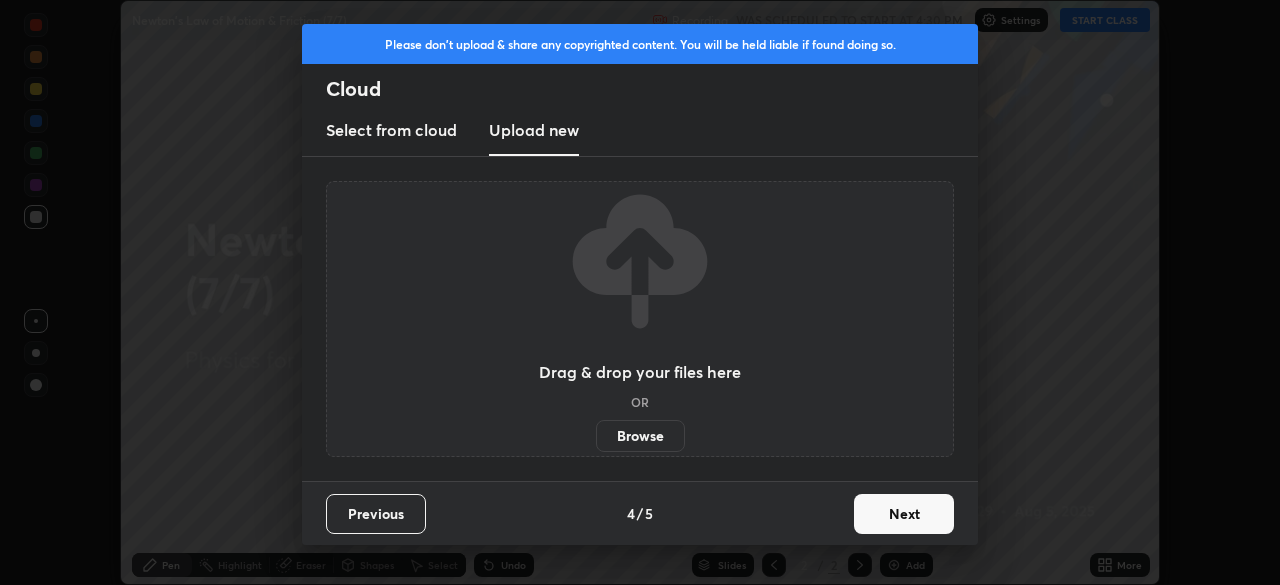click on "Browse" at bounding box center [640, 436] 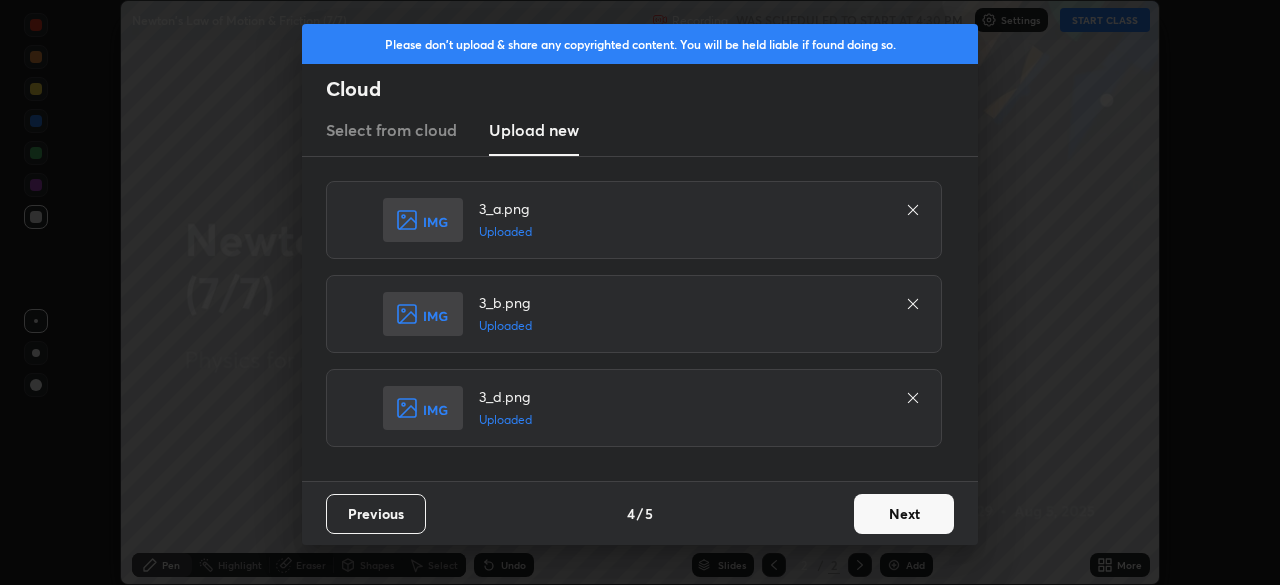 click on "Next" at bounding box center [904, 514] 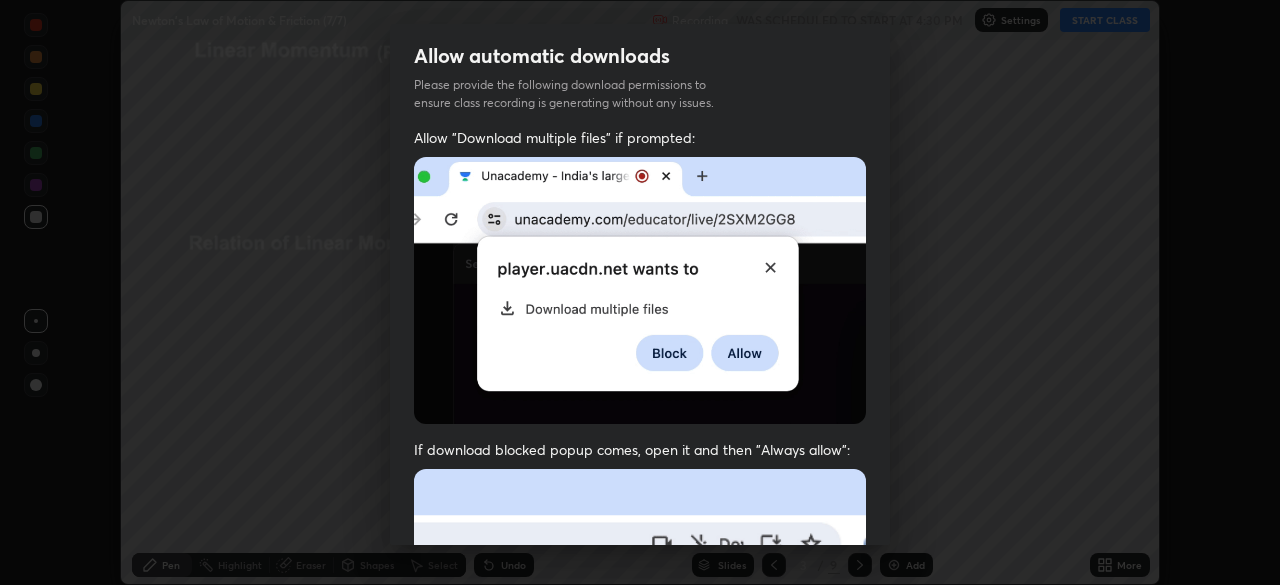 scroll, scrollTop: 479, scrollLeft: 0, axis: vertical 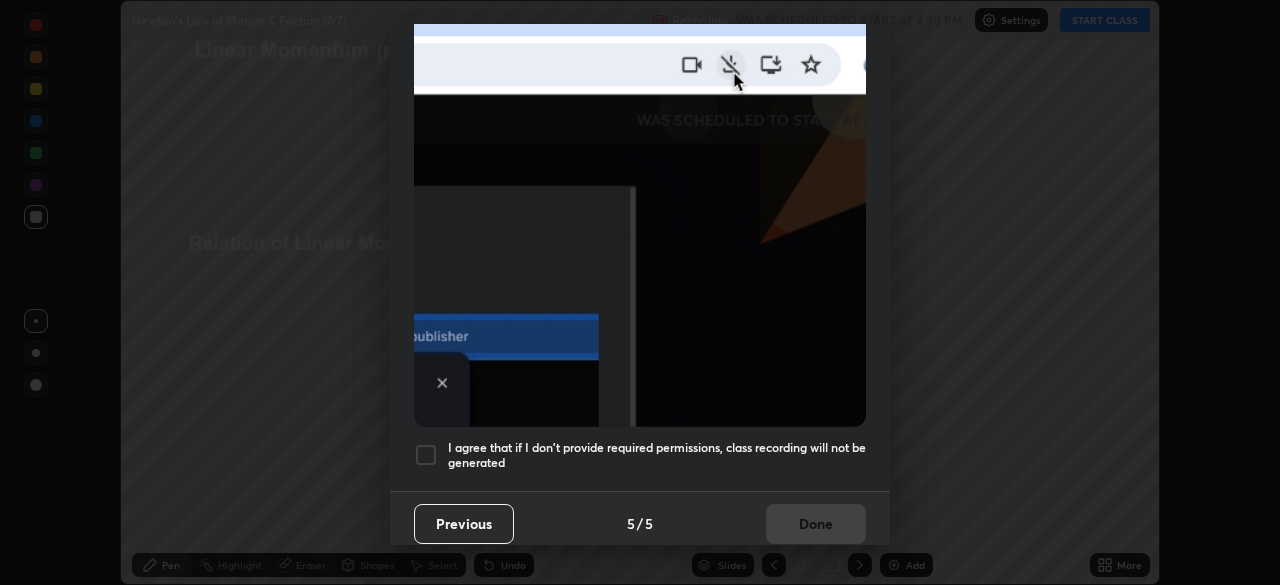 click at bounding box center (426, 455) 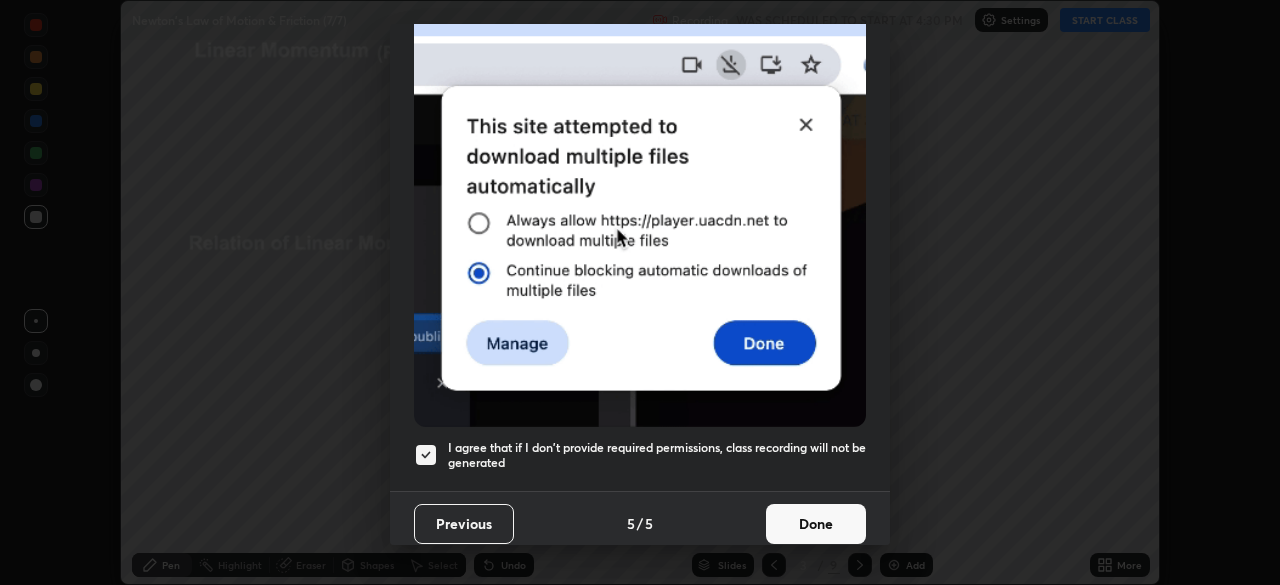 click on "Done" at bounding box center (816, 524) 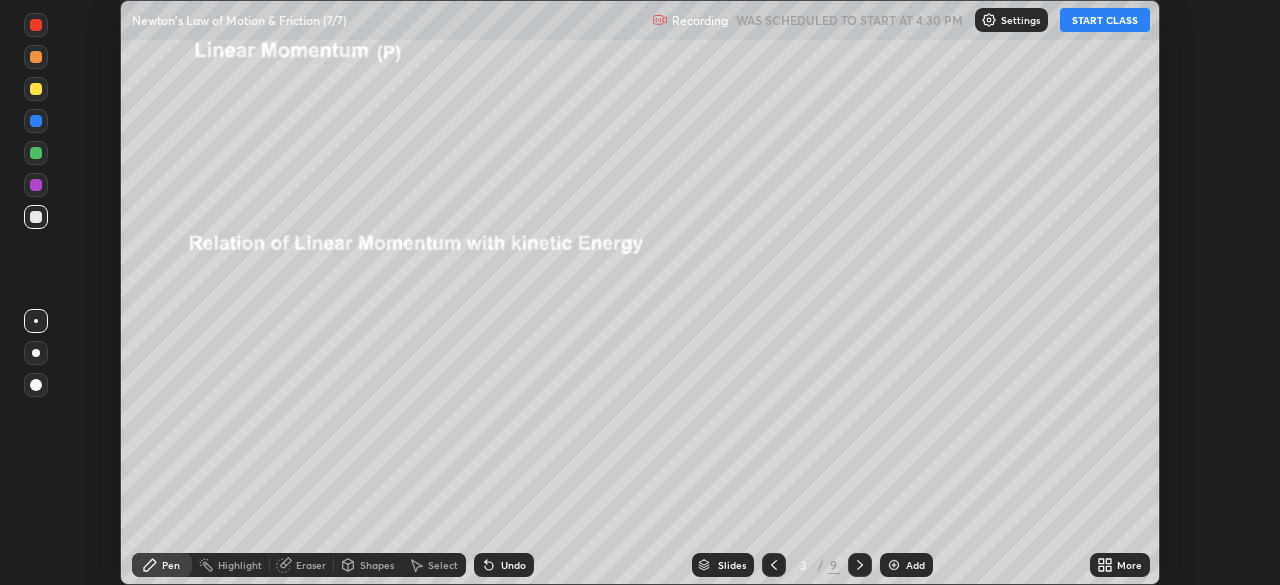 click on "/" at bounding box center (821, 565) 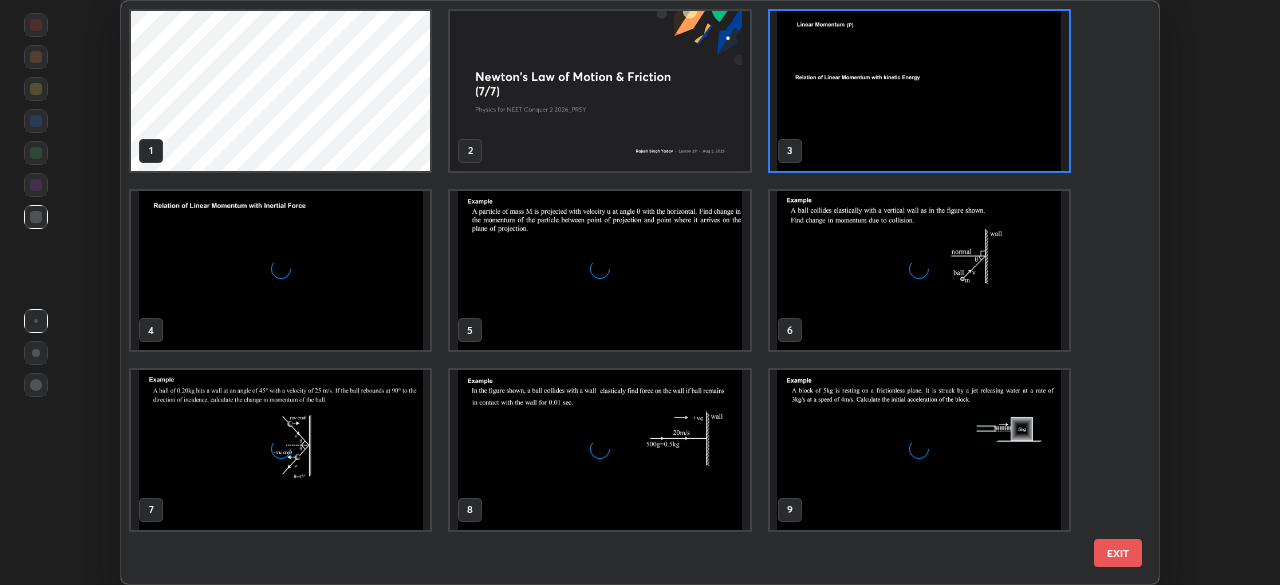 scroll, scrollTop: 7, scrollLeft: 11, axis: both 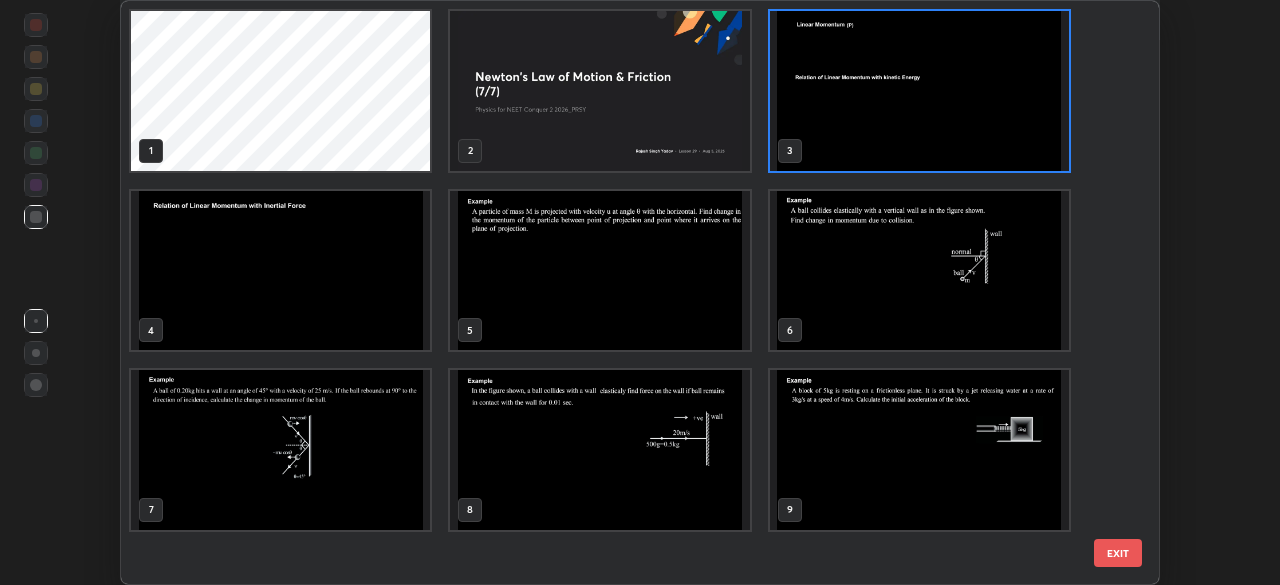 click at bounding box center (919, 450) 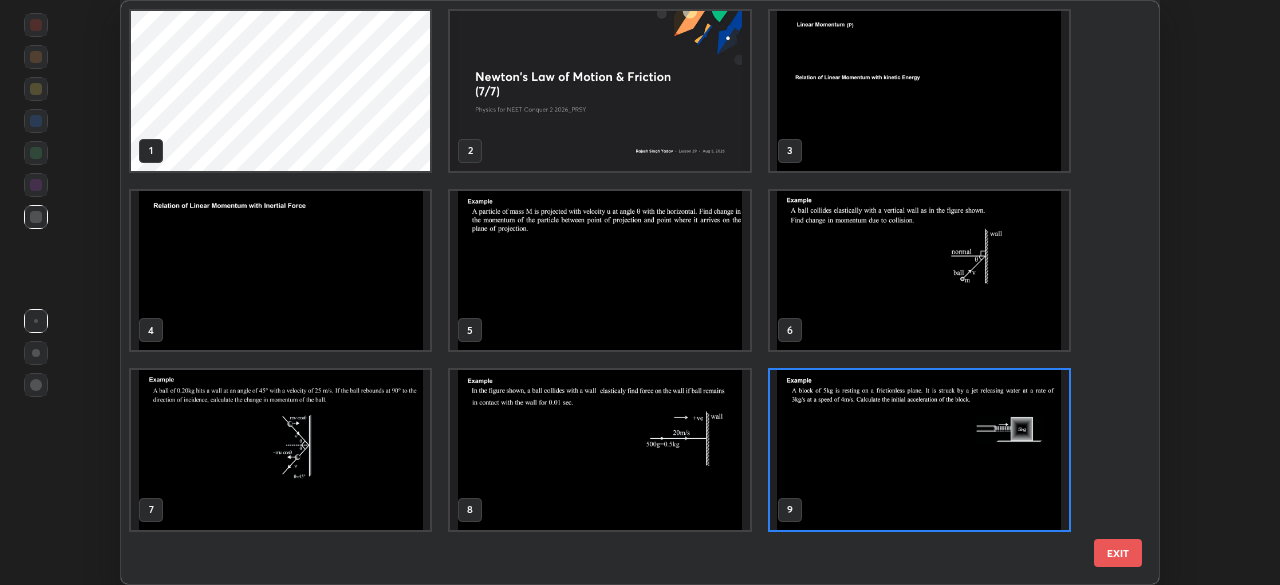 click at bounding box center [919, 450] 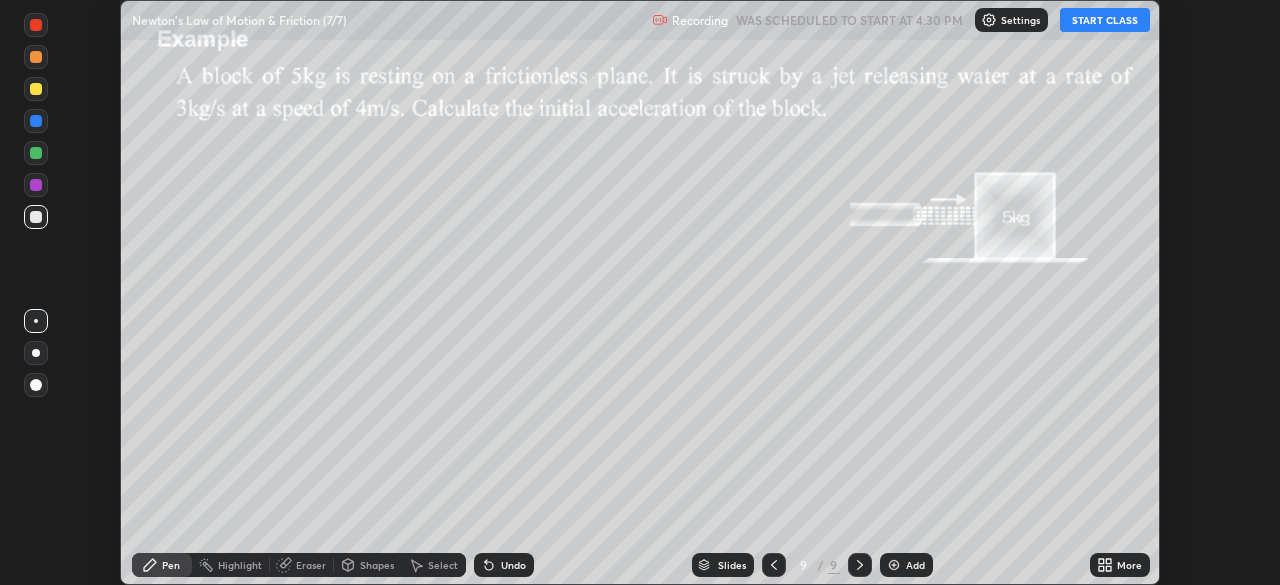 click at bounding box center (919, 450) 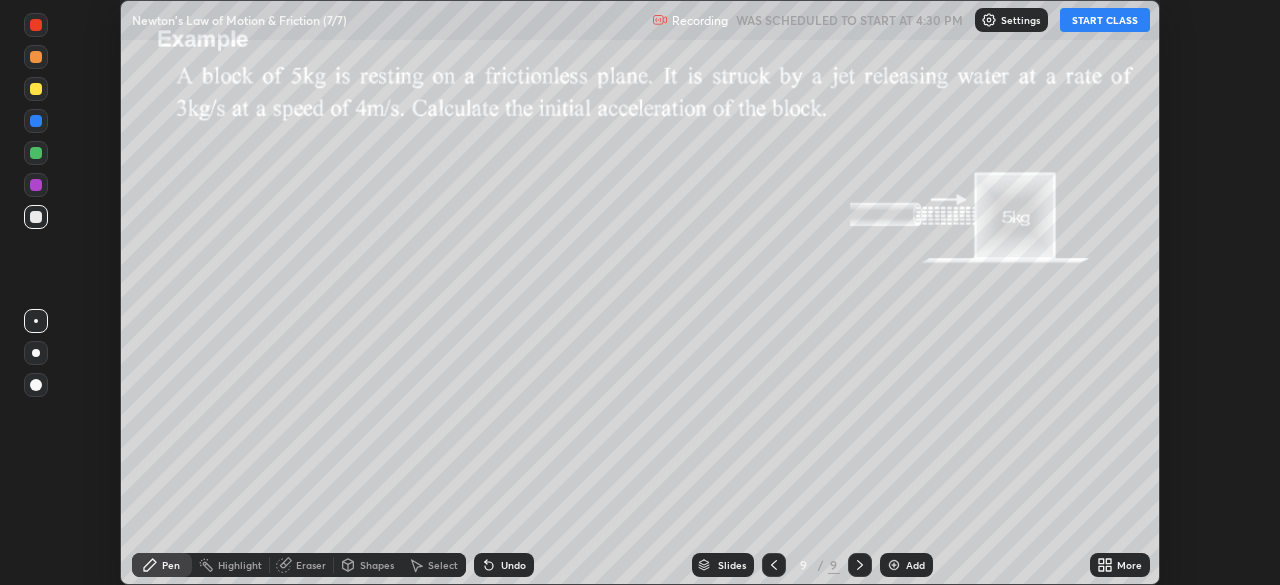 click on "More" at bounding box center [1129, 565] 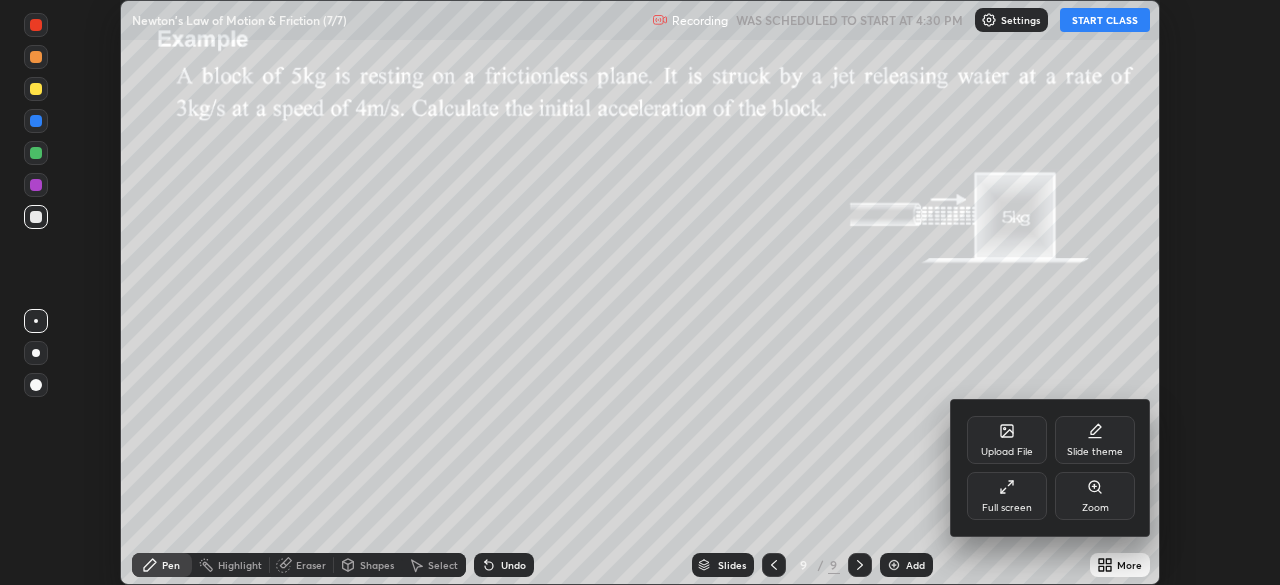 click on "Upload File" at bounding box center (1007, 440) 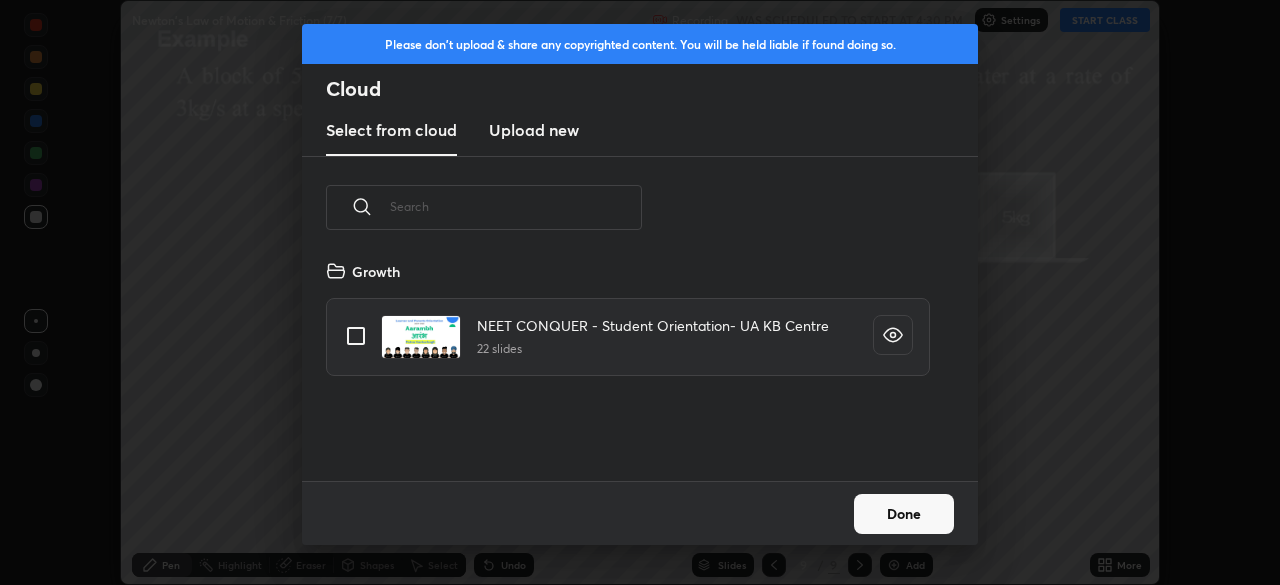 scroll, scrollTop: 7, scrollLeft: 11, axis: both 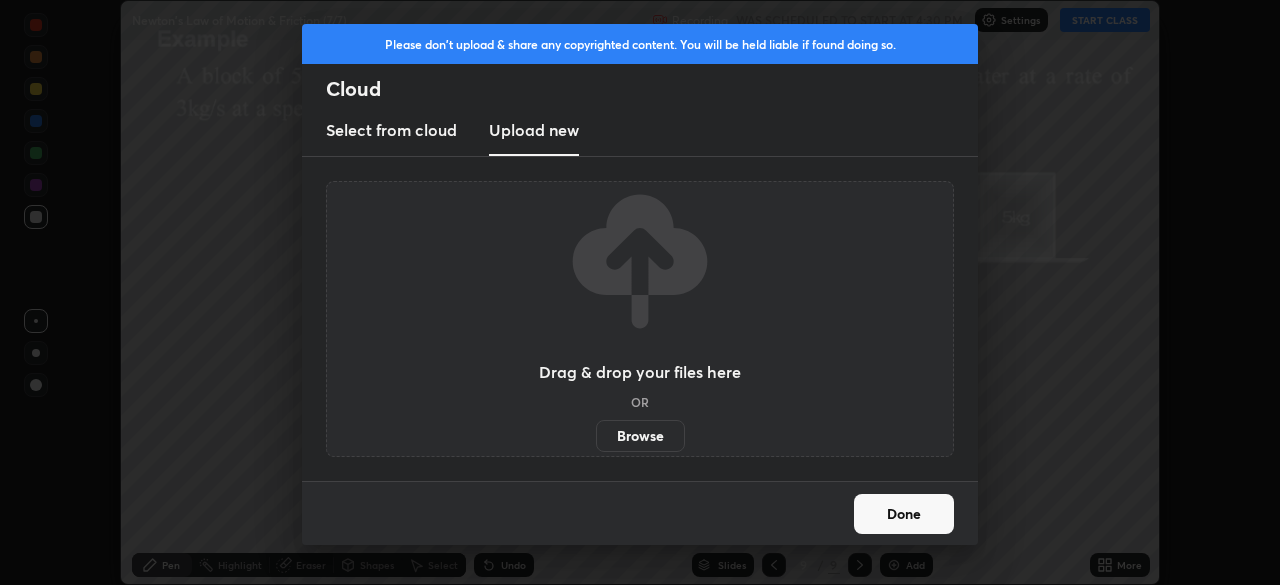 click on "Browse" at bounding box center [640, 436] 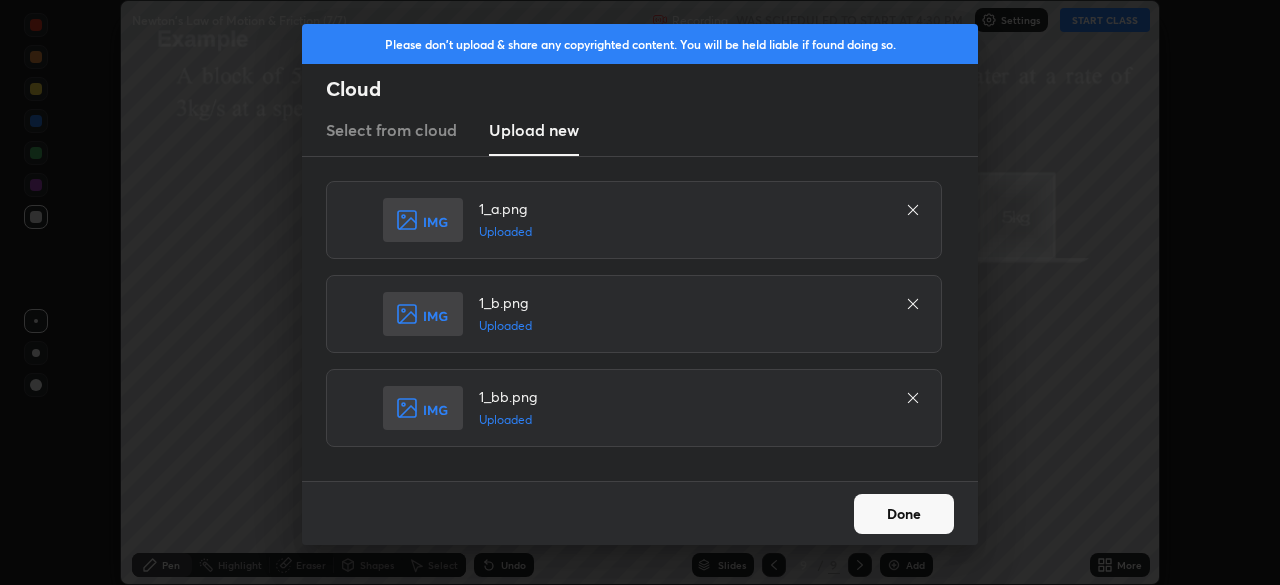 click on "Done" at bounding box center [904, 514] 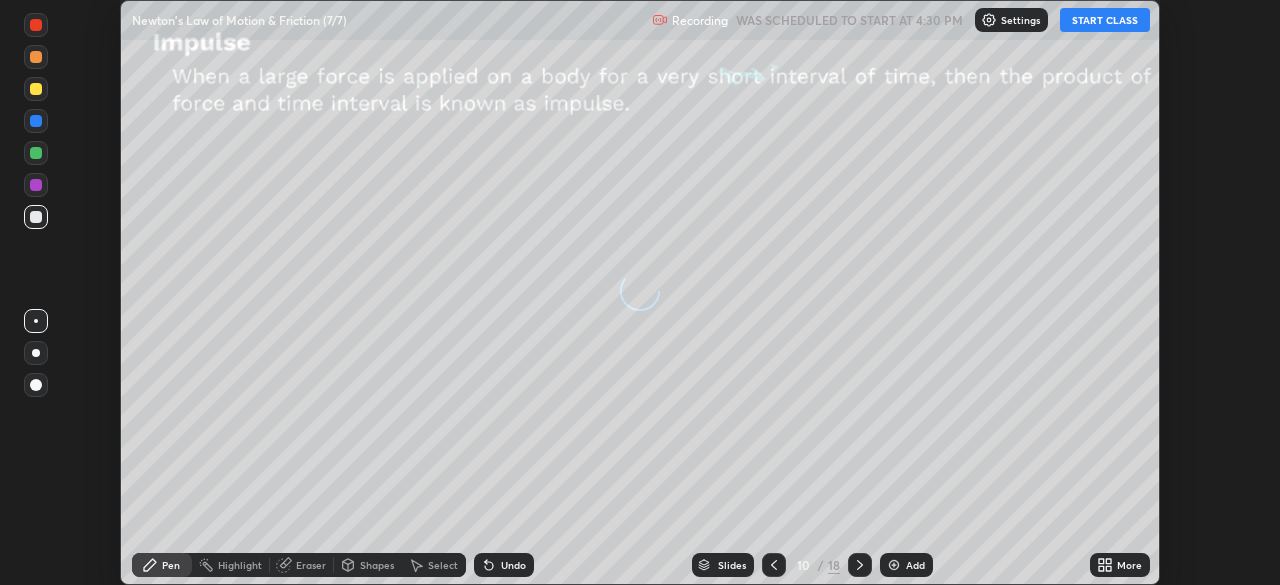click on "10 / 18" at bounding box center (817, 565) 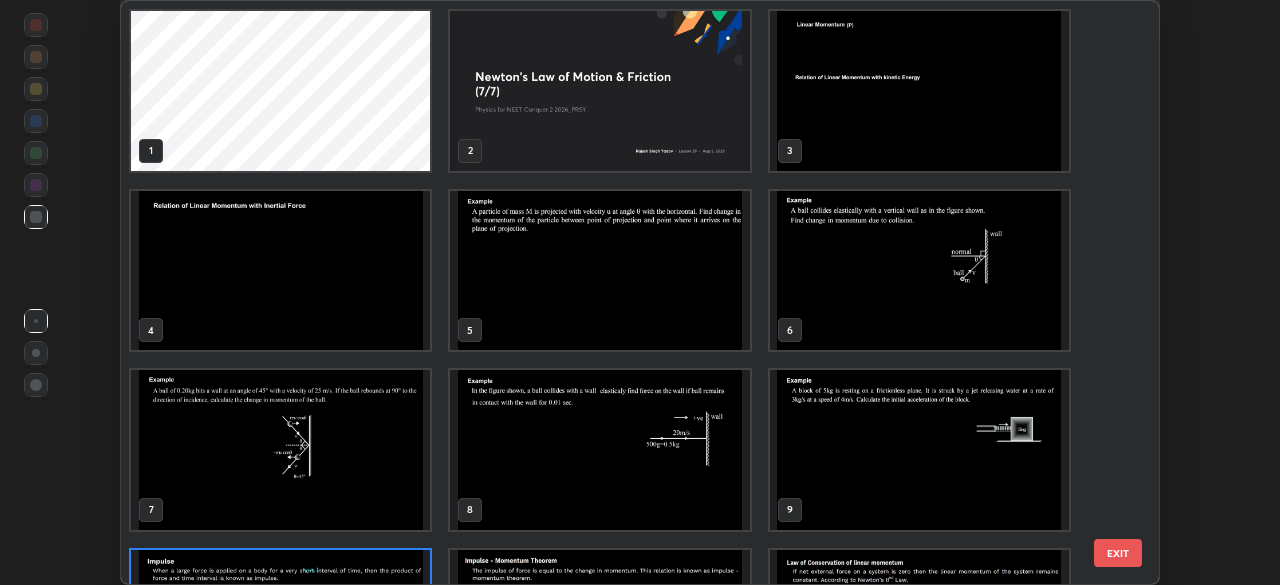 scroll, scrollTop: 135, scrollLeft: 0, axis: vertical 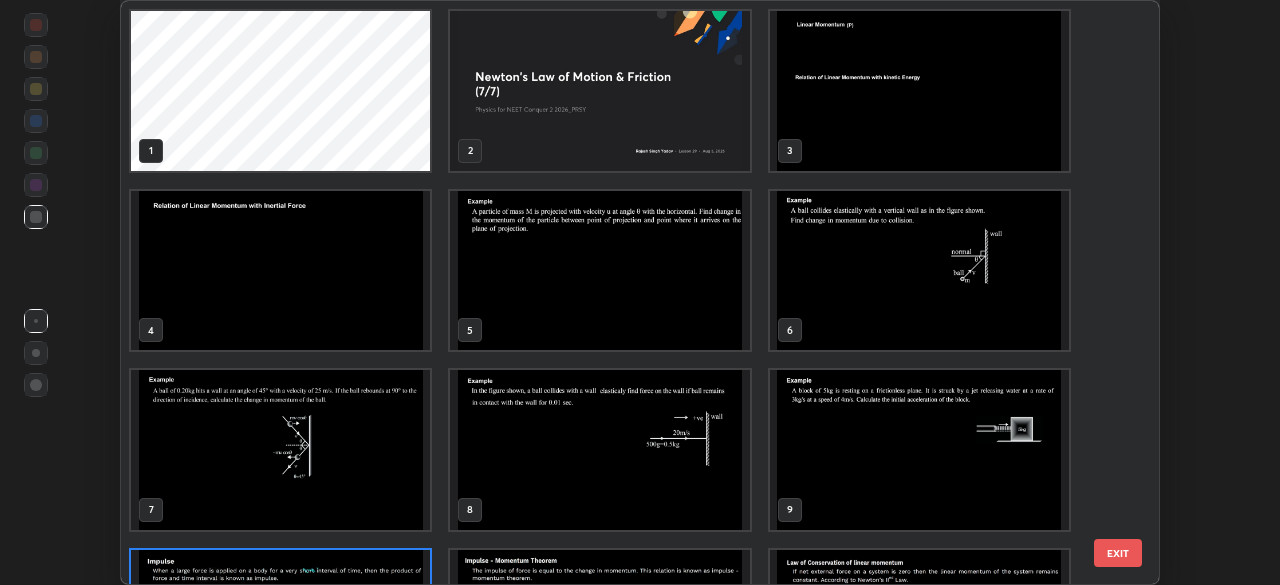 click at bounding box center (599, 91) 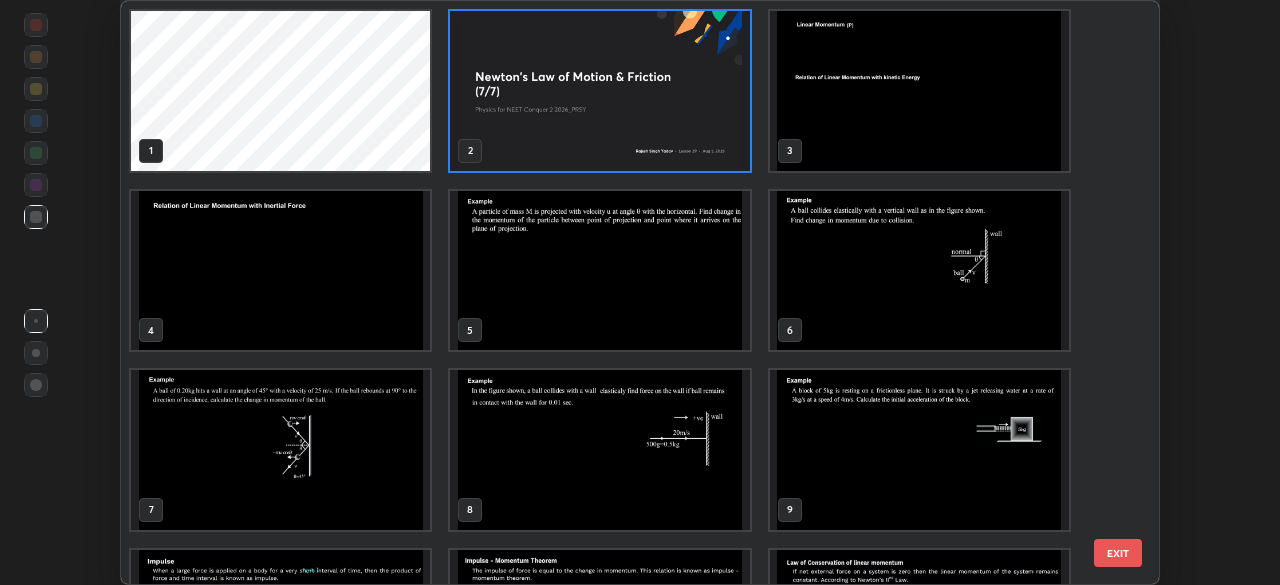 click at bounding box center (599, 91) 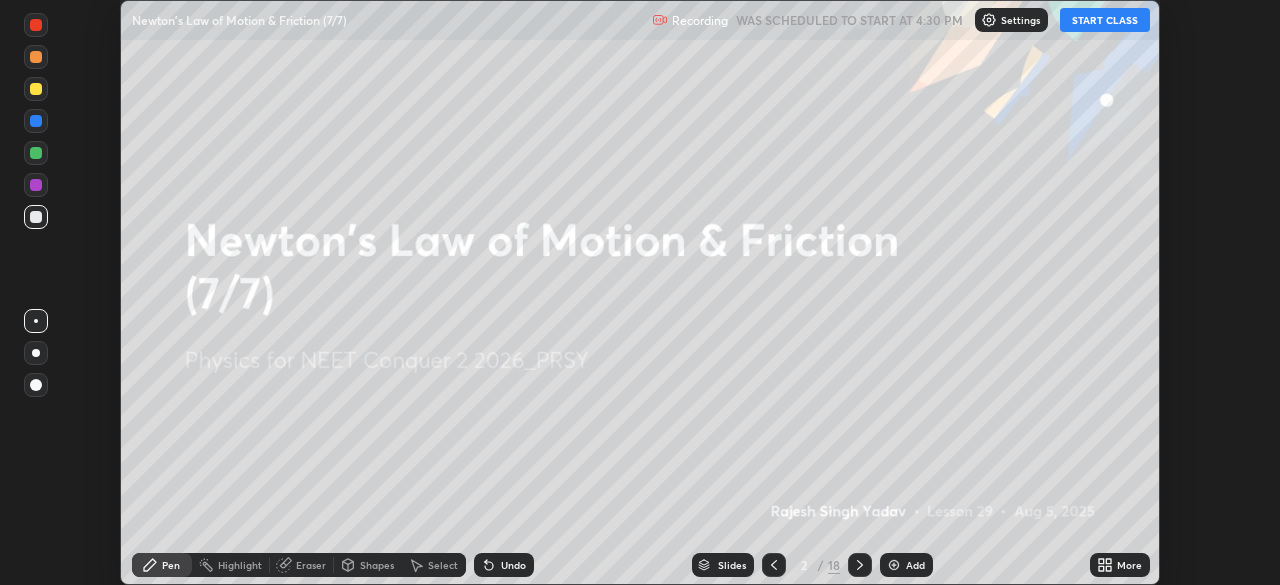 click on "More" at bounding box center (1120, 565) 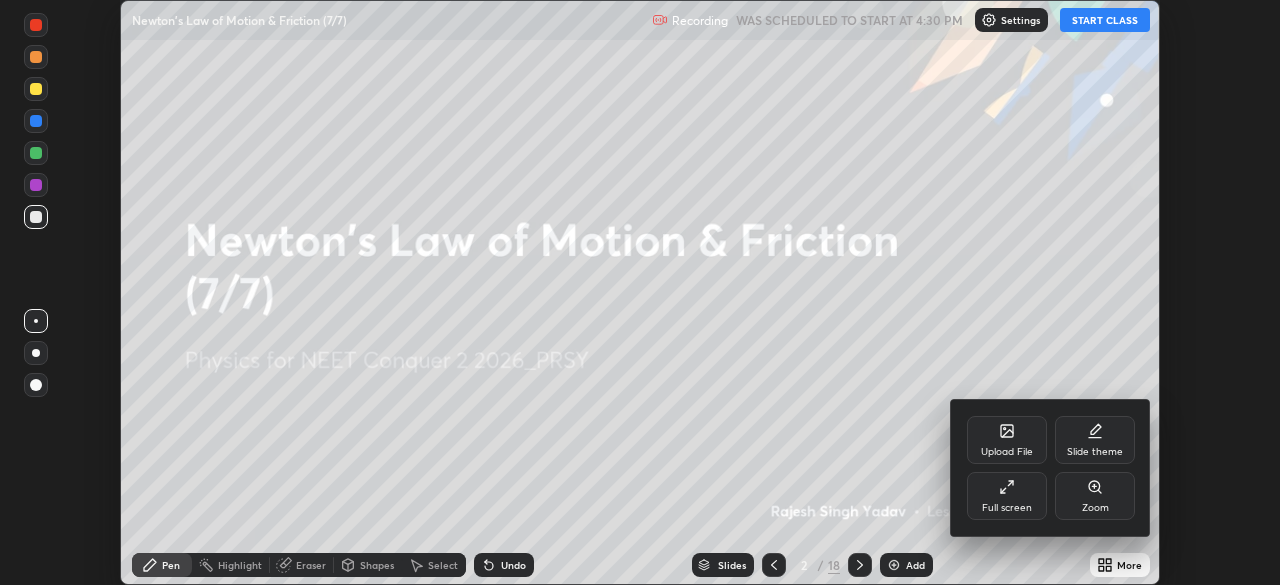 click 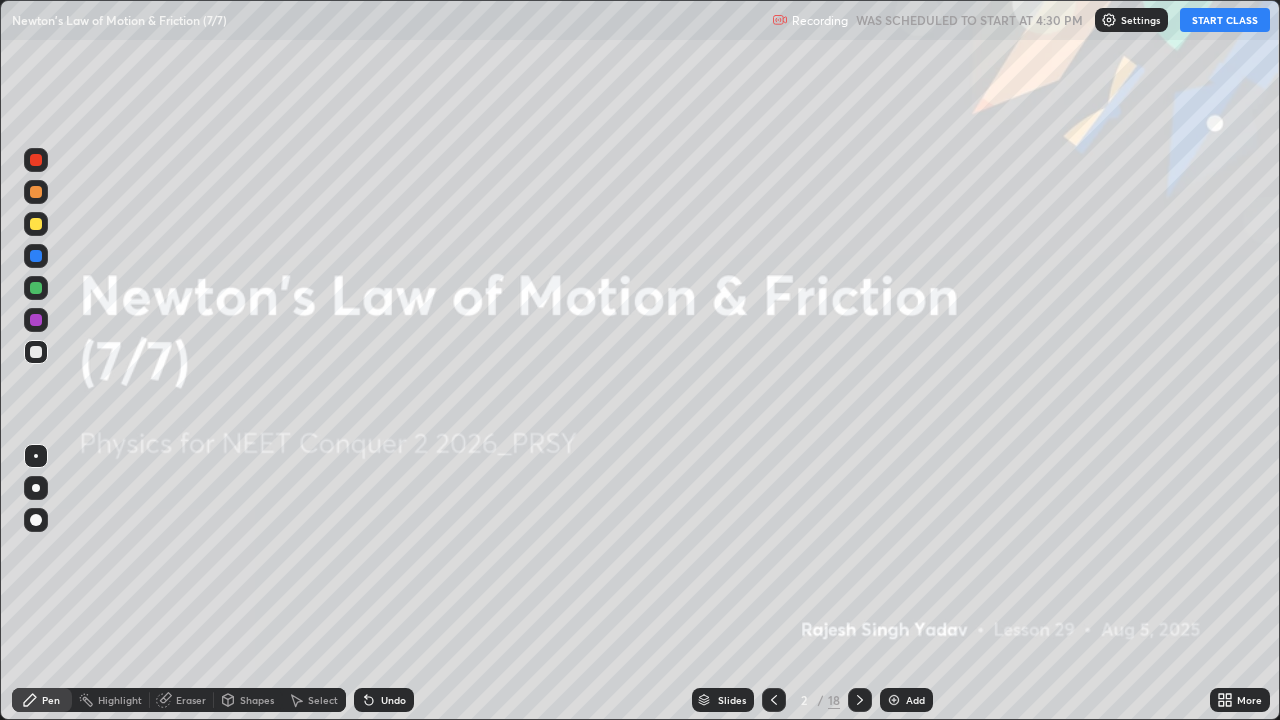 scroll, scrollTop: 99280, scrollLeft: 98720, axis: both 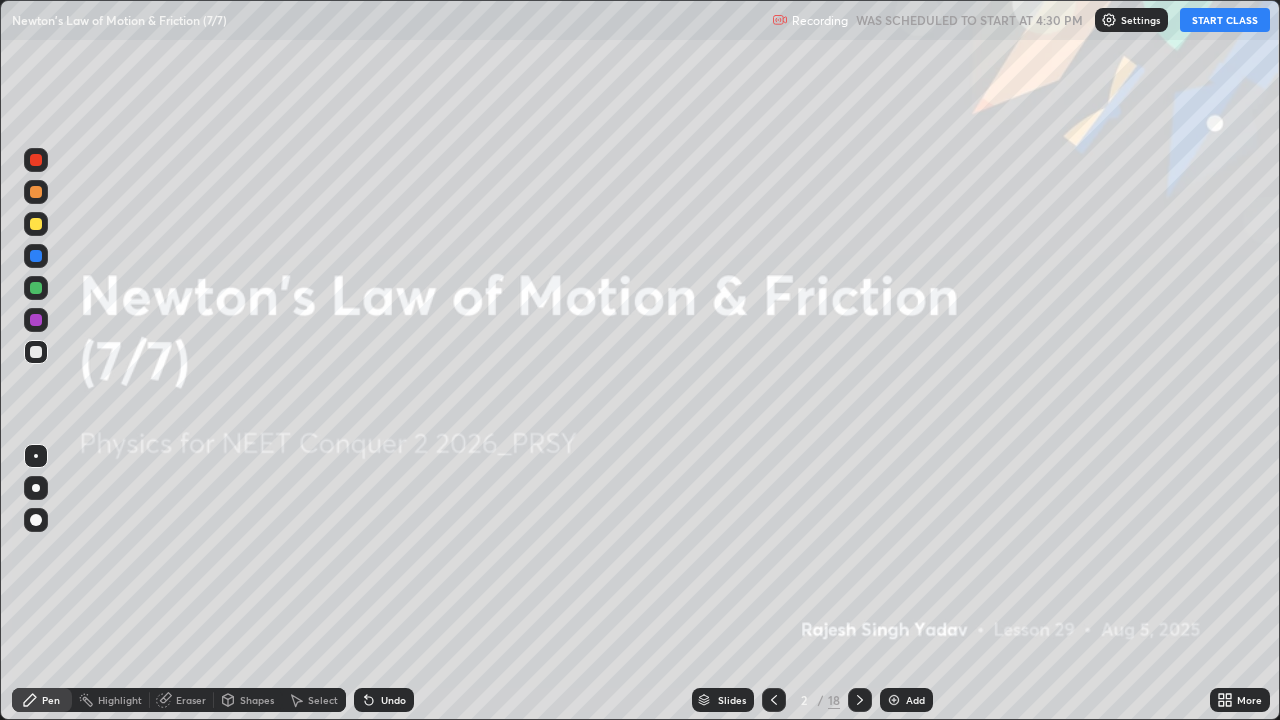 click on "START CLASS" at bounding box center (1225, 20) 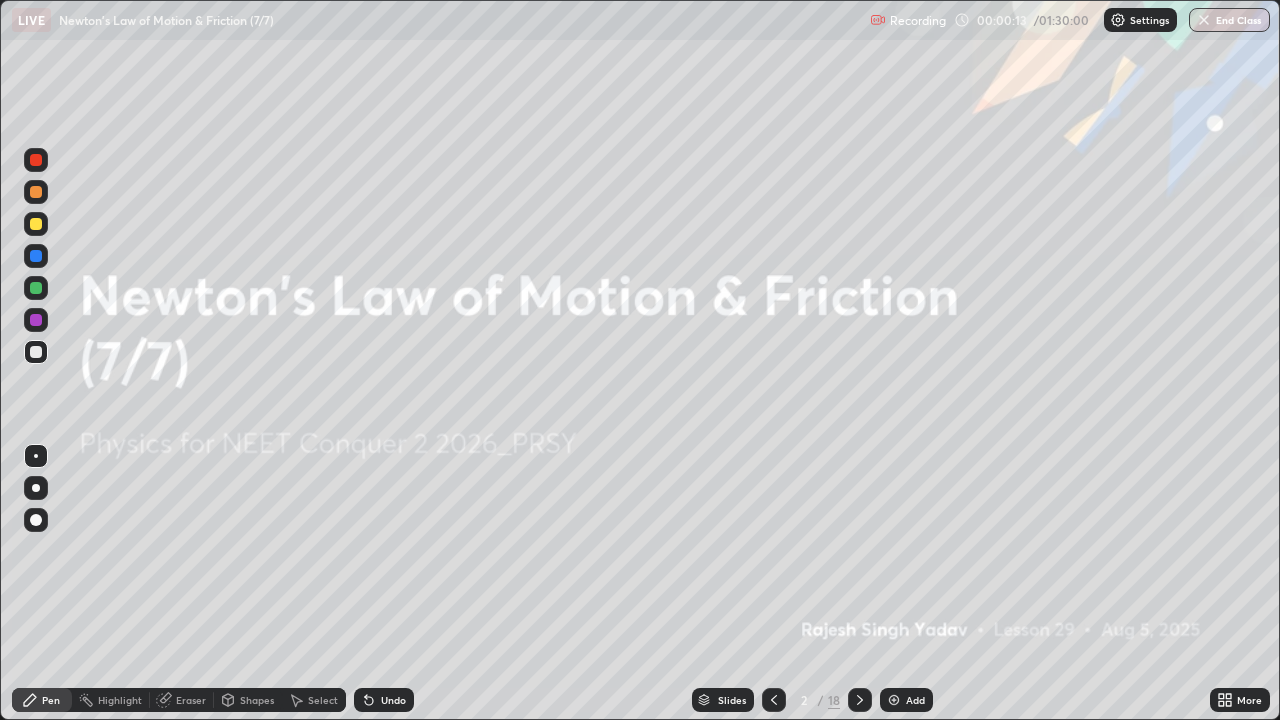 click 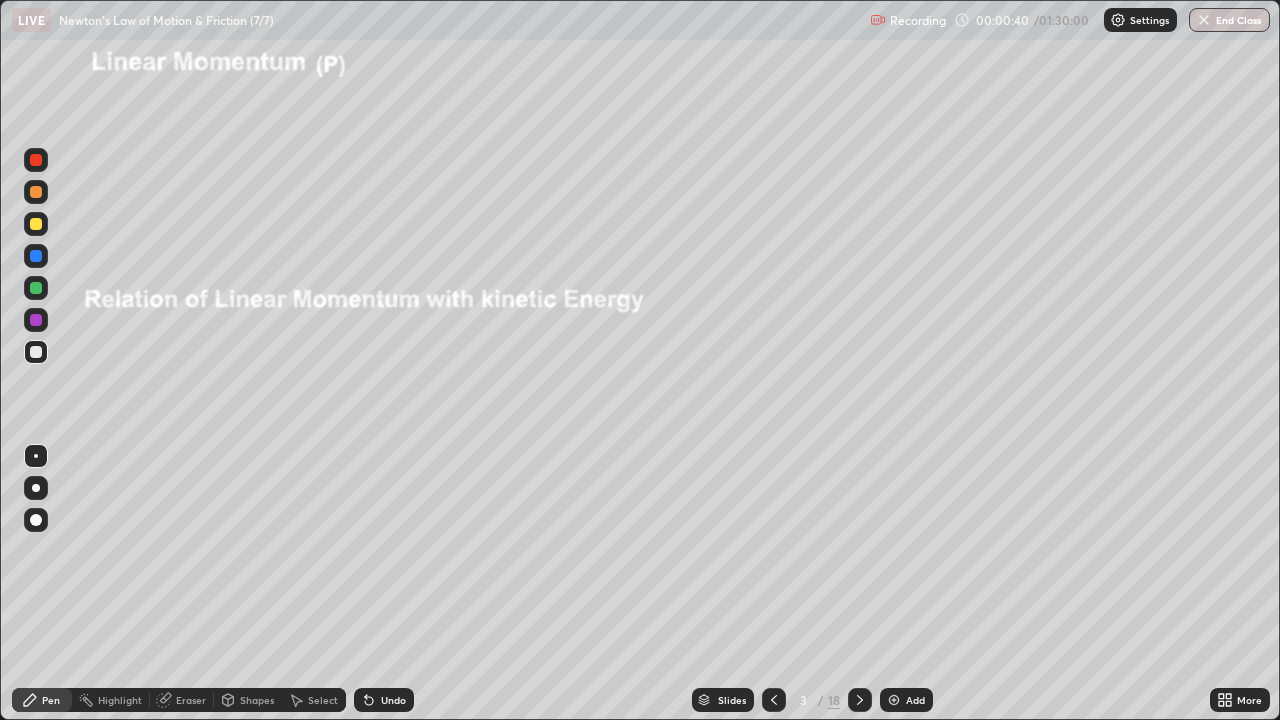 click at bounding box center [36, 192] 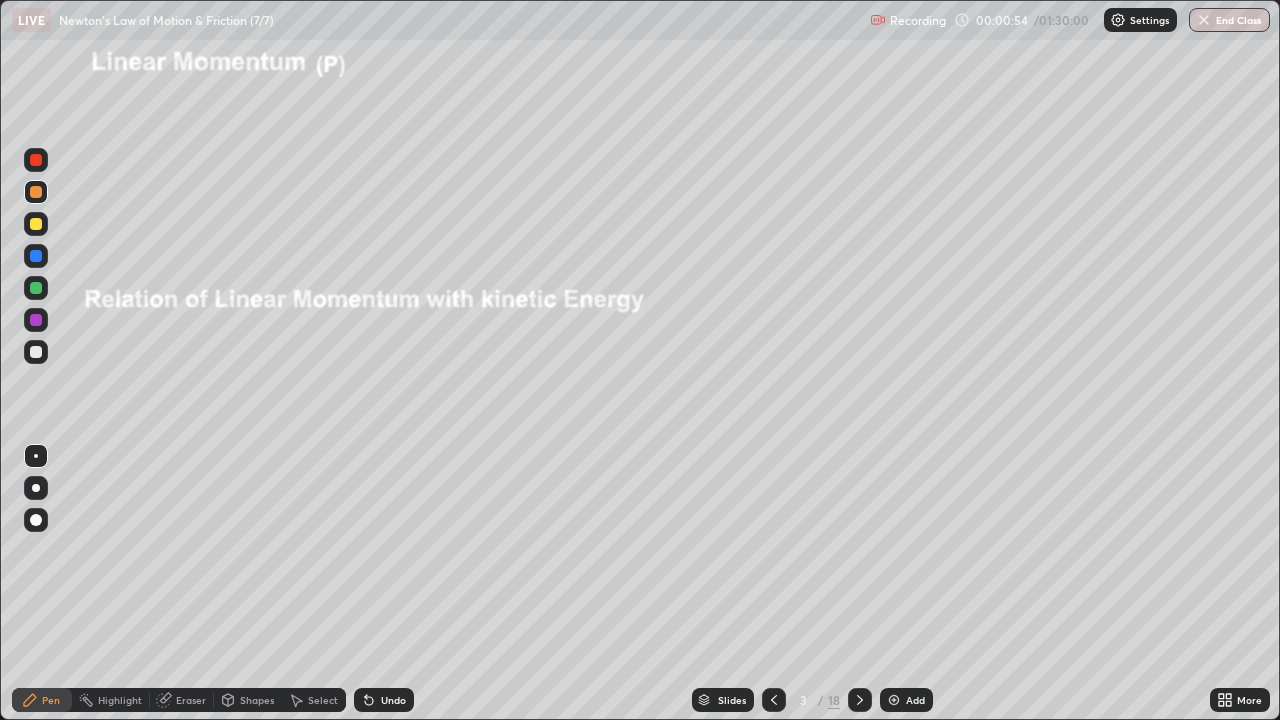 click at bounding box center (36, 488) 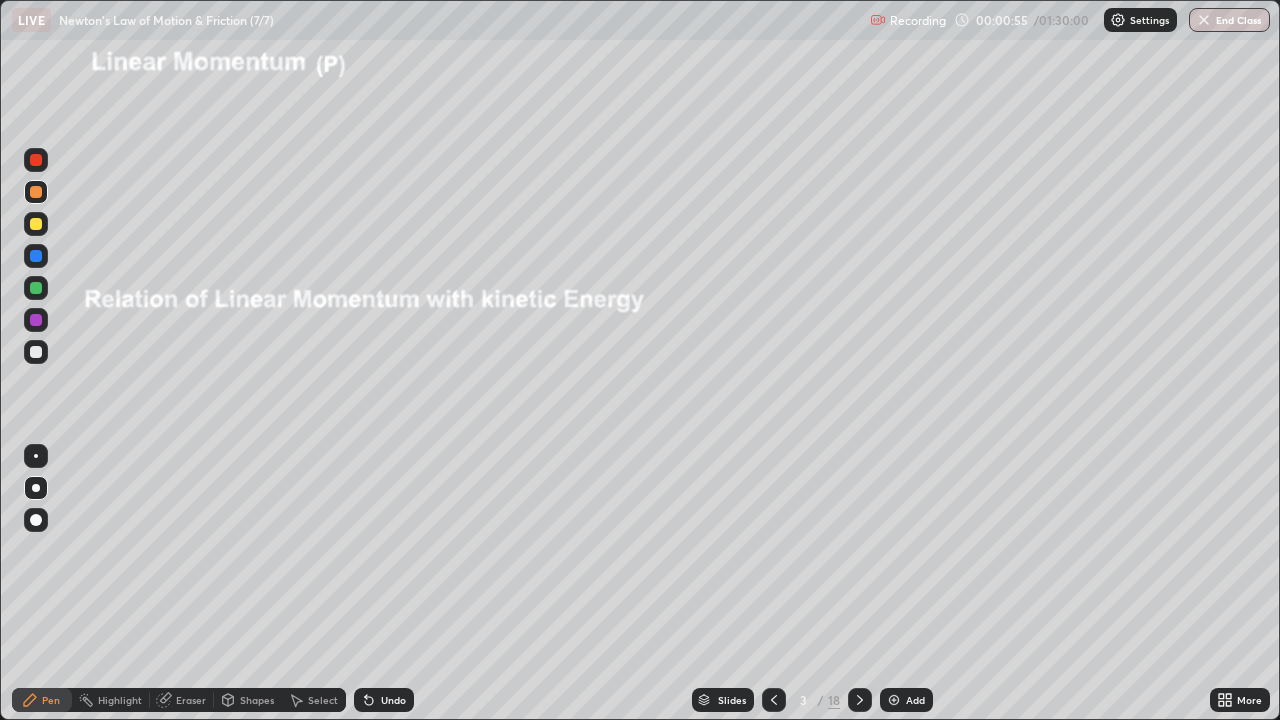 click at bounding box center [36, 224] 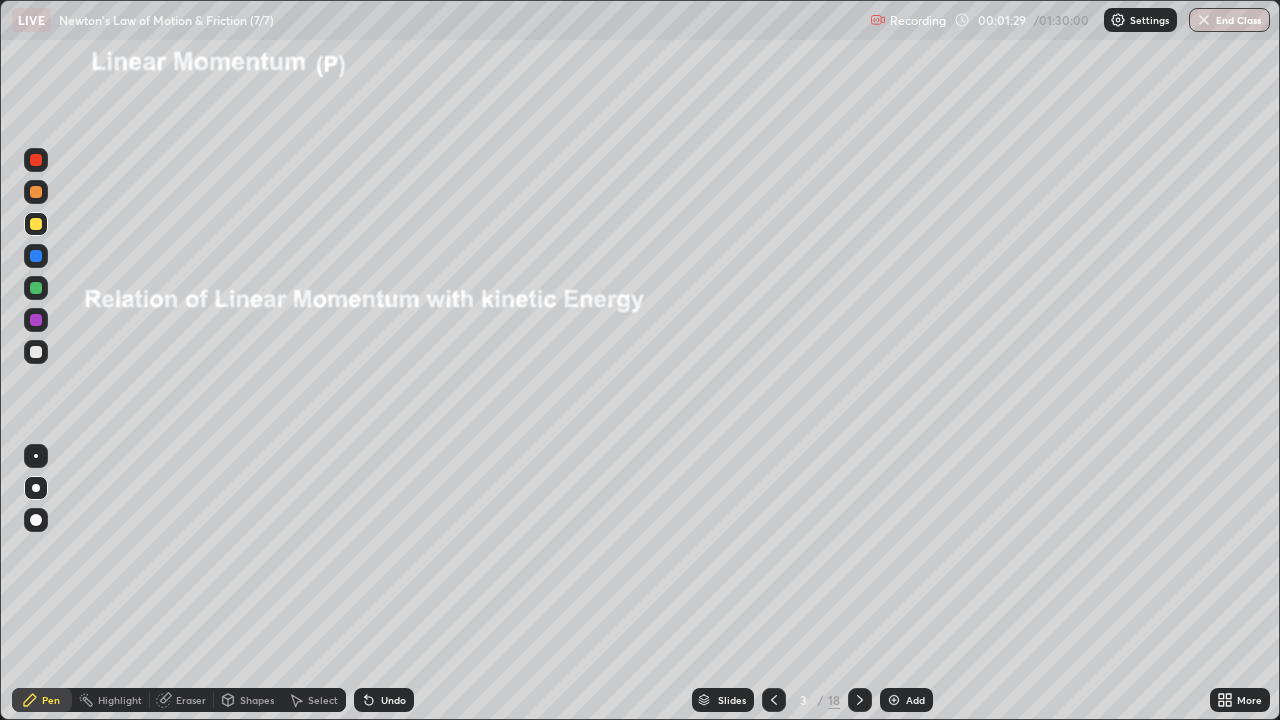 click on "Shapes" at bounding box center (257, 700) 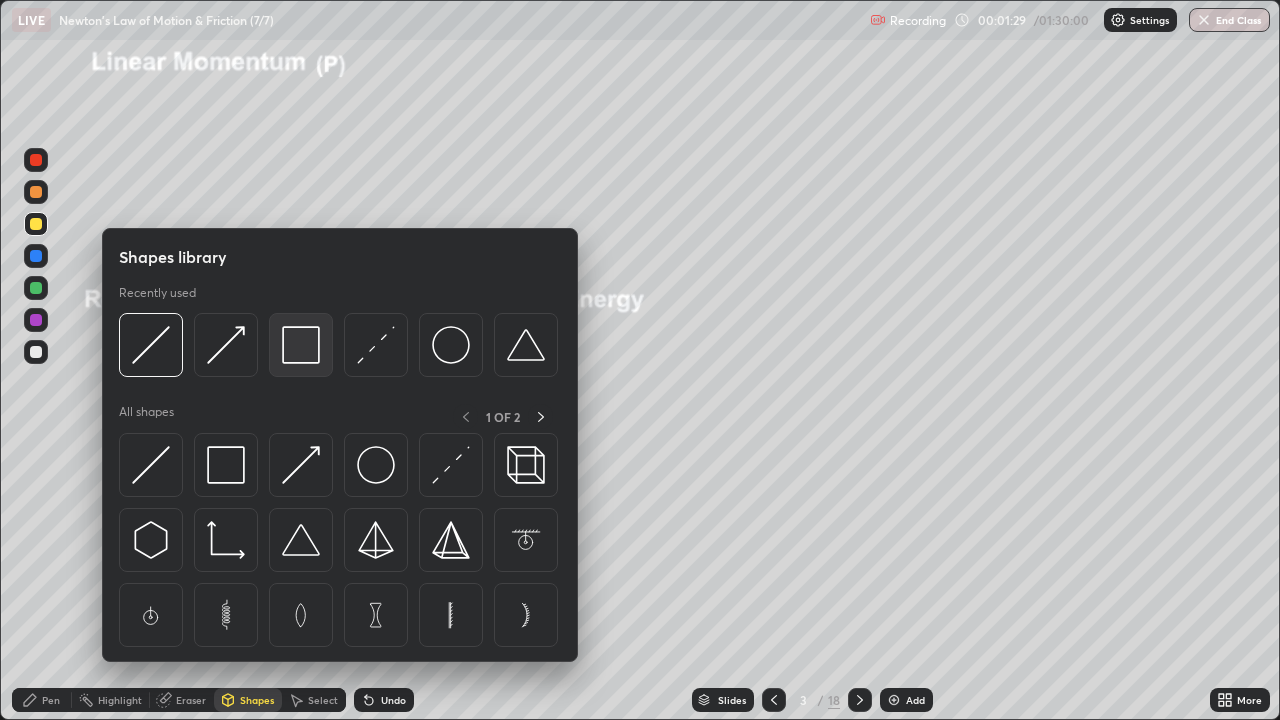 click at bounding box center [301, 345] 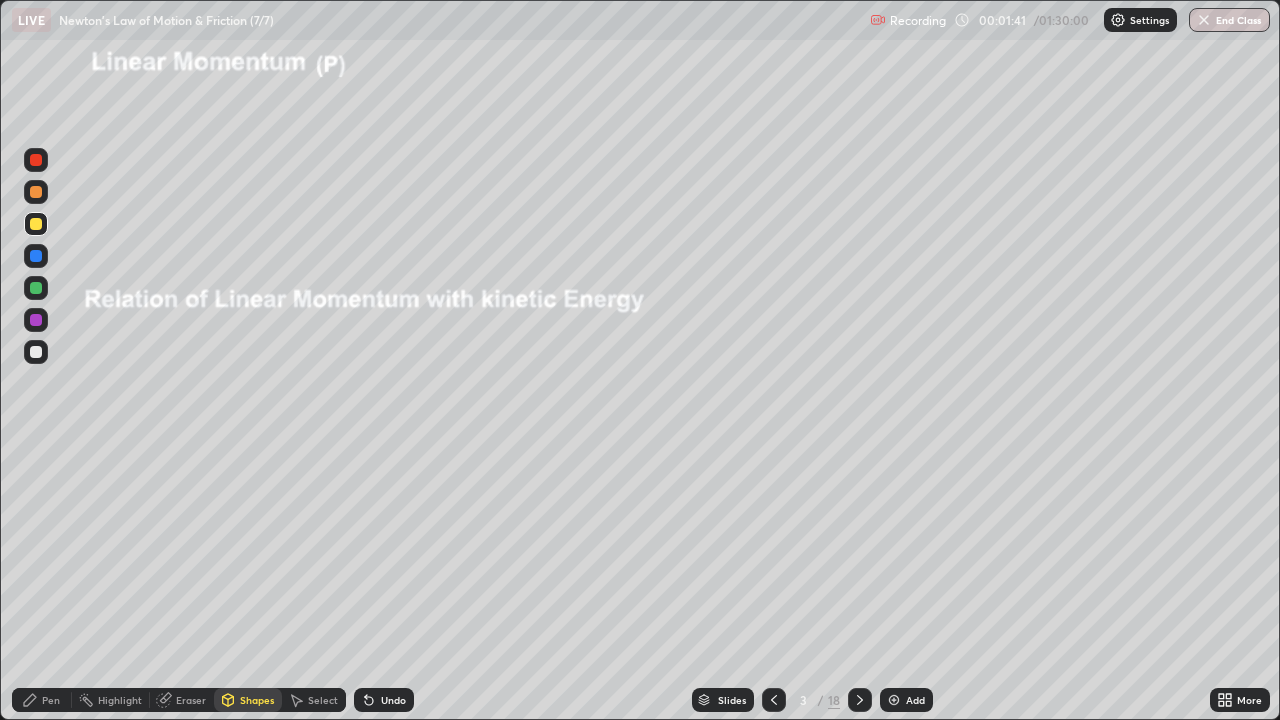 click at bounding box center (36, 192) 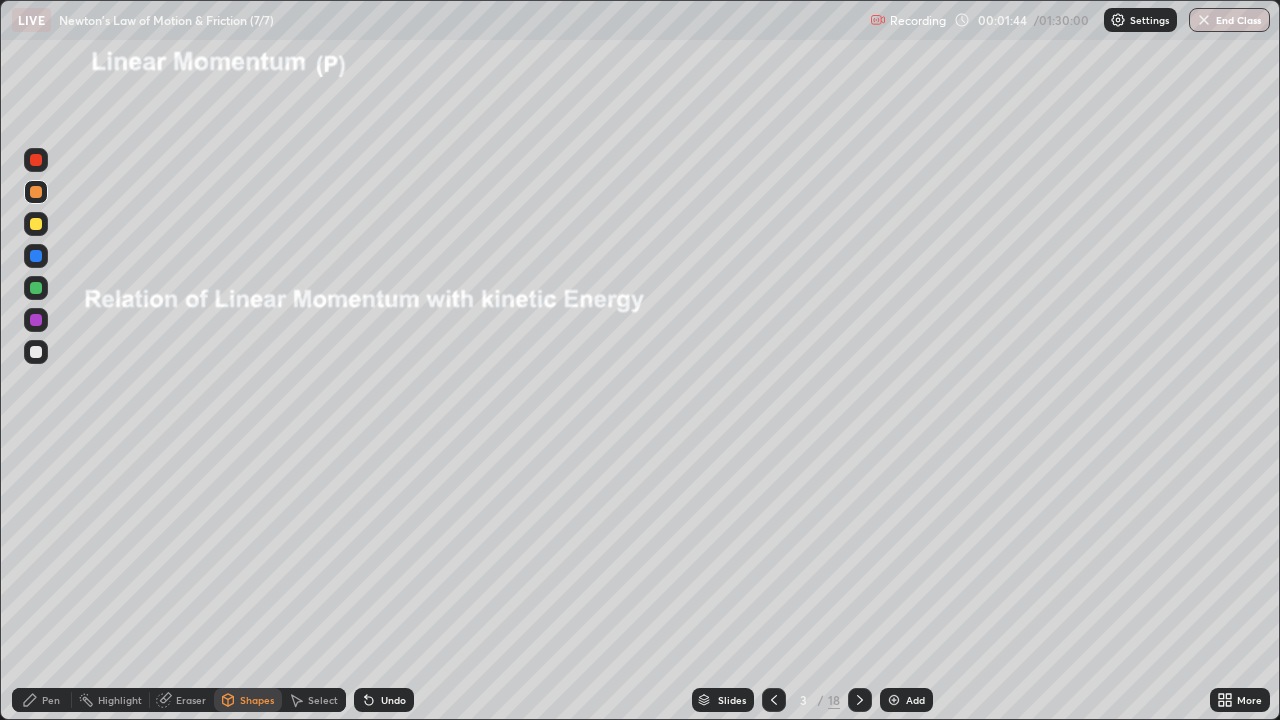 click on "Pen" at bounding box center (42, 700) 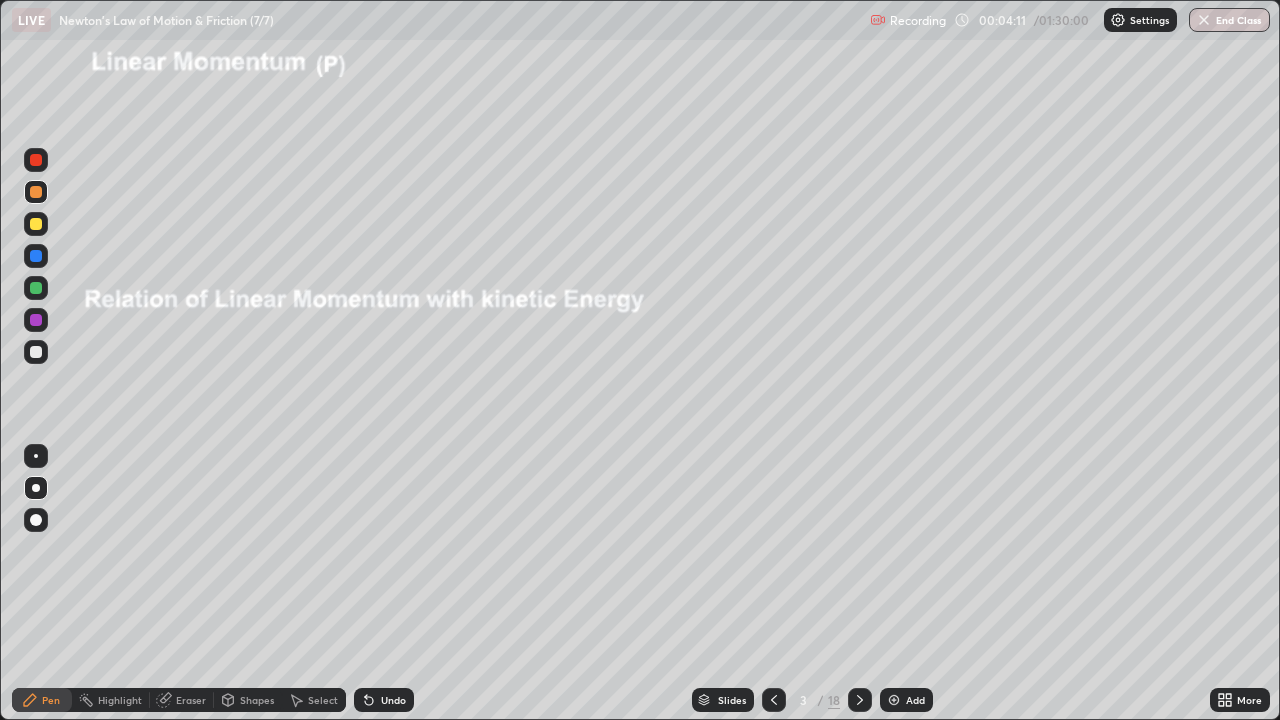 click at bounding box center (36, 224) 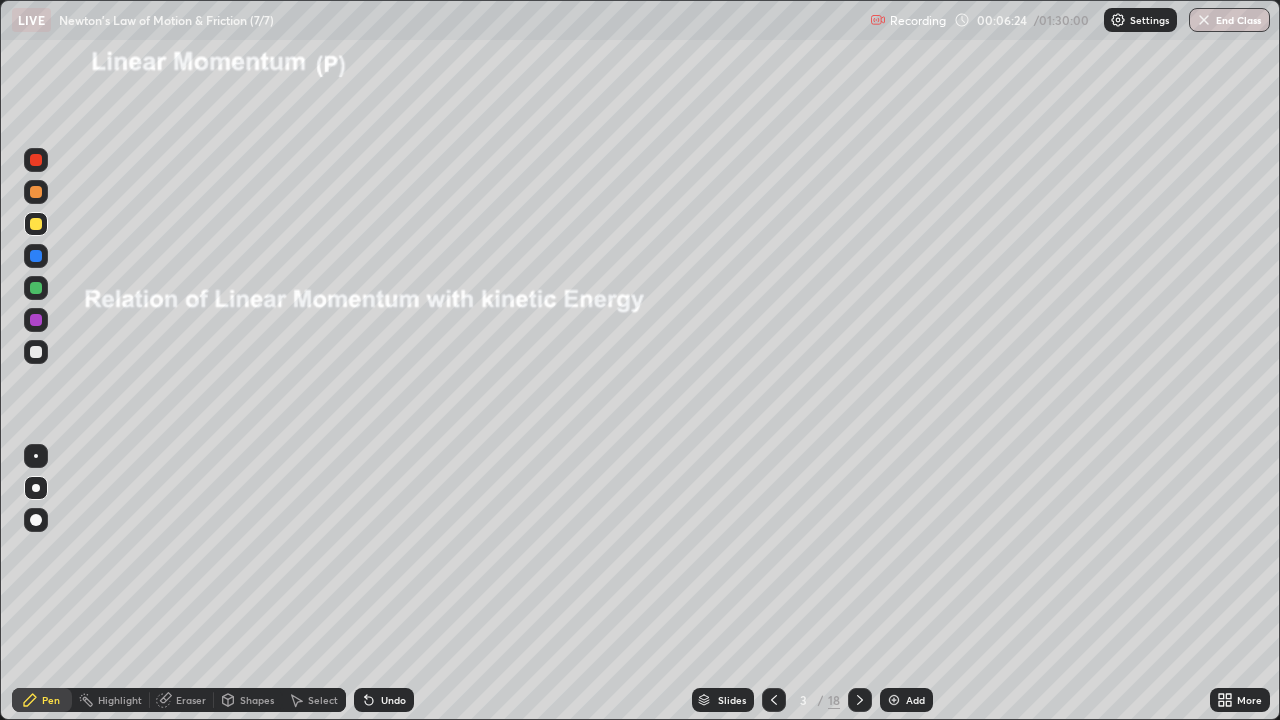 click on "Add" at bounding box center (915, 700) 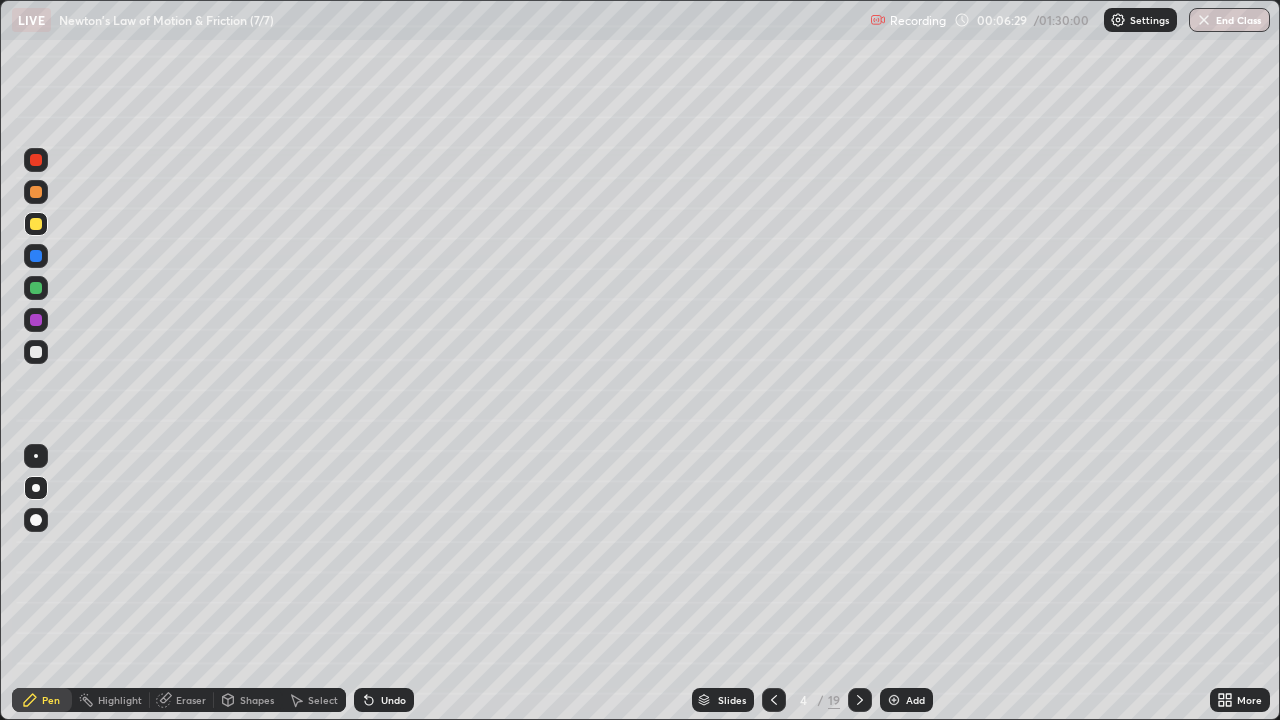 click at bounding box center (36, 192) 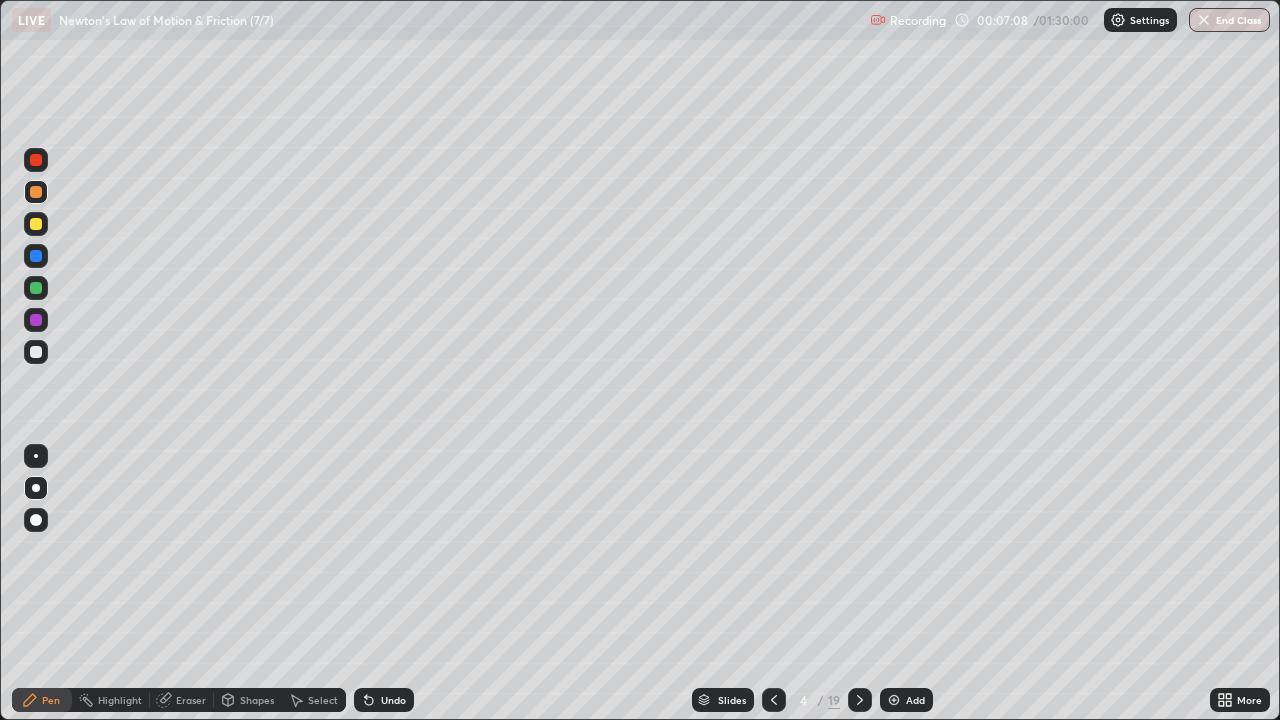 click at bounding box center [36, 352] 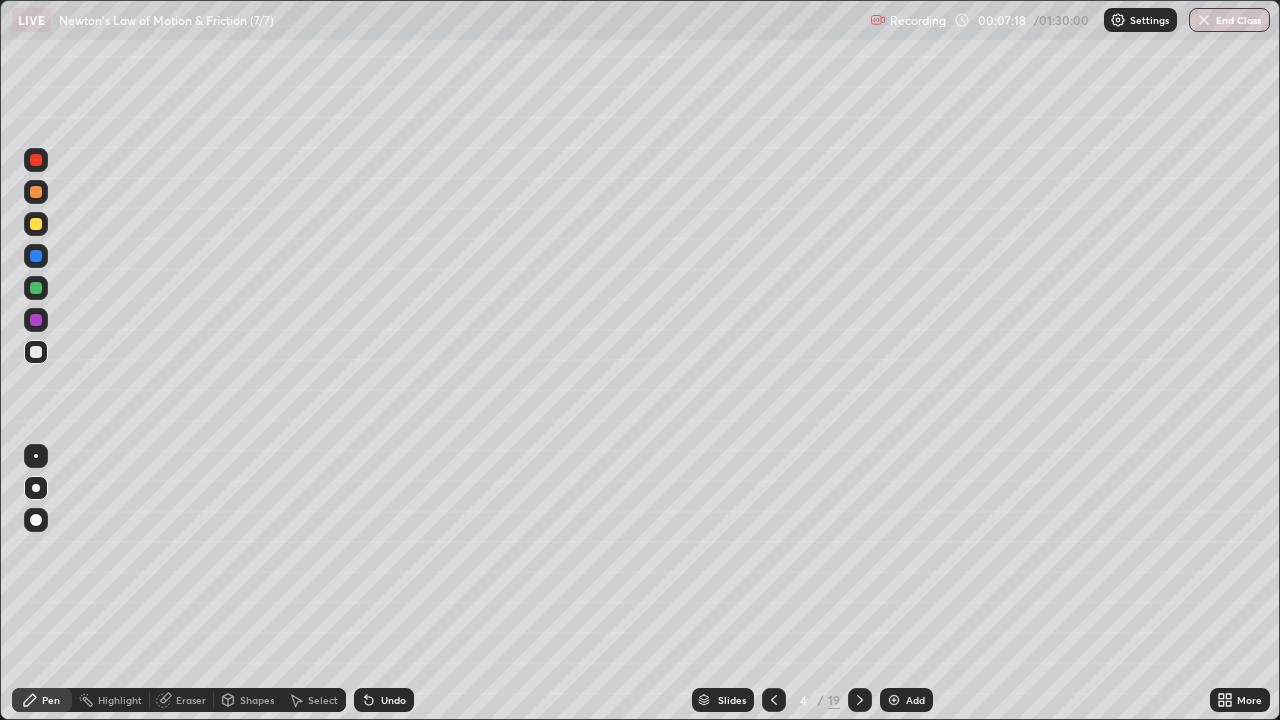 click on "Undo" at bounding box center [384, 700] 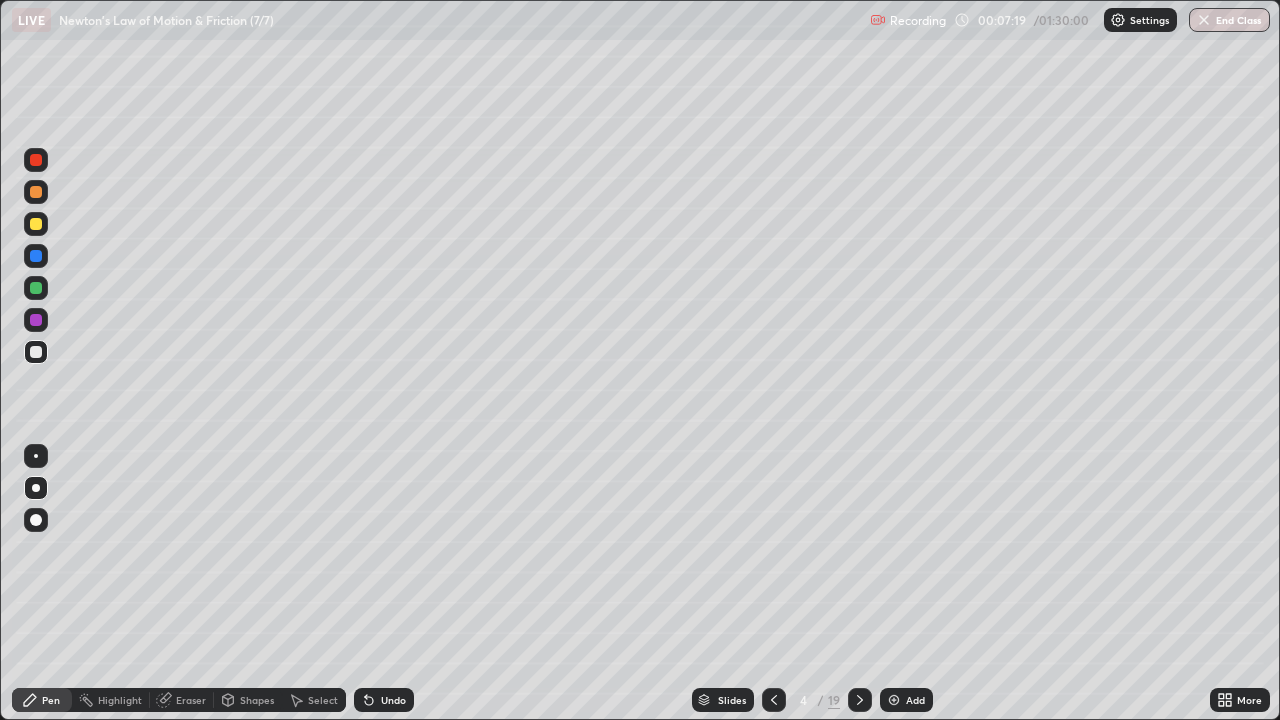 click on "Undo" at bounding box center [393, 700] 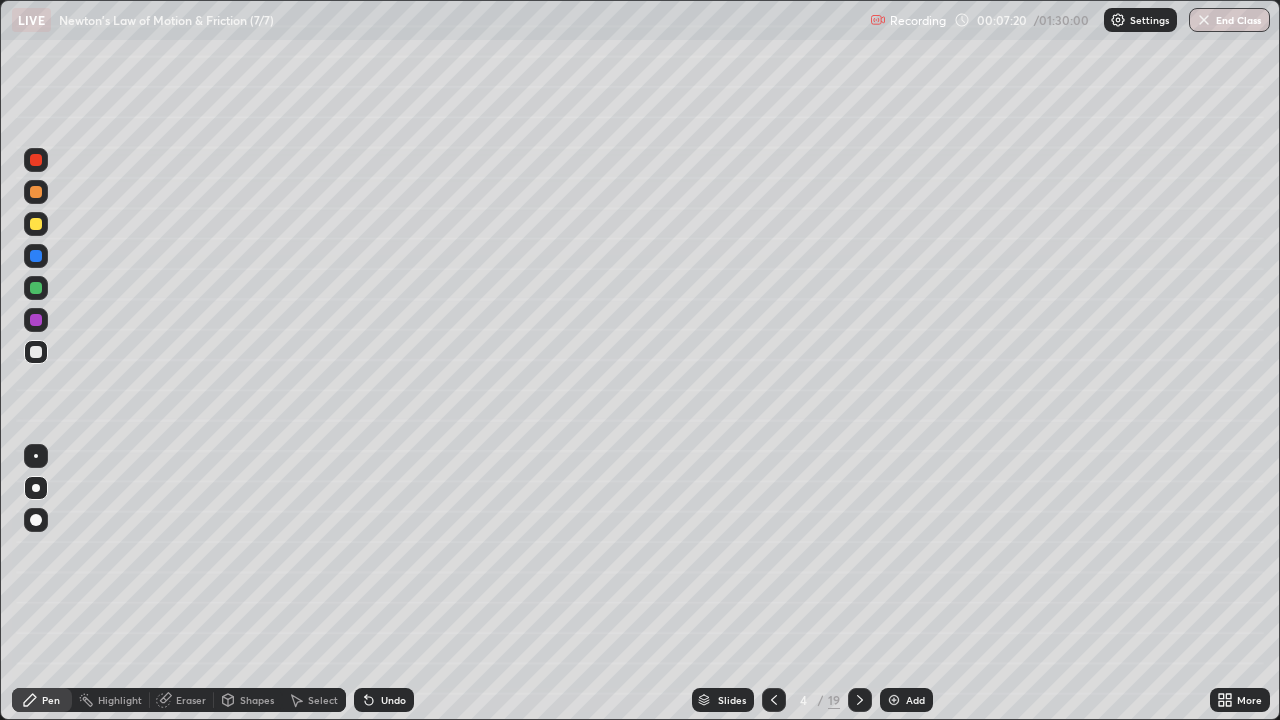 click on "Undo" at bounding box center (393, 700) 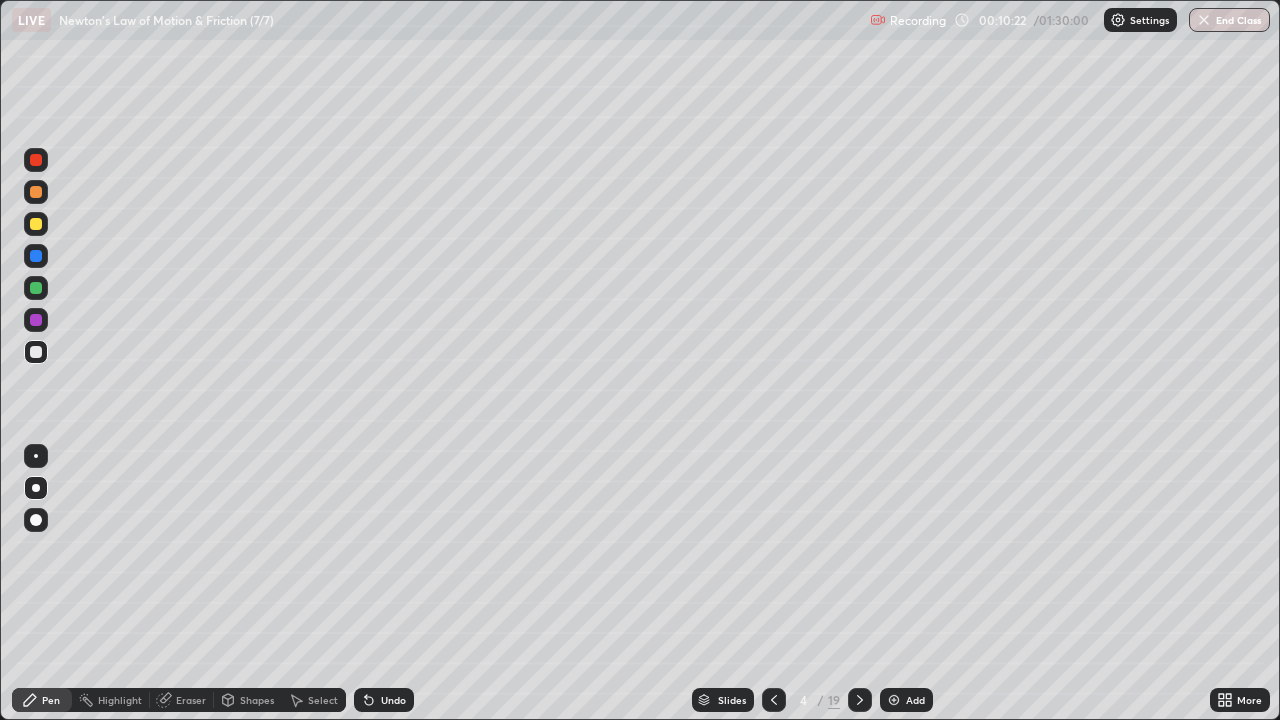click on "Add" at bounding box center (915, 700) 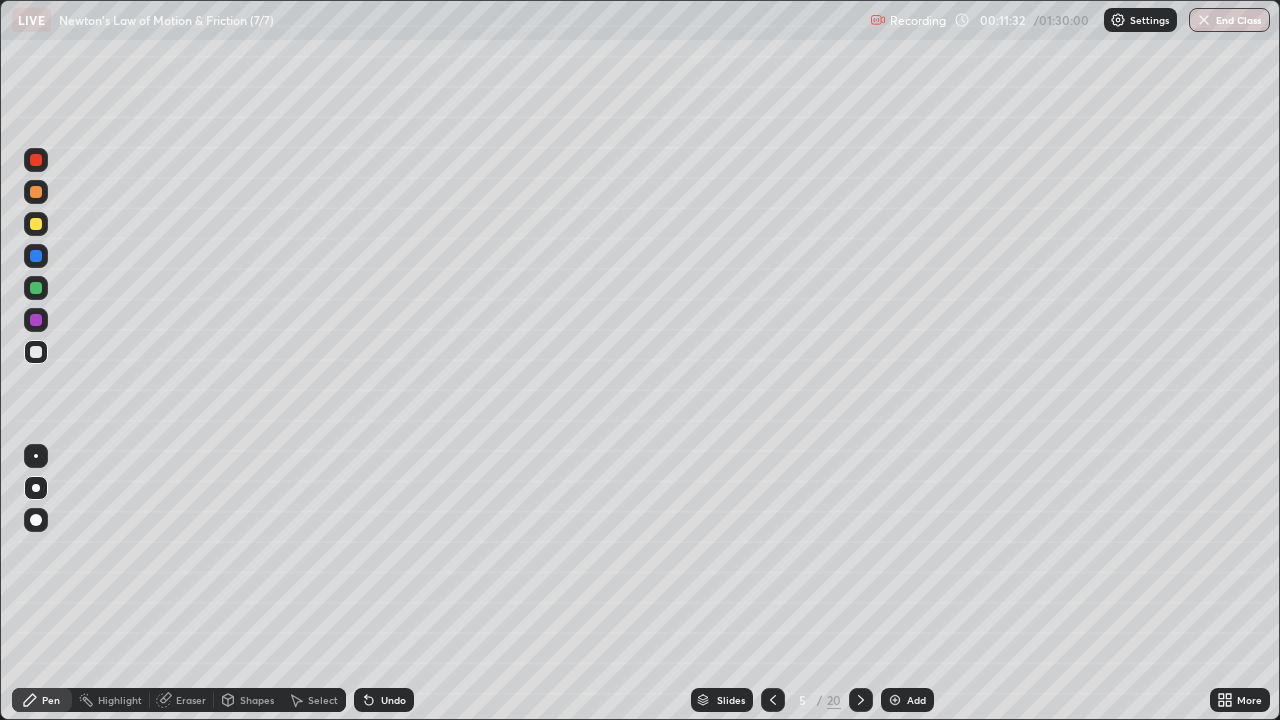 click at bounding box center (36, 224) 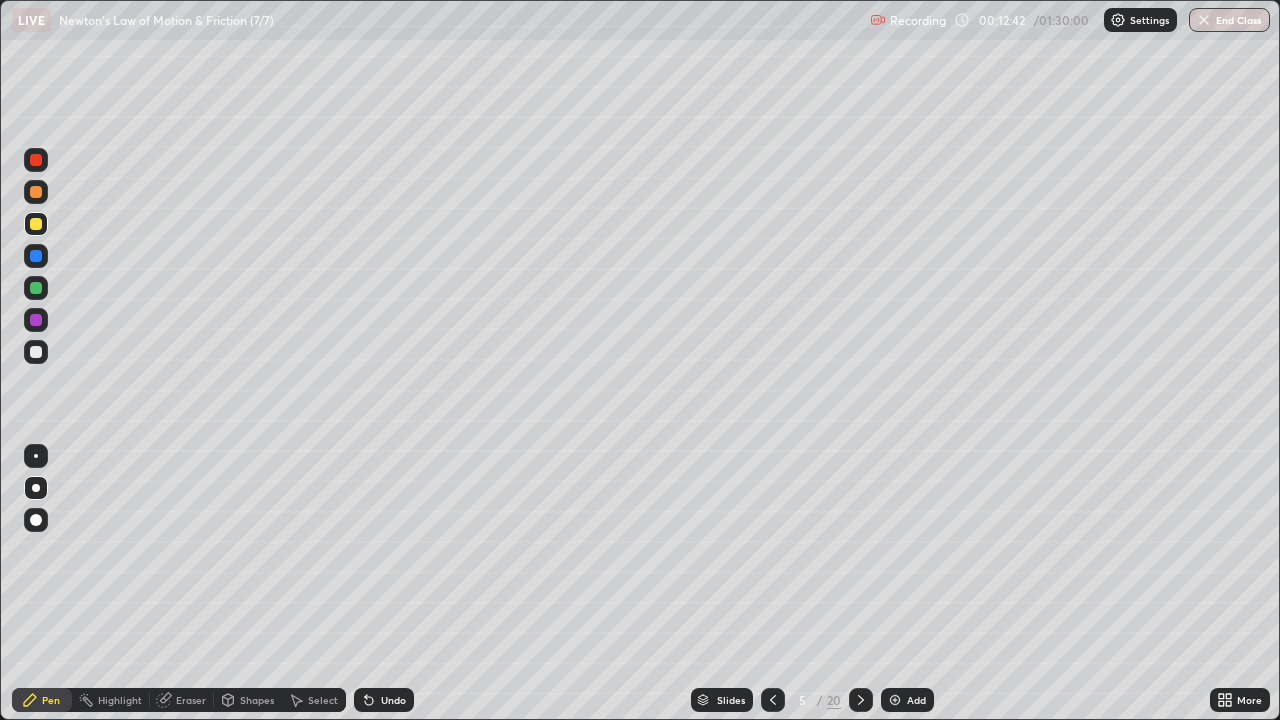 click on "Undo" at bounding box center [393, 700] 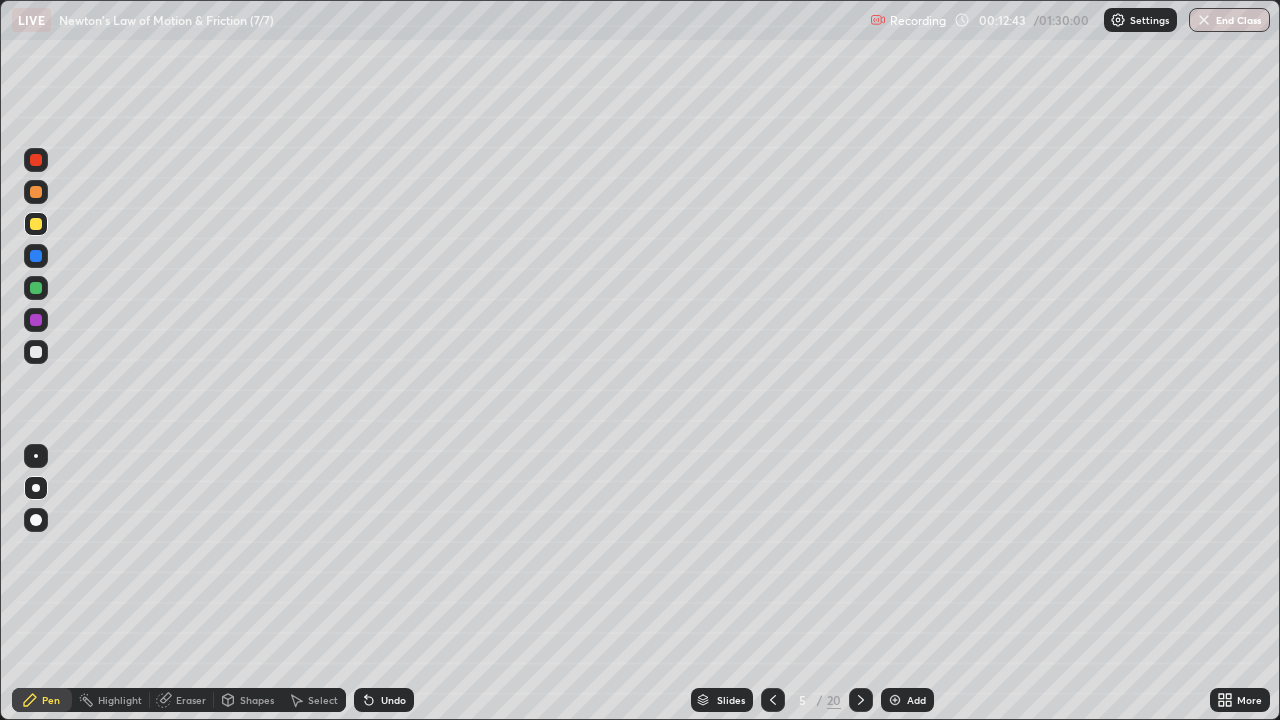 click on "Undo" at bounding box center (393, 700) 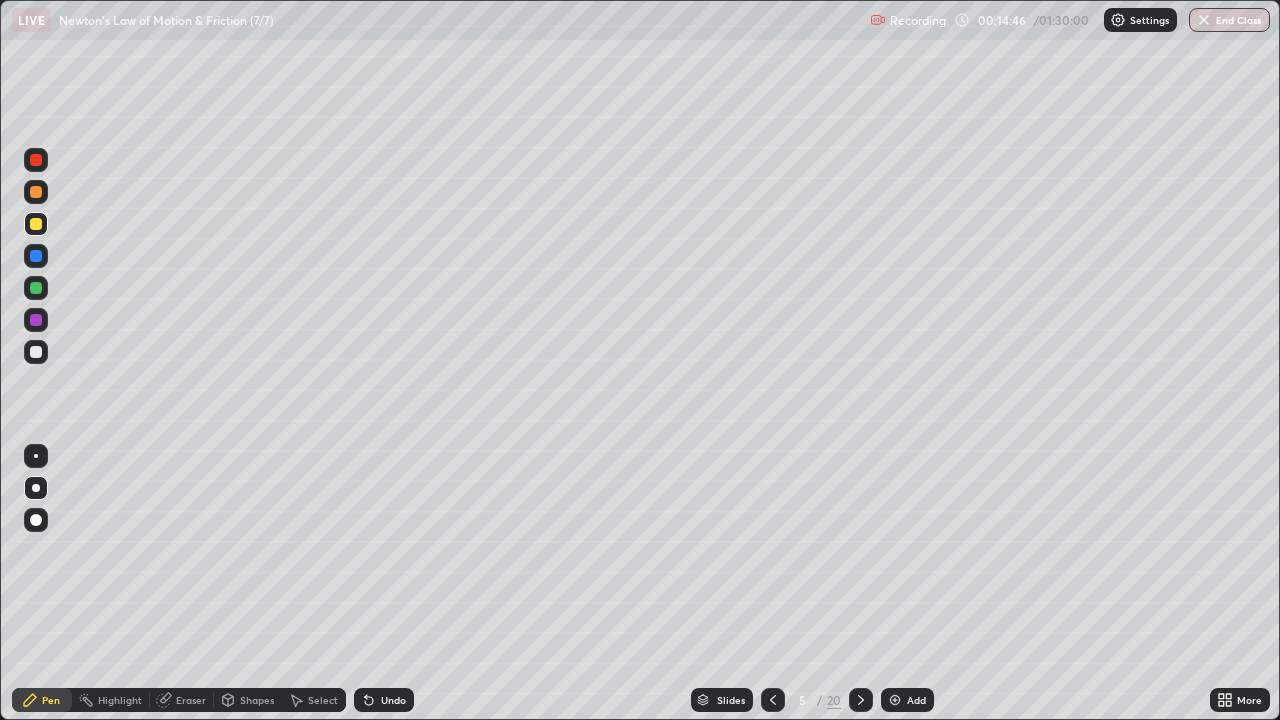click on "Add" at bounding box center (907, 700) 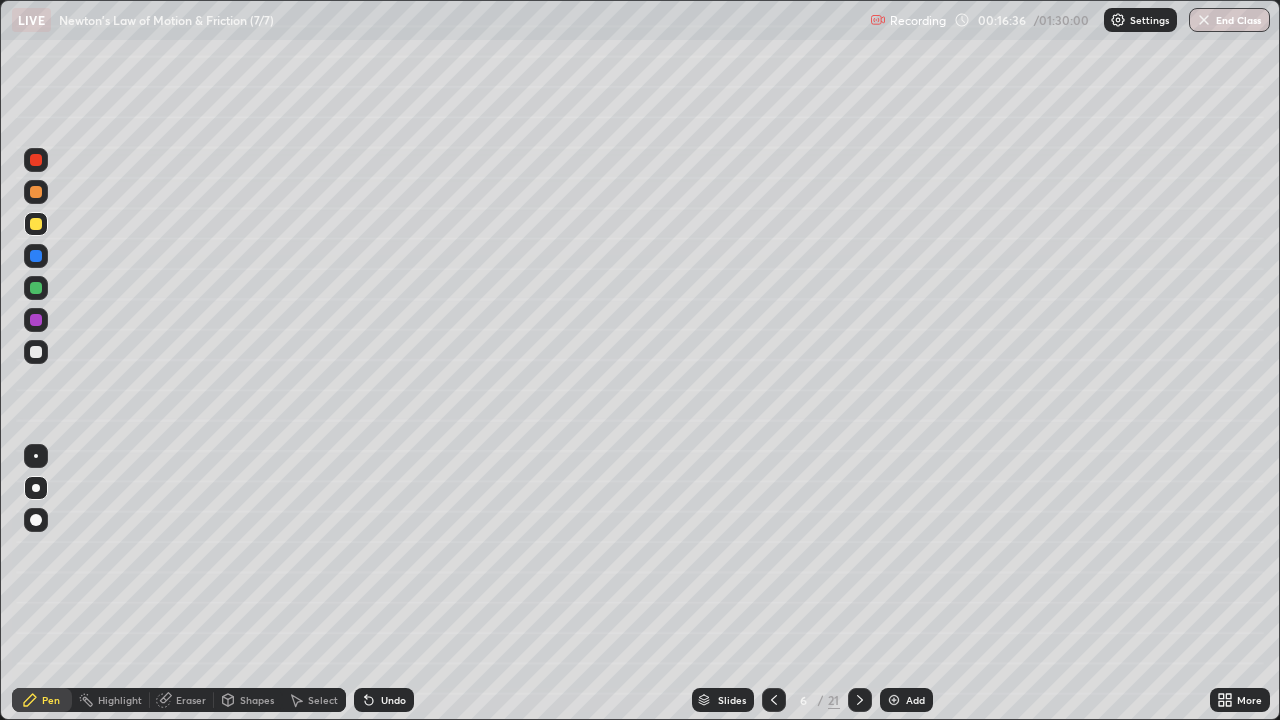 click at bounding box center [36, 352] 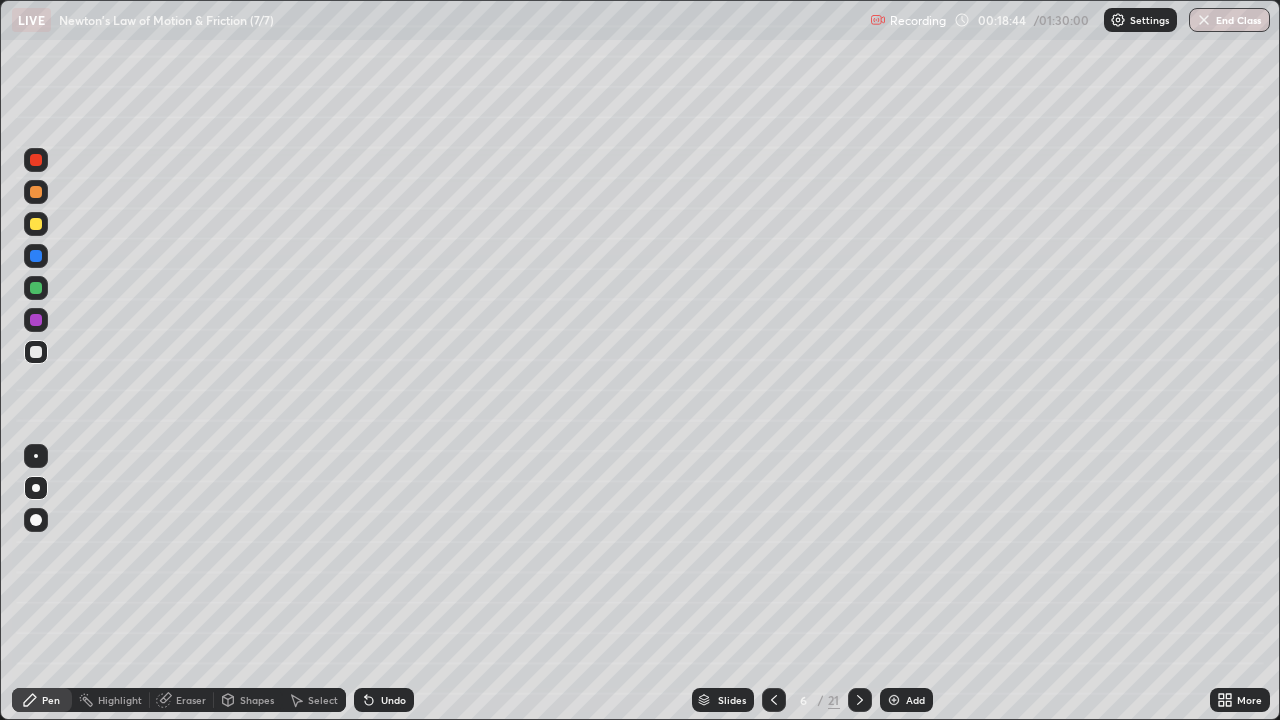 click on "Add" at bounding box center (915, 700) 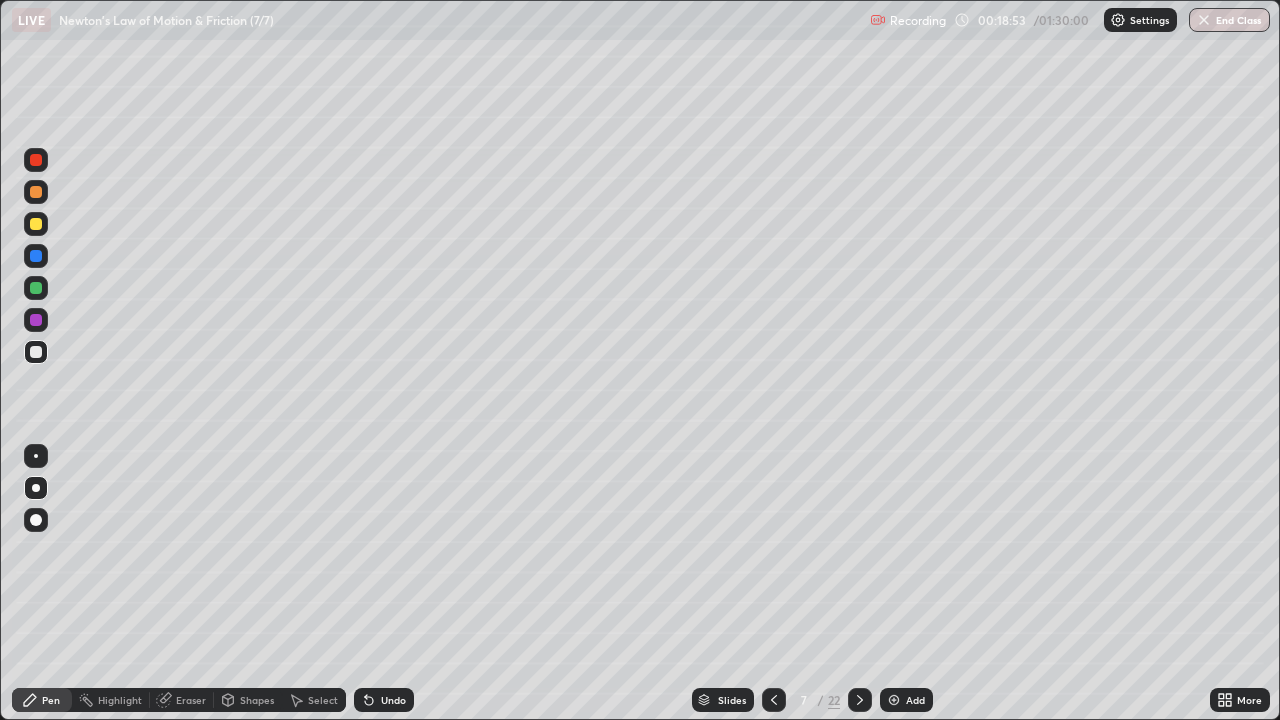 click at bounding box center [36, 224] 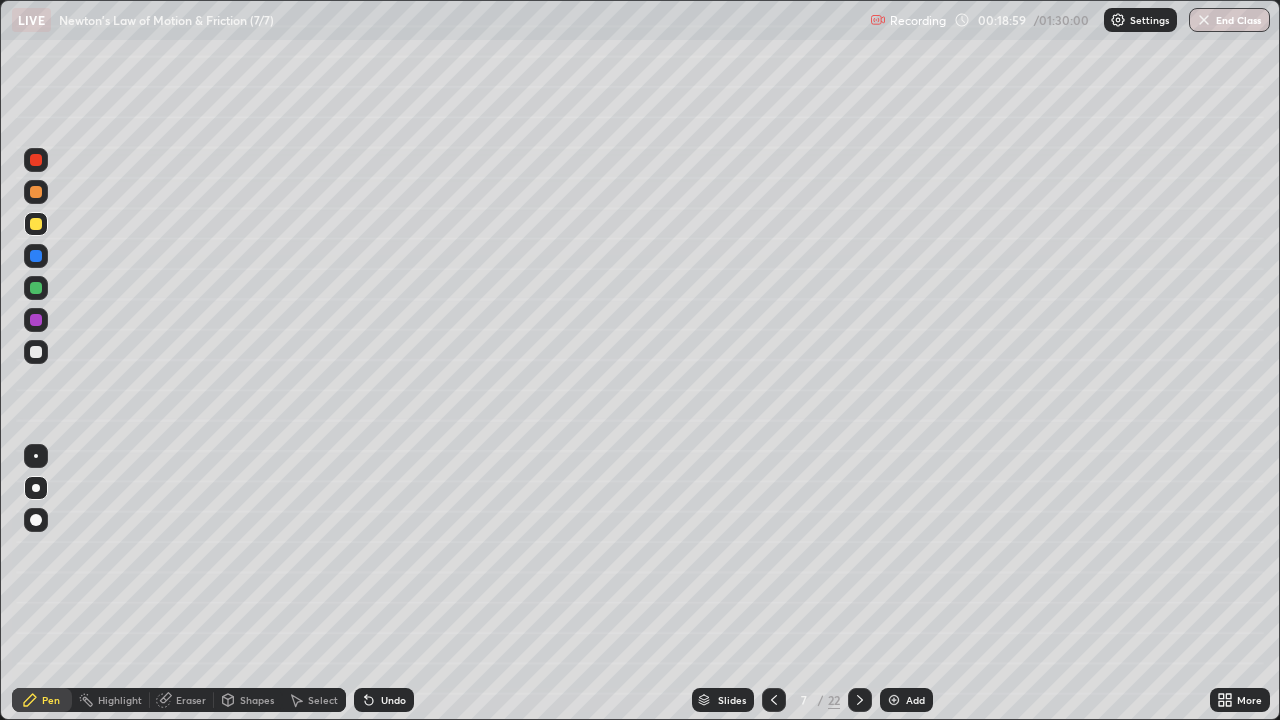 click on "Undo" at bounding box center [393, 700] 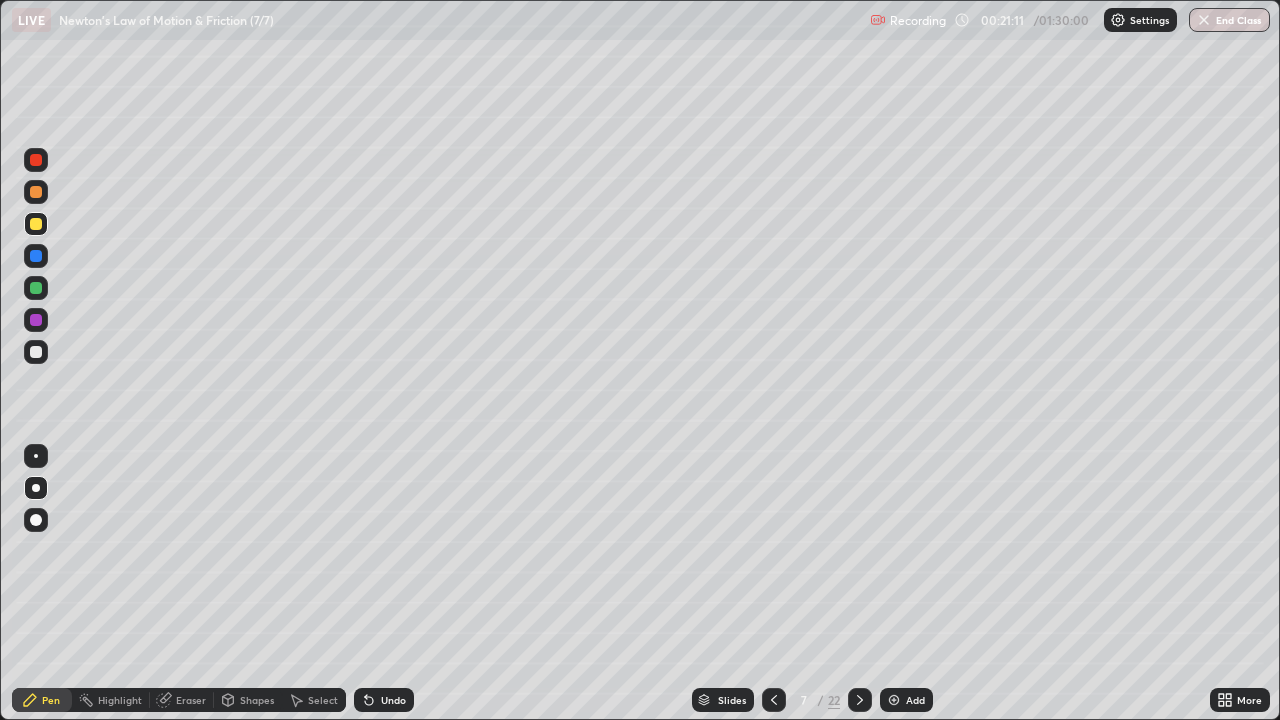 click on "Eraser" at bounding box center [182, 700] 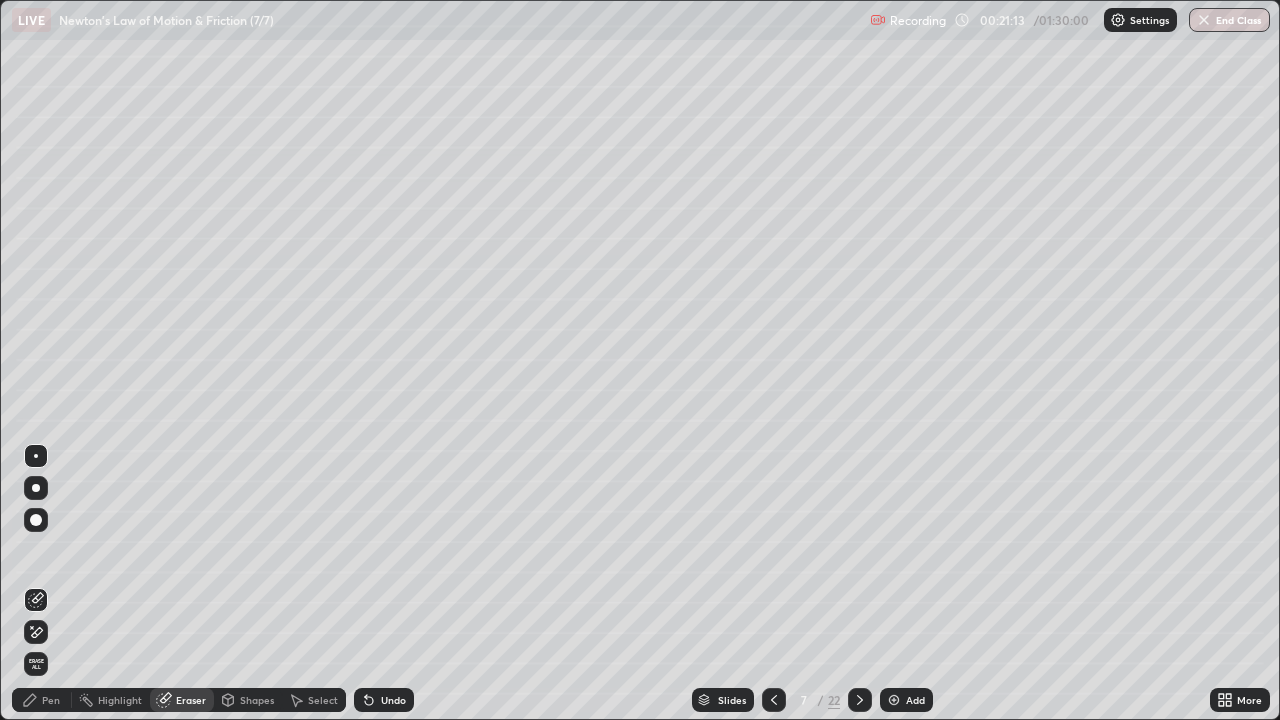 click on "Pen" at bounding box center [51, 700] 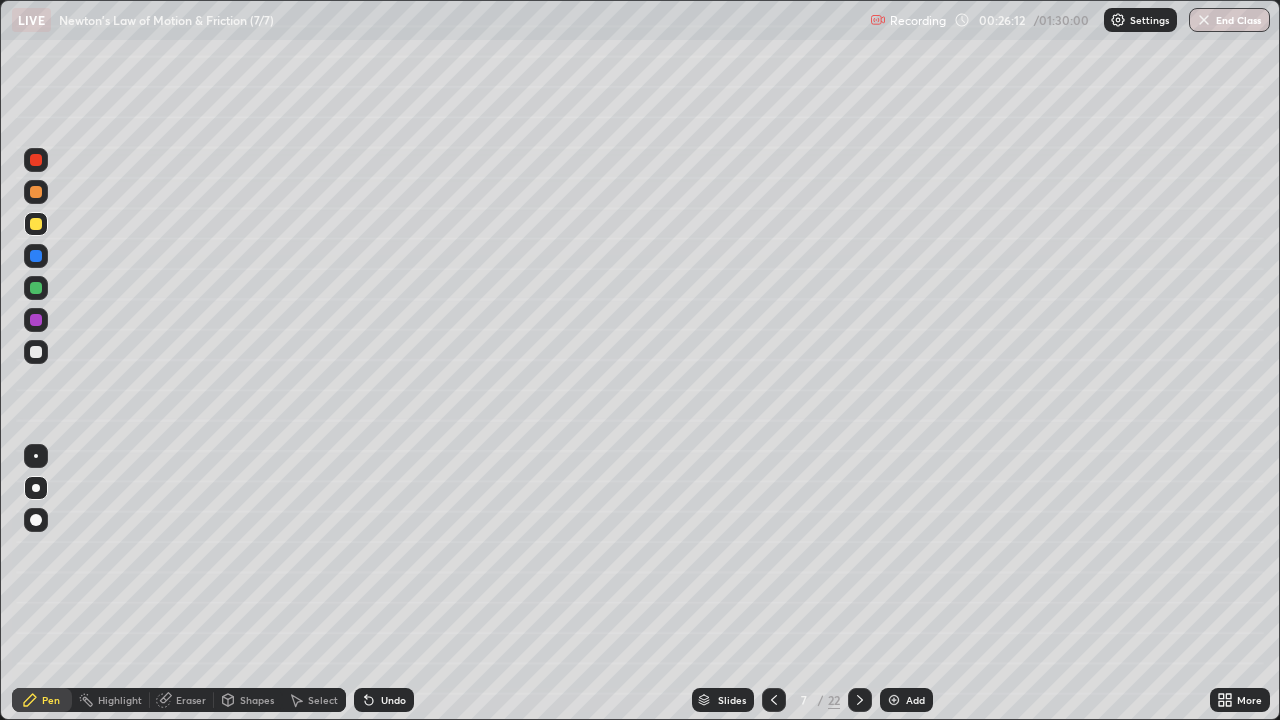 click on "Add" at bounding box center [915, 700] 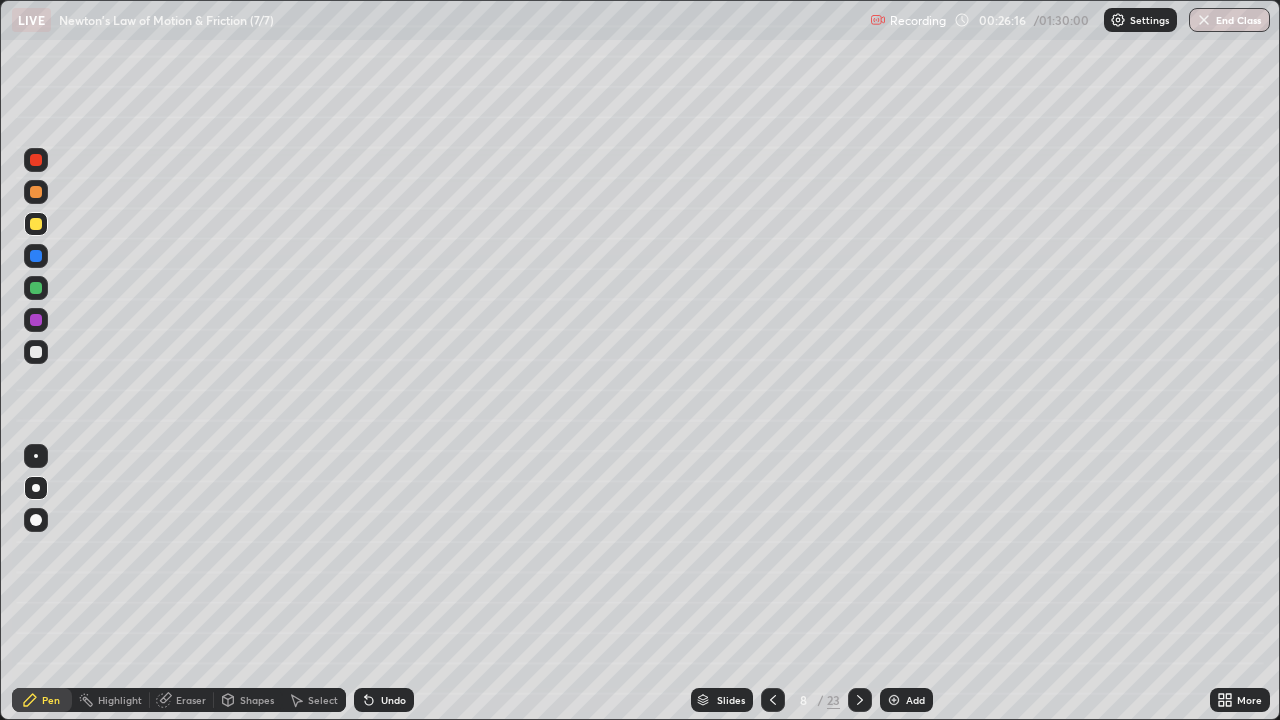 click 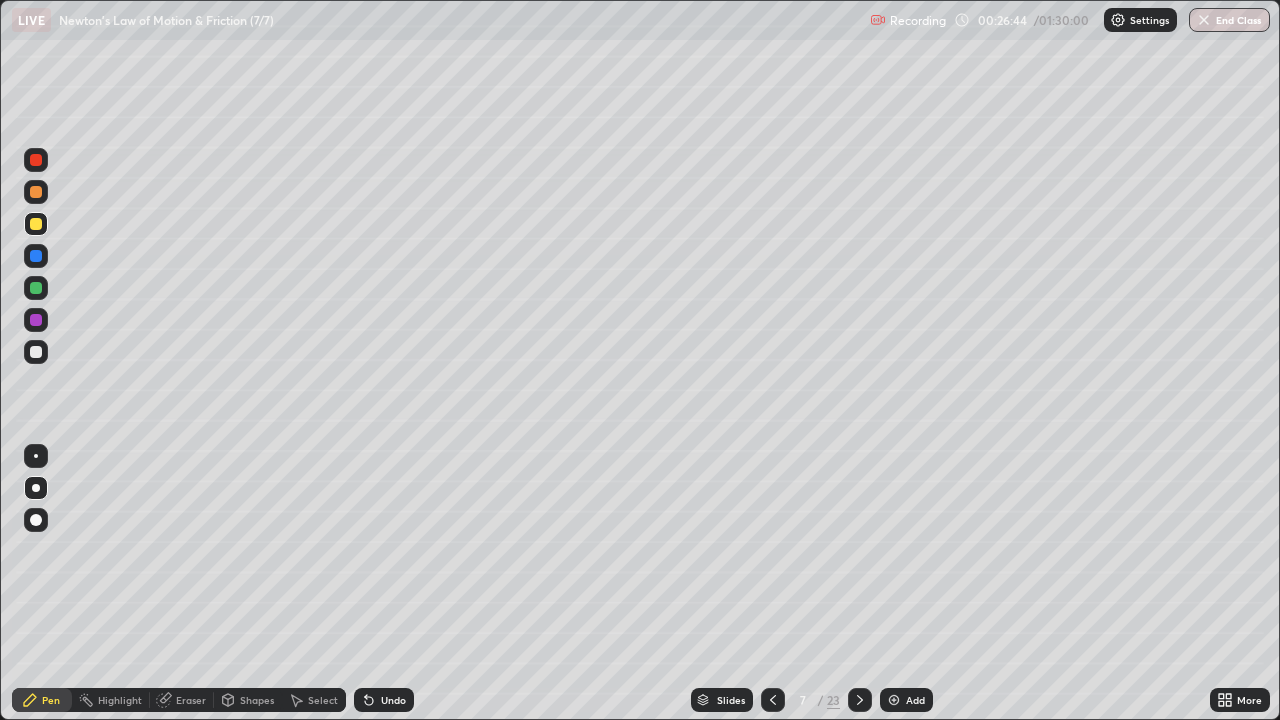 click 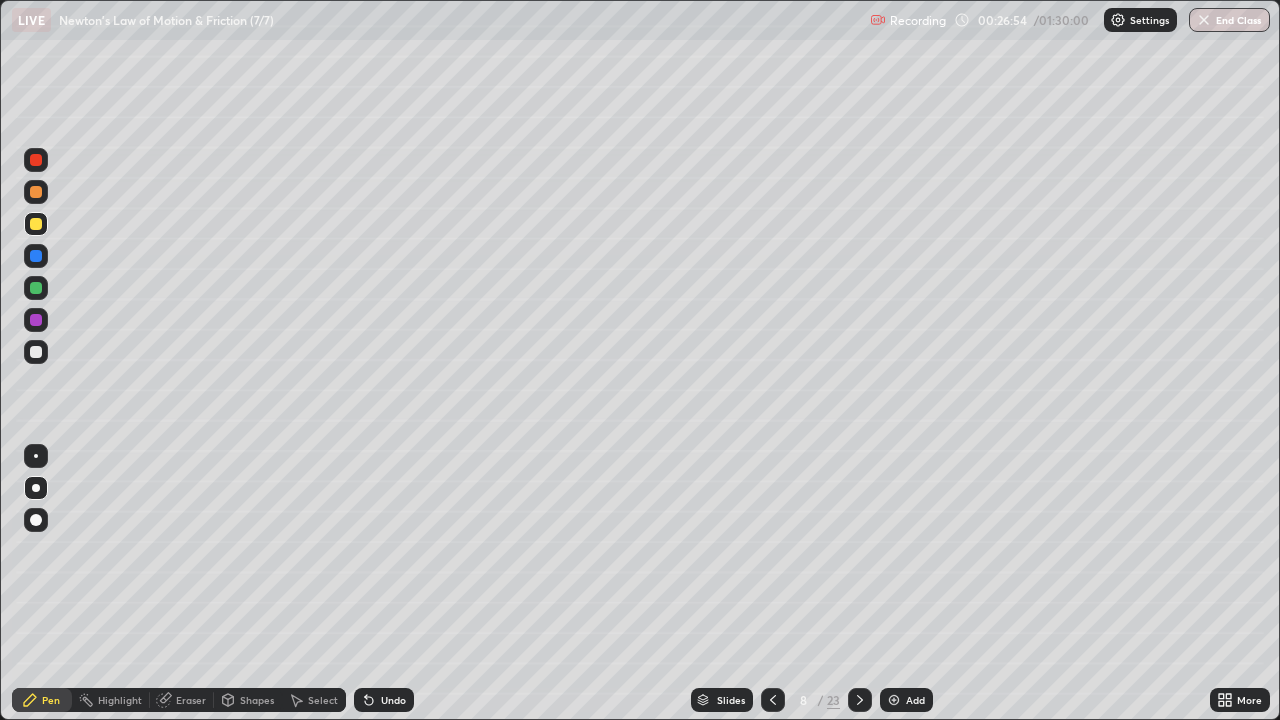 click at bounding box center [36, 192] 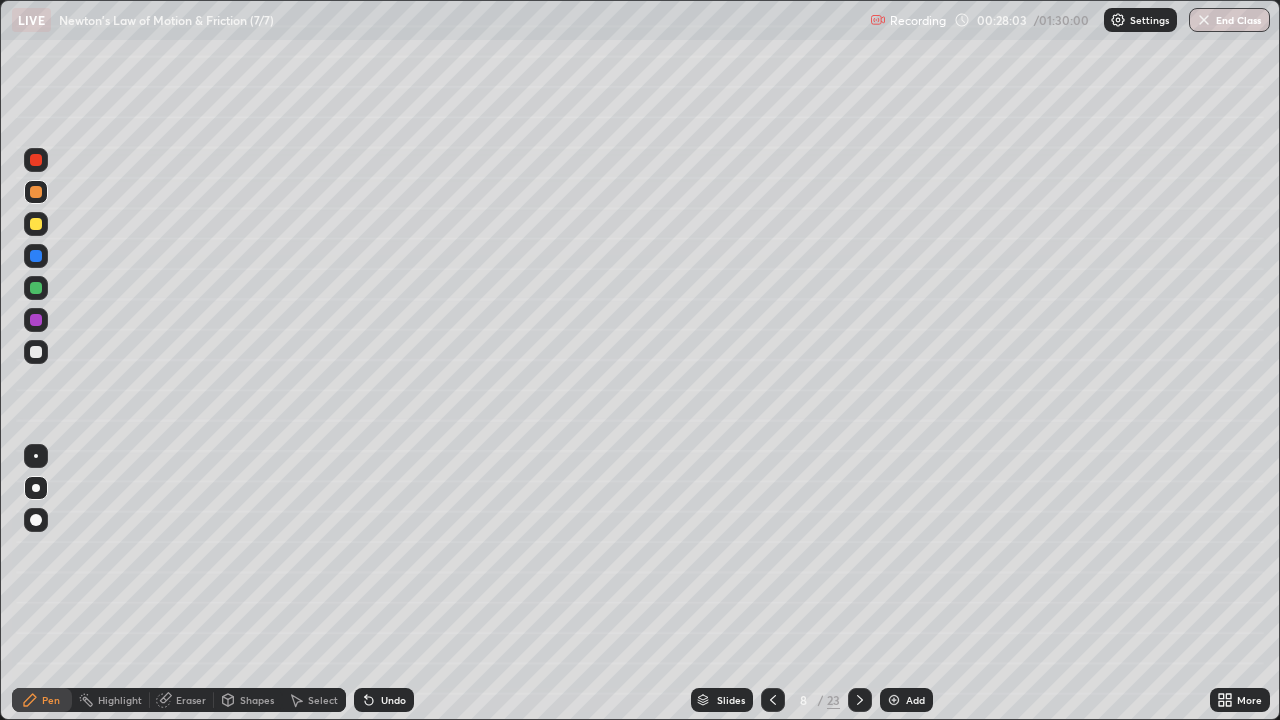 click at bounding box center (36, 352) 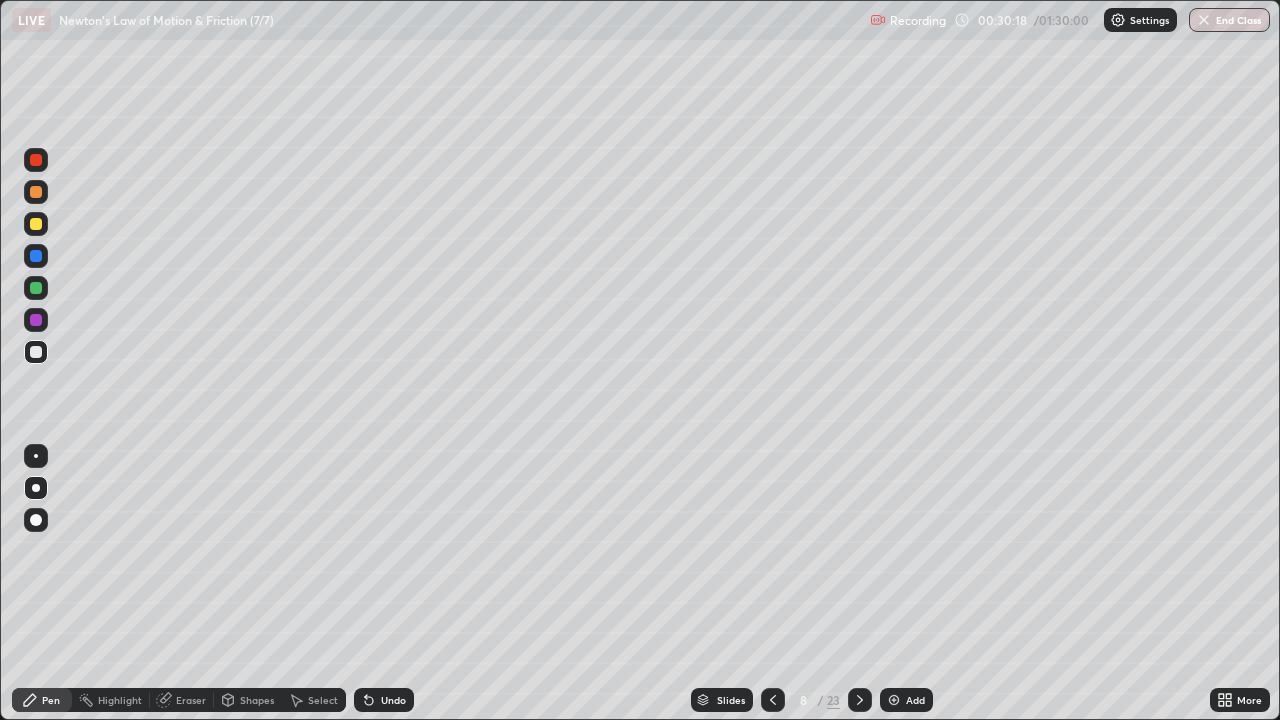click on "Add" at bounding box center [915, 700] 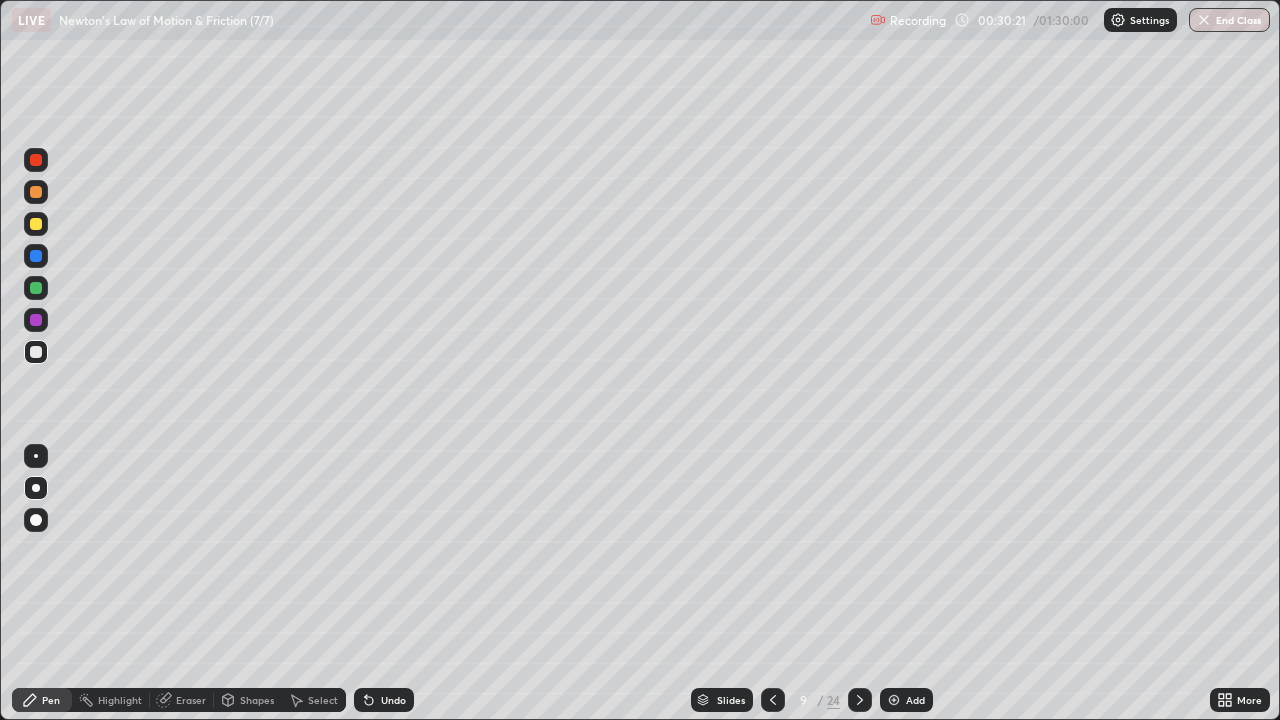 click at bounding box center (36, 192) 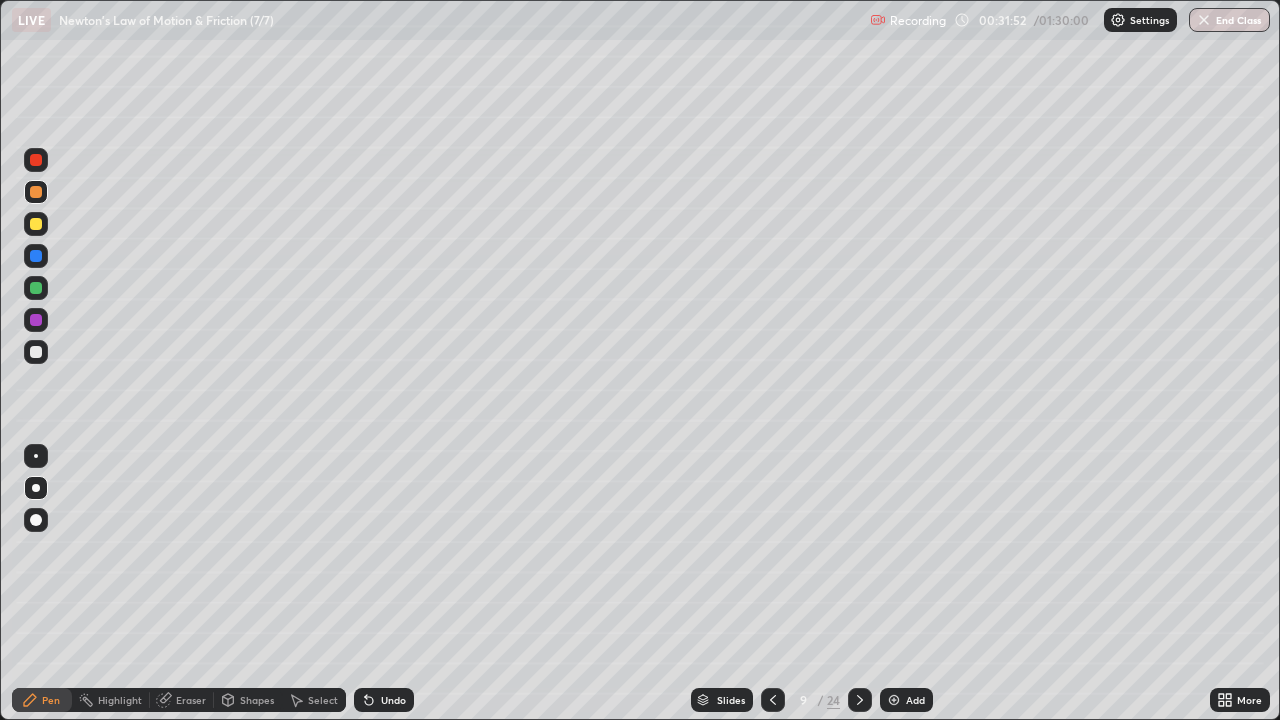 click at bounding box center [36, 352] 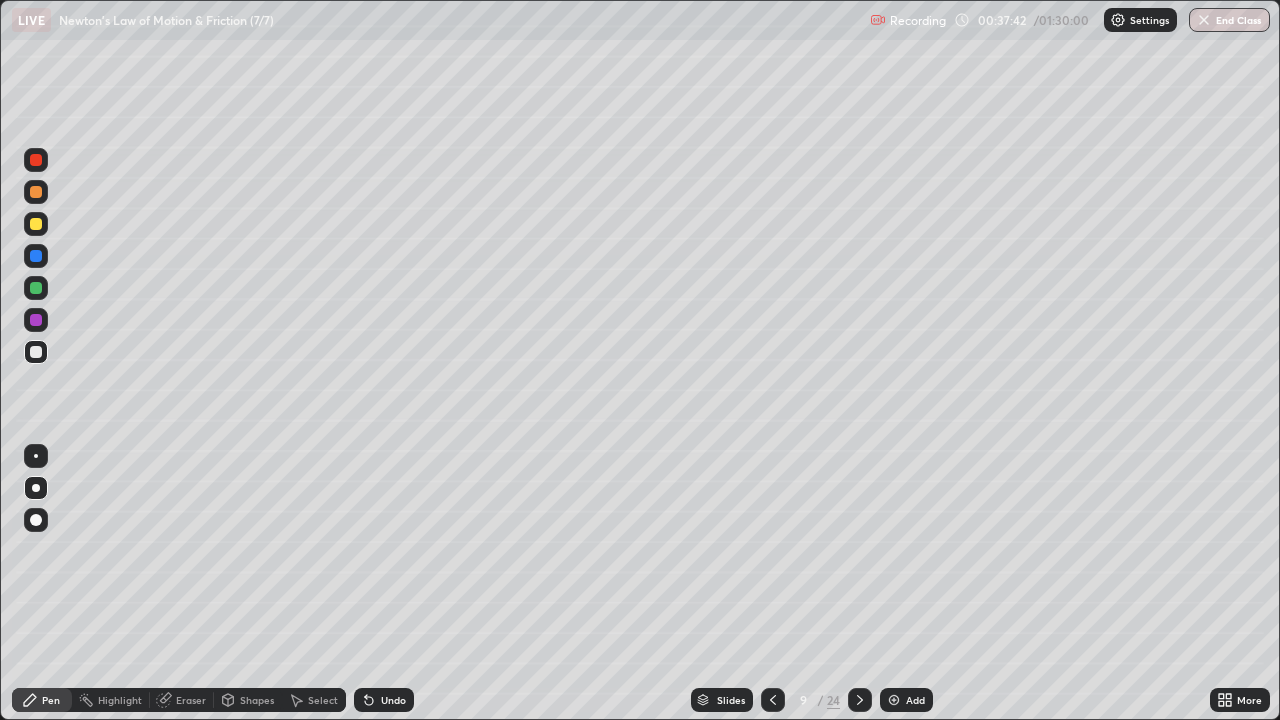 click 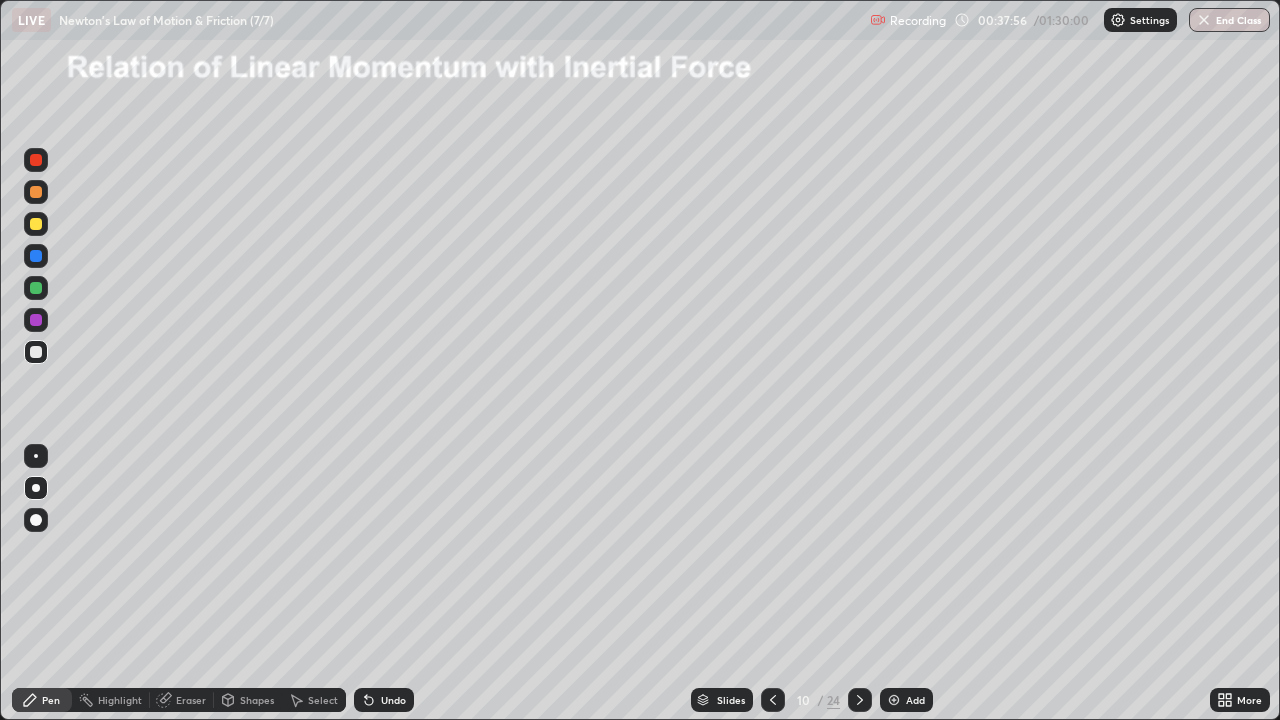 click at bounding box center (36, 192) 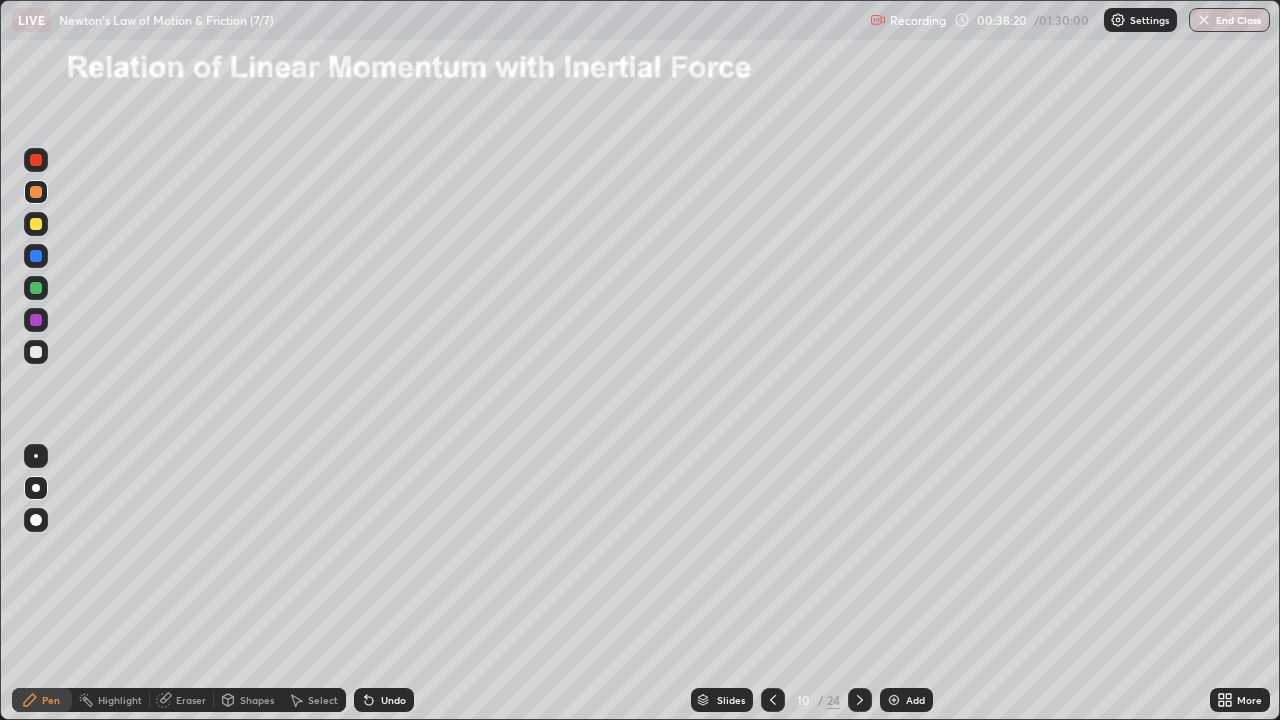 click on "Shapes" at bounding box center (248, 700) 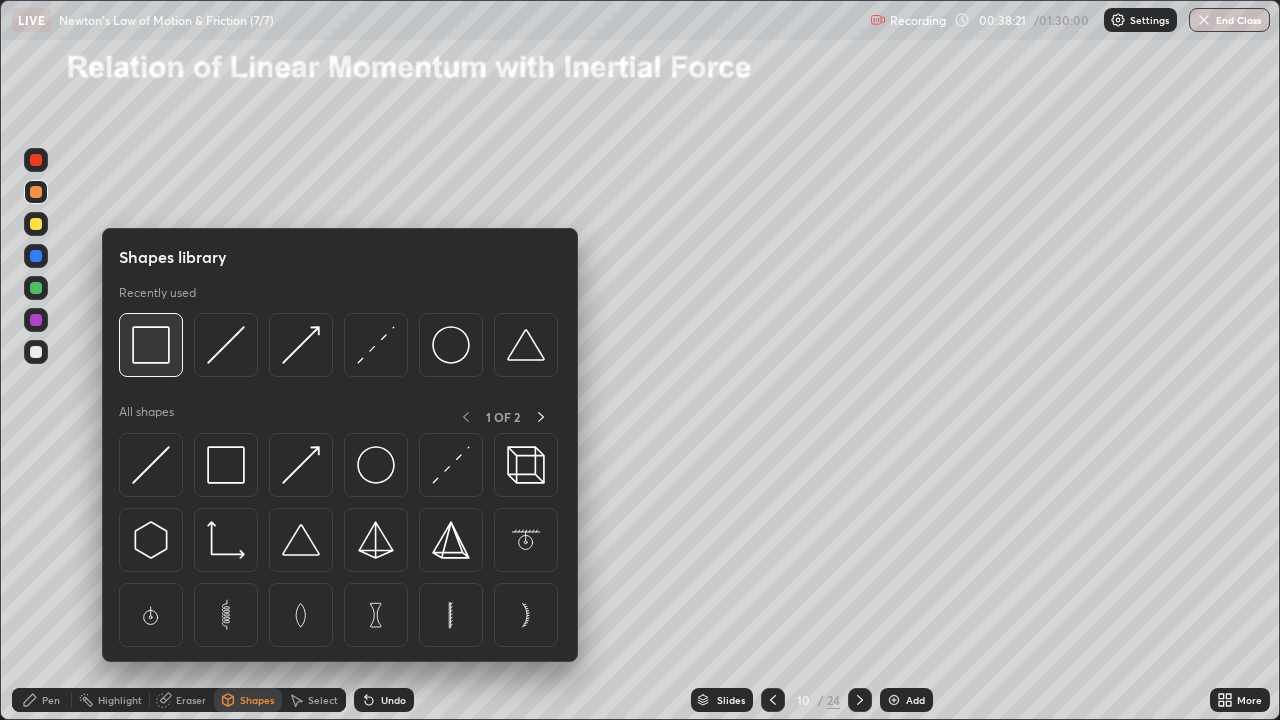 click at bounding box center [151, 345] 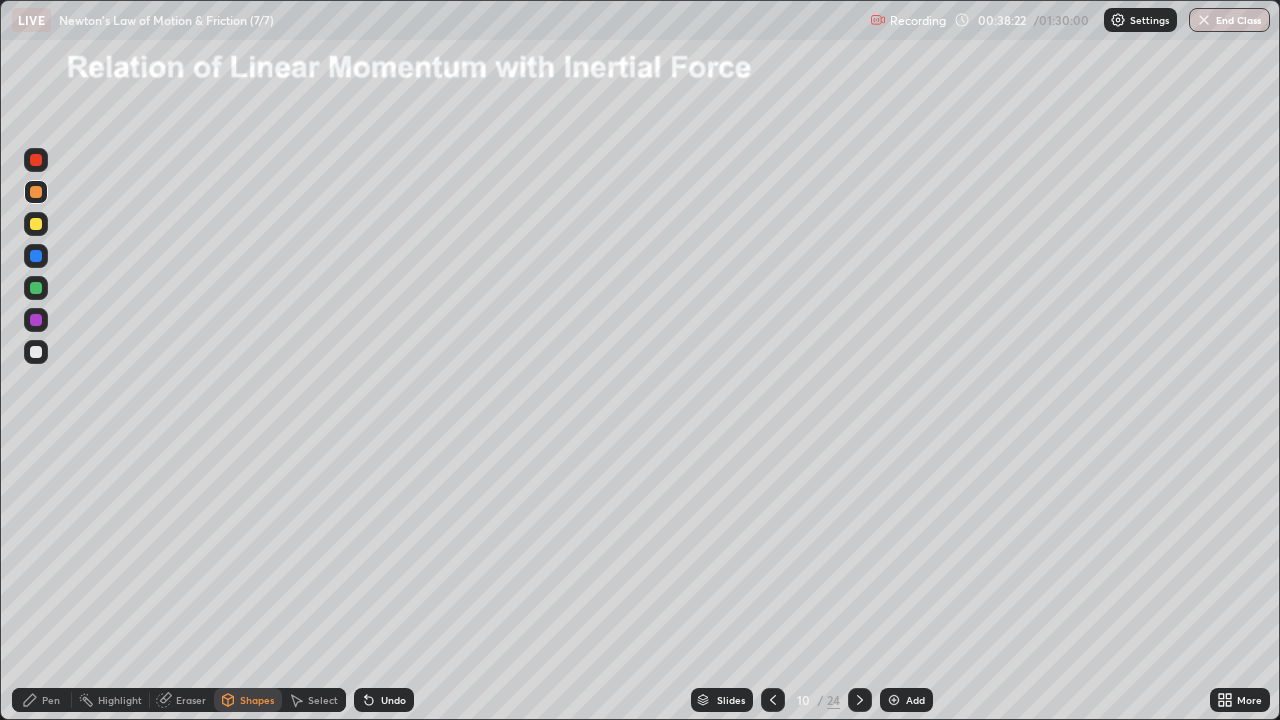 click at bounding box center (36, 352) 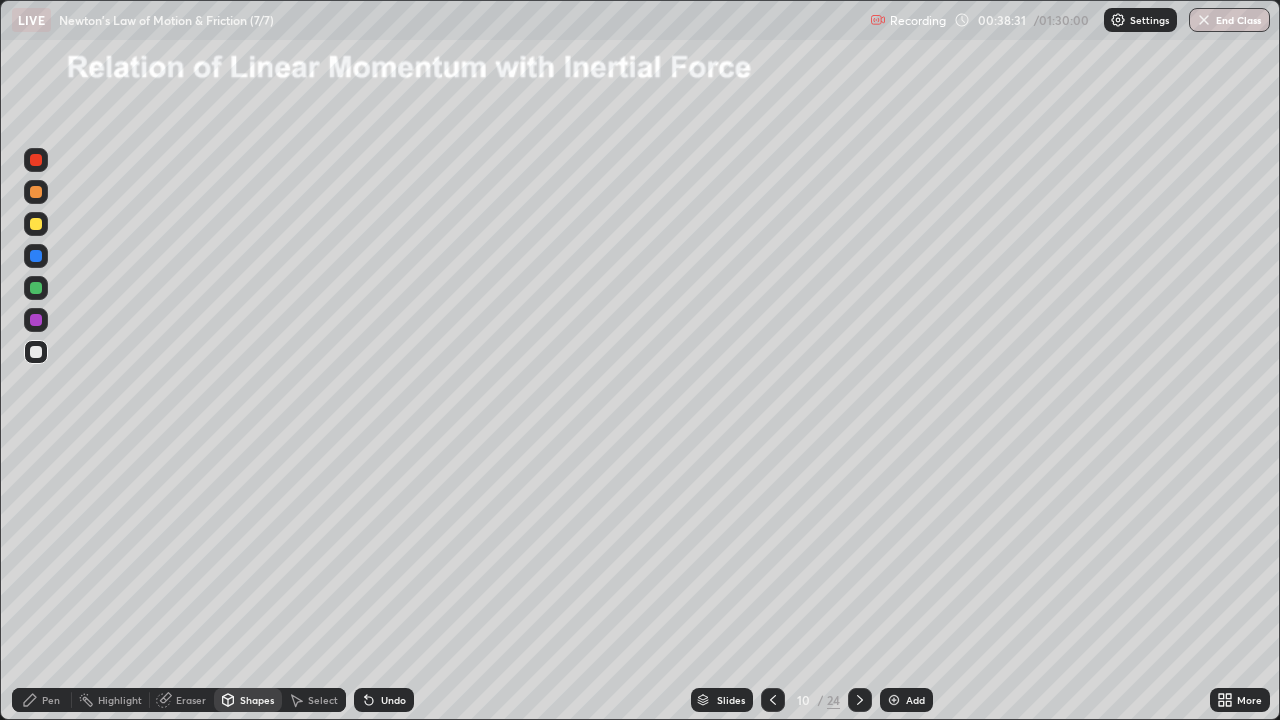 click on "Pen" at bounding box center [51, 700] 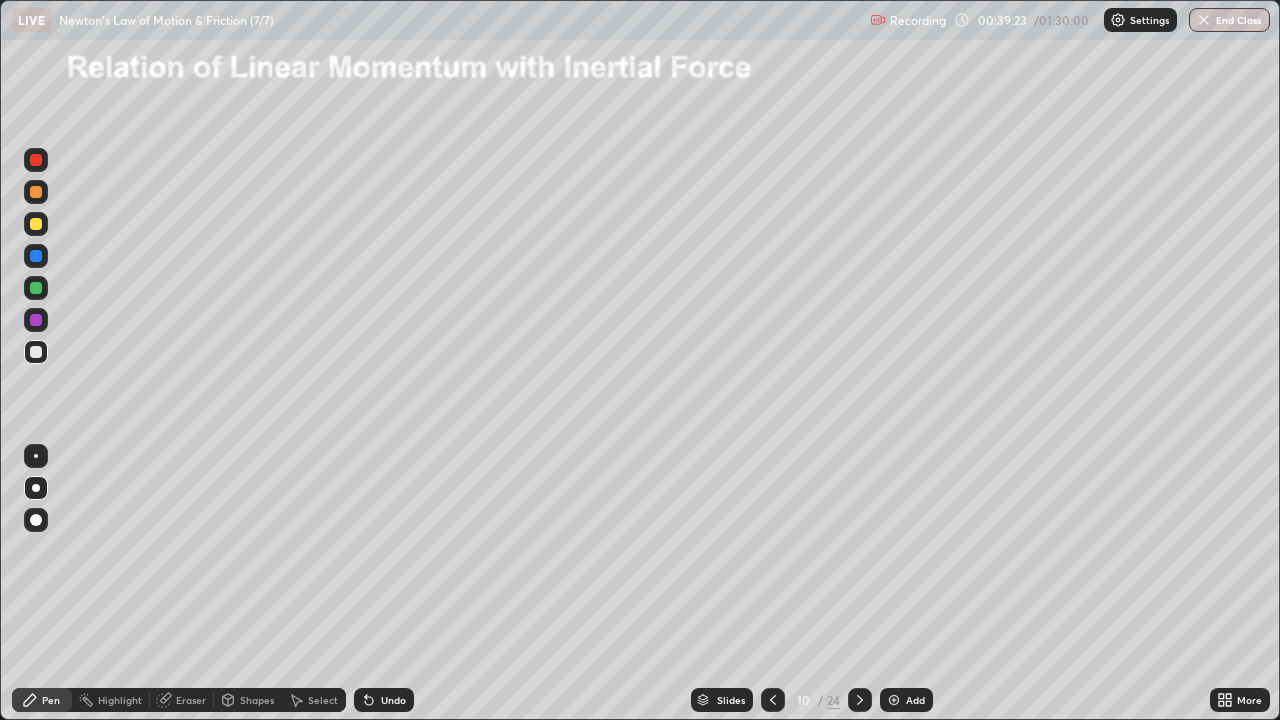 click 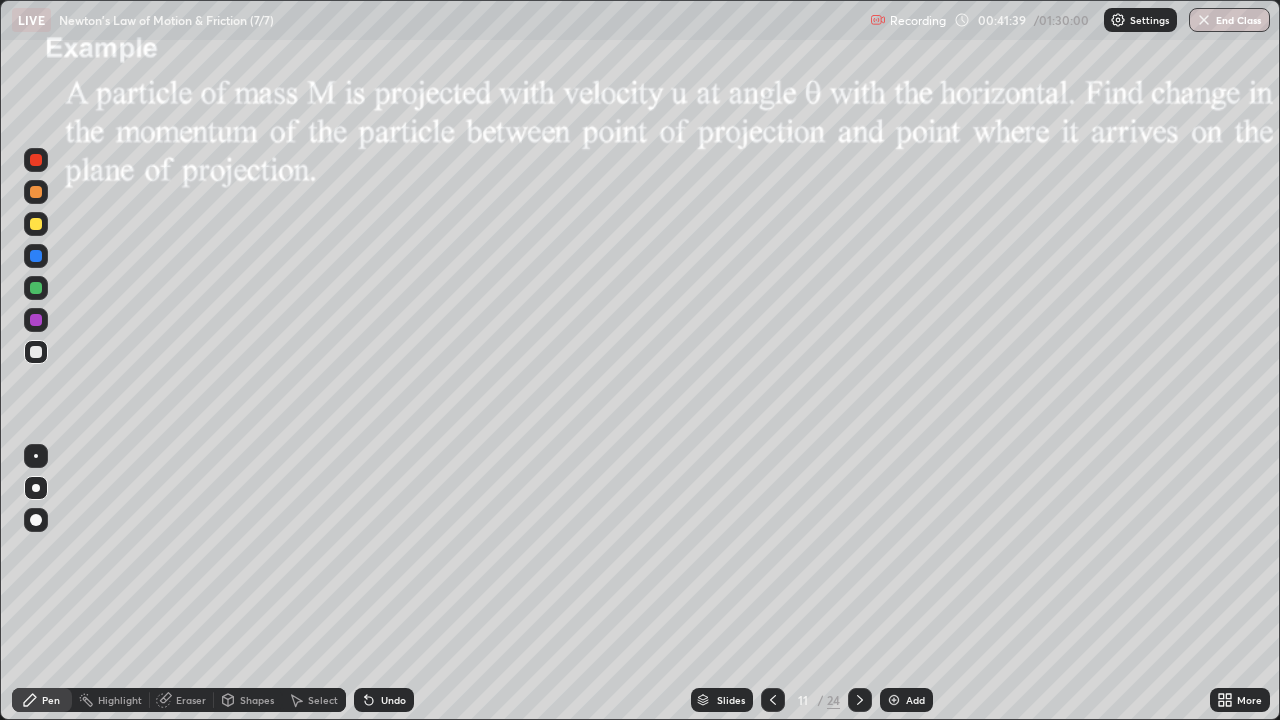 click on "Shapes" at bounding box center (257, 700) 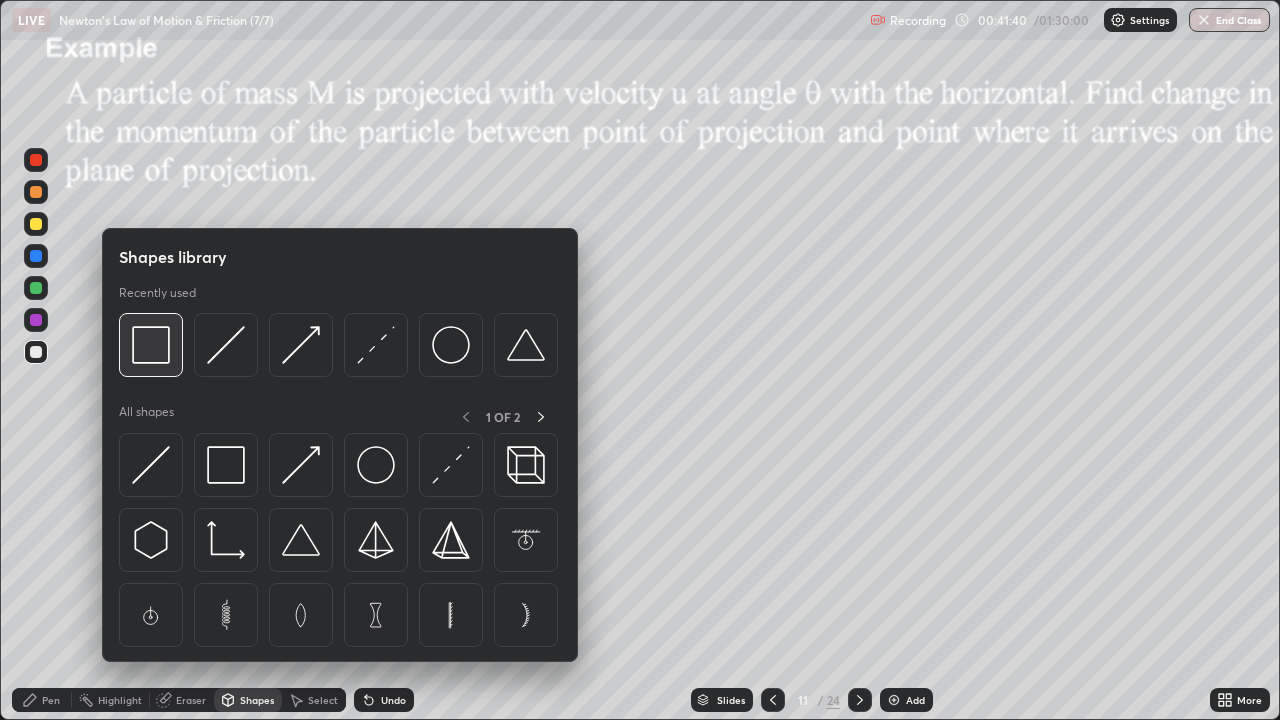 click at bounding box center [151, 345] 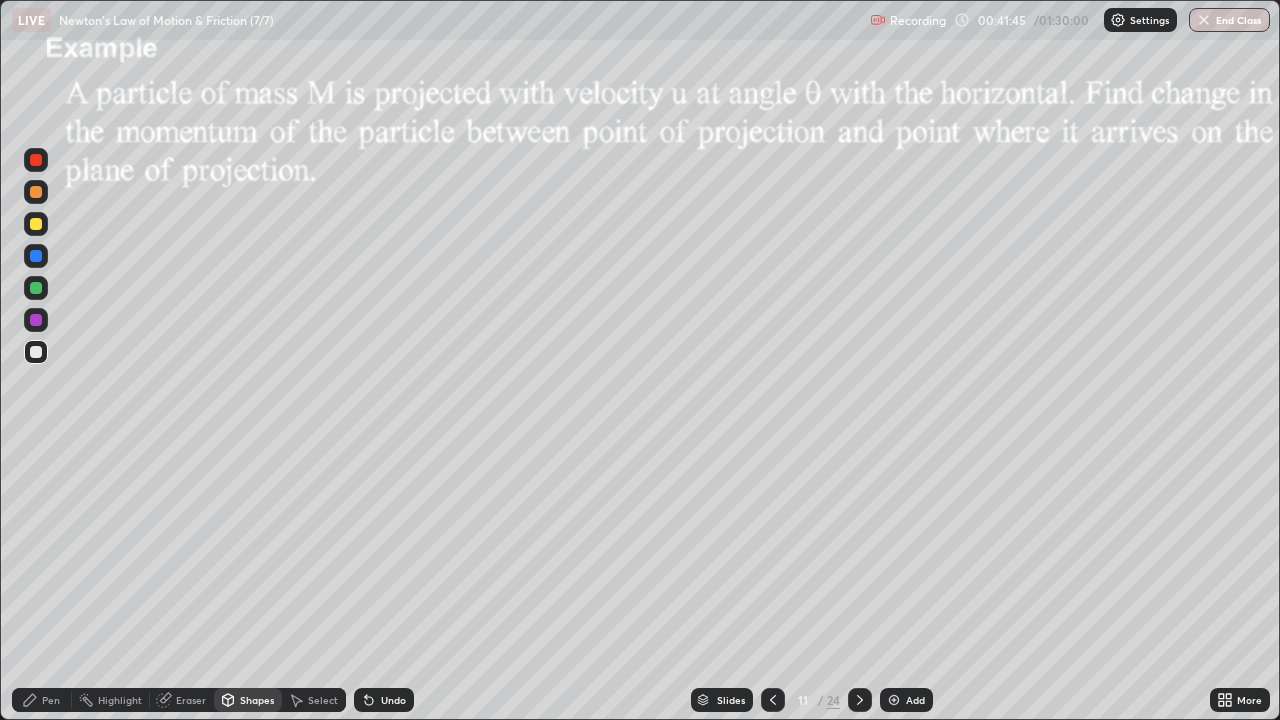 click on "Pen" at bounding box center [51, 700] 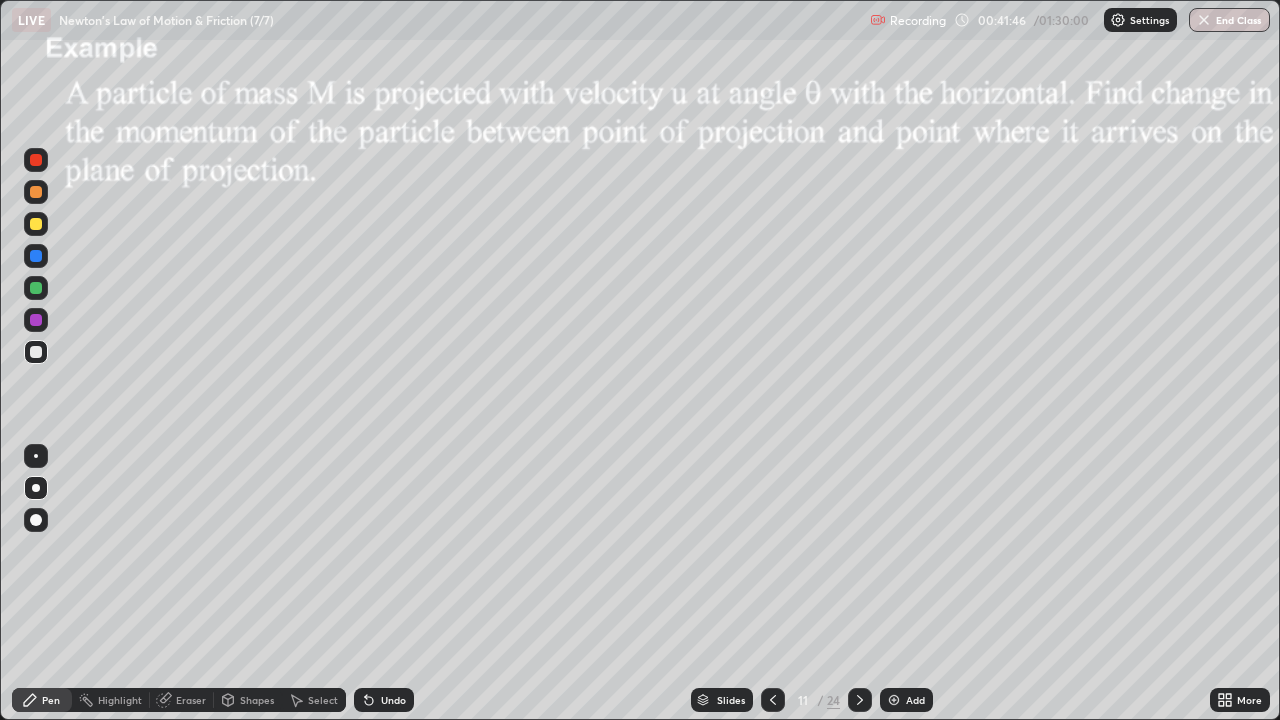 click at bounding box center [36, 224] 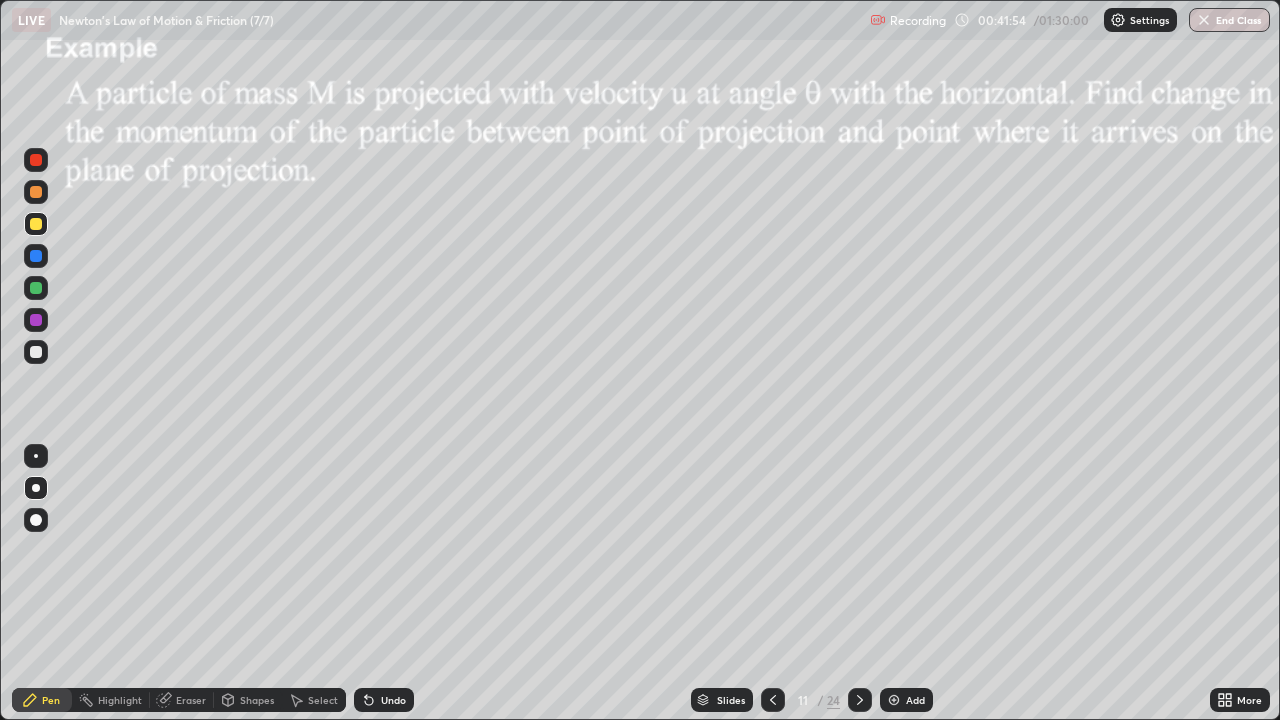 click on "Shapes" at bounding box center (248, 700) 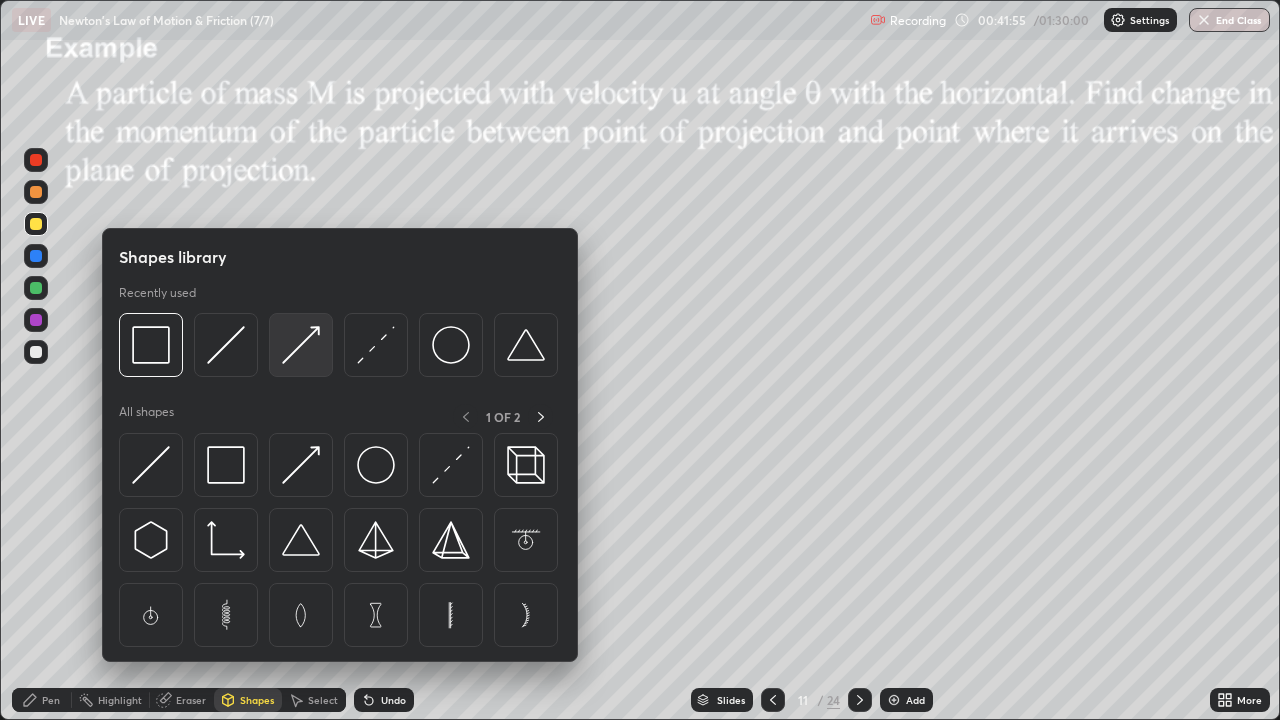 click at bounding box center [301, 345] 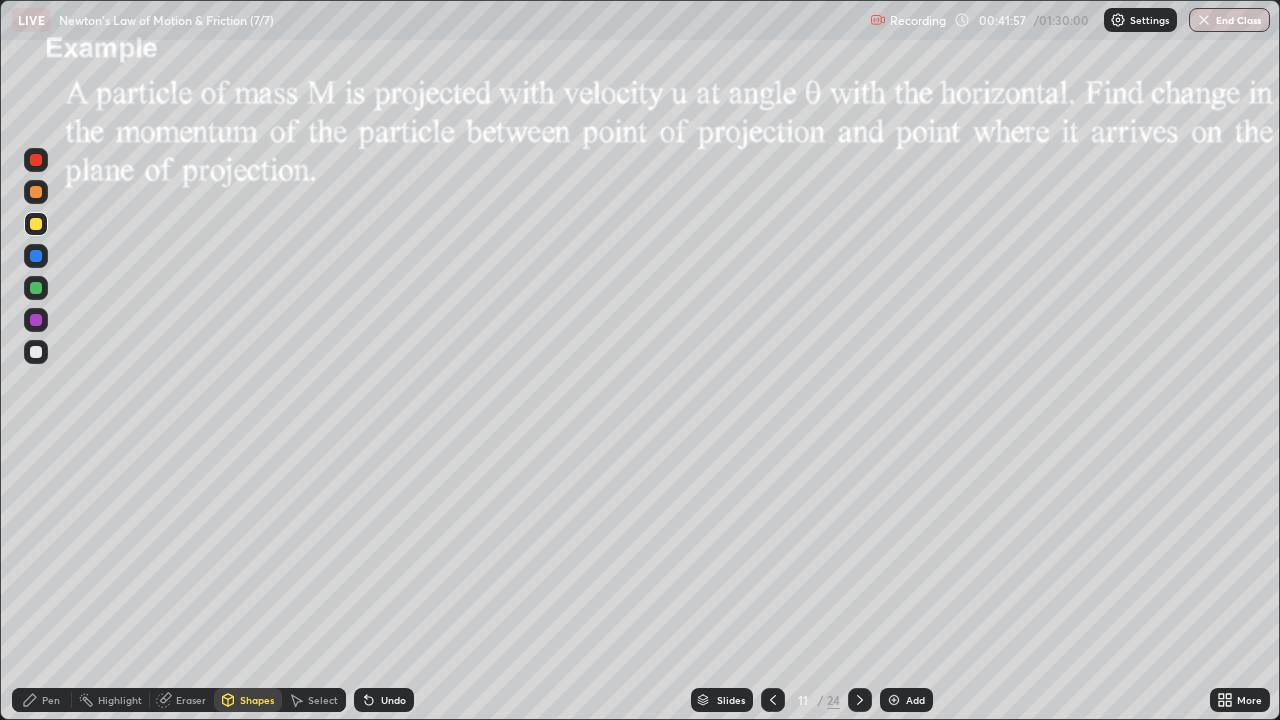 click at bounding box center [36, 288] 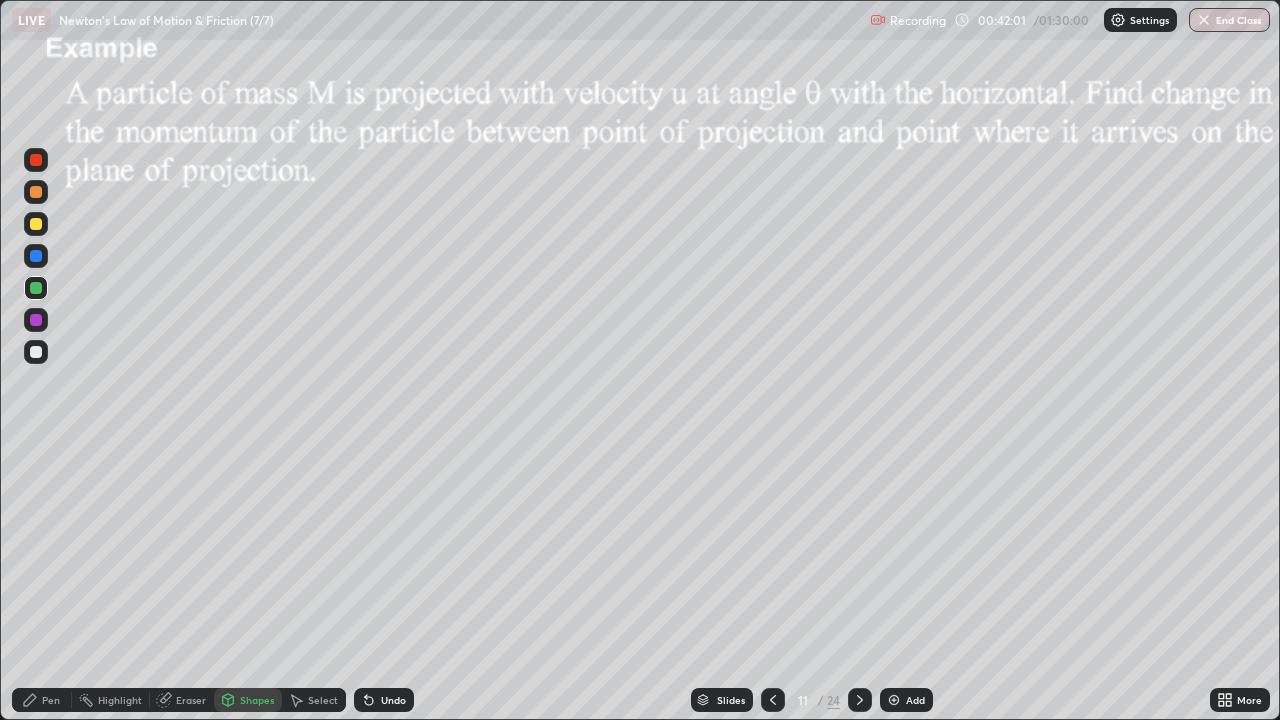 click on "Pen" at bounding box center [51, 700] 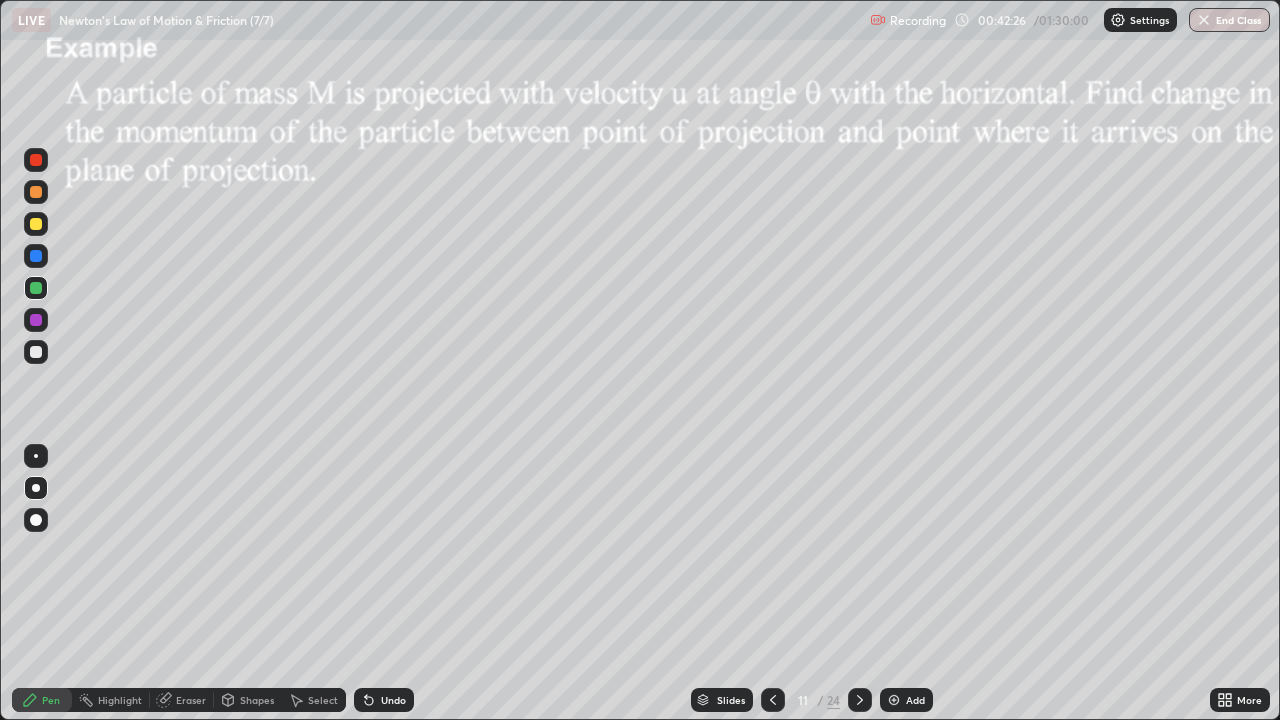 click at bounding box center (36, 288) 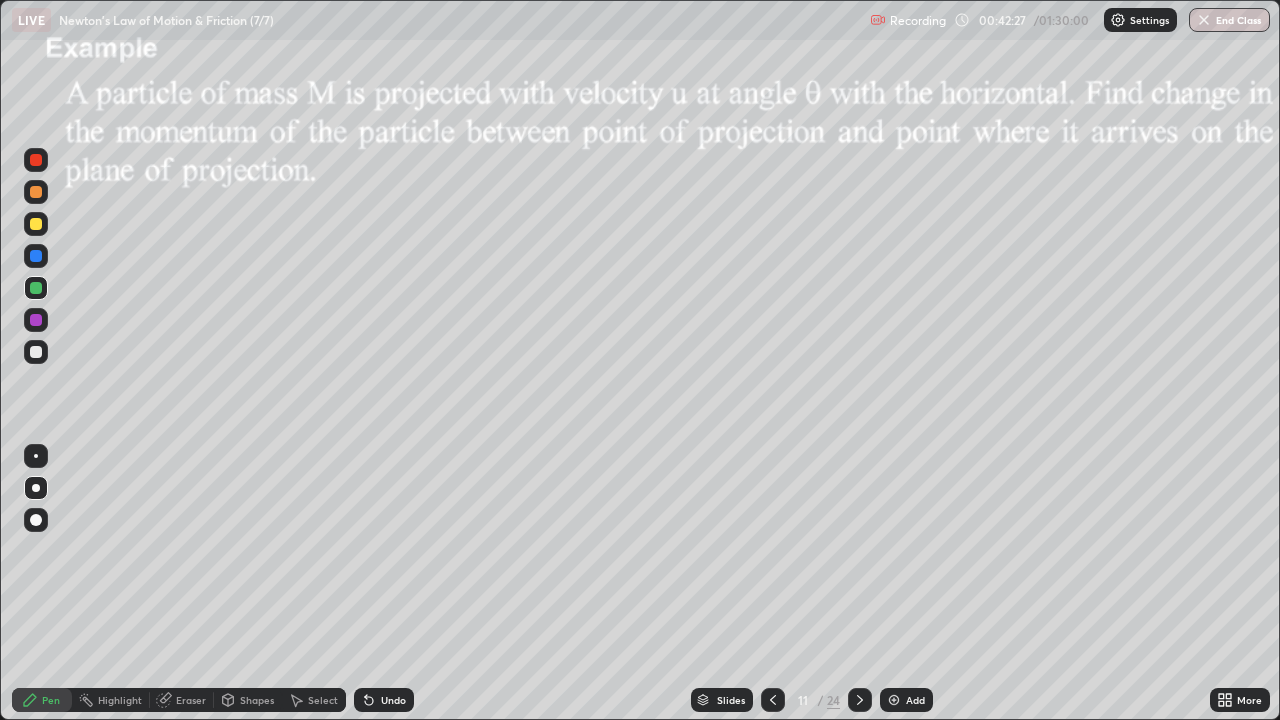 click on "Shapes" at bounding box center (257, 700) 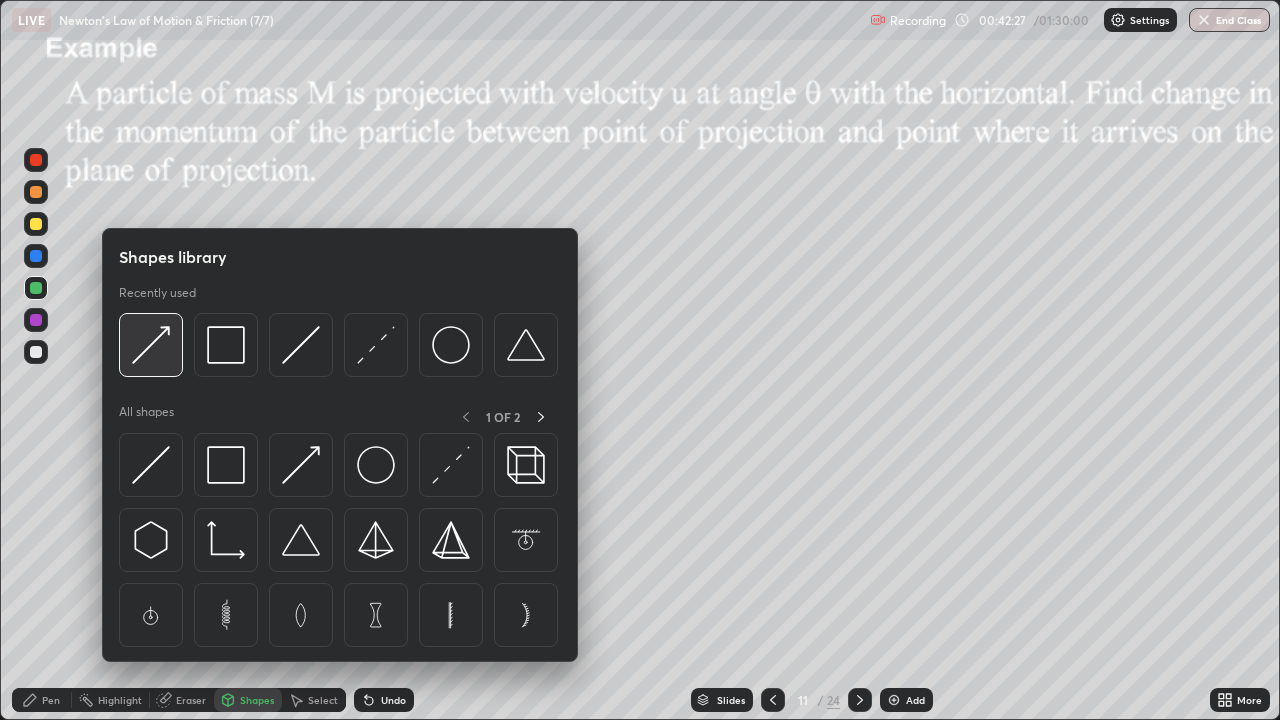click at bounding box center (151, 345) 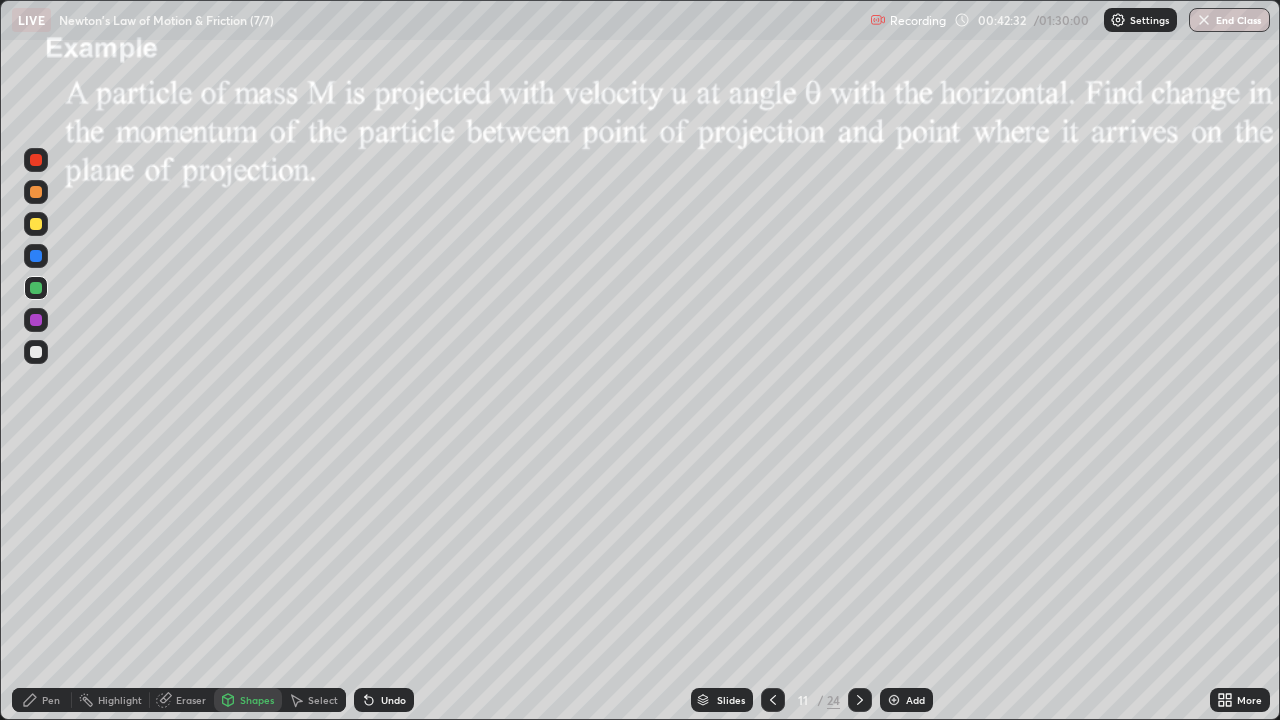click on "Pen" at bounding box center [42, 700] 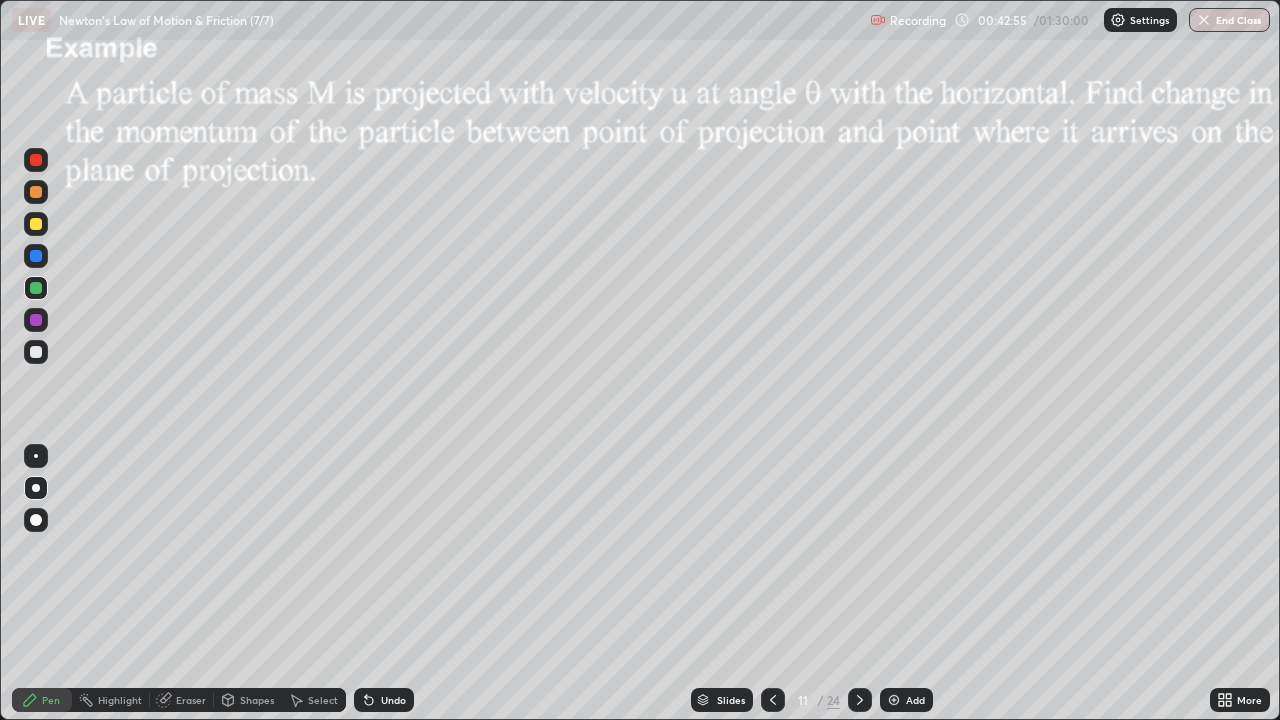 click at bounding box center [36, 224] 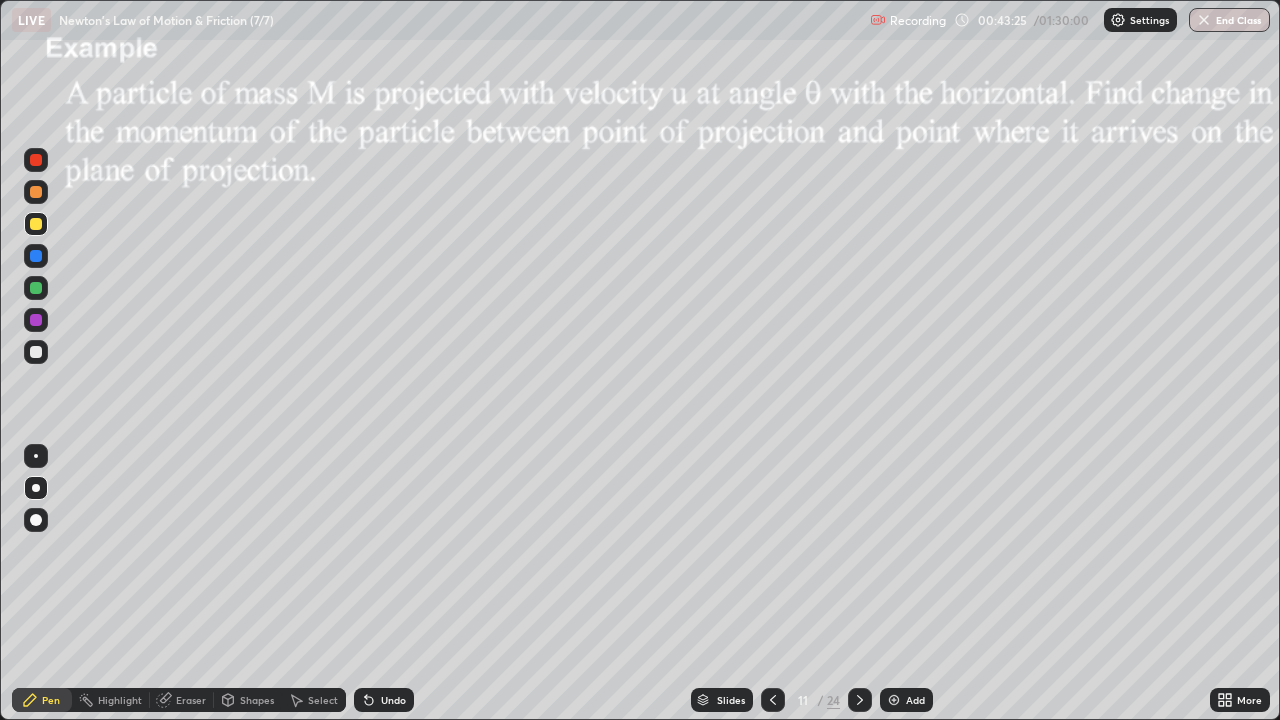 click at bounding box center [36, 288] 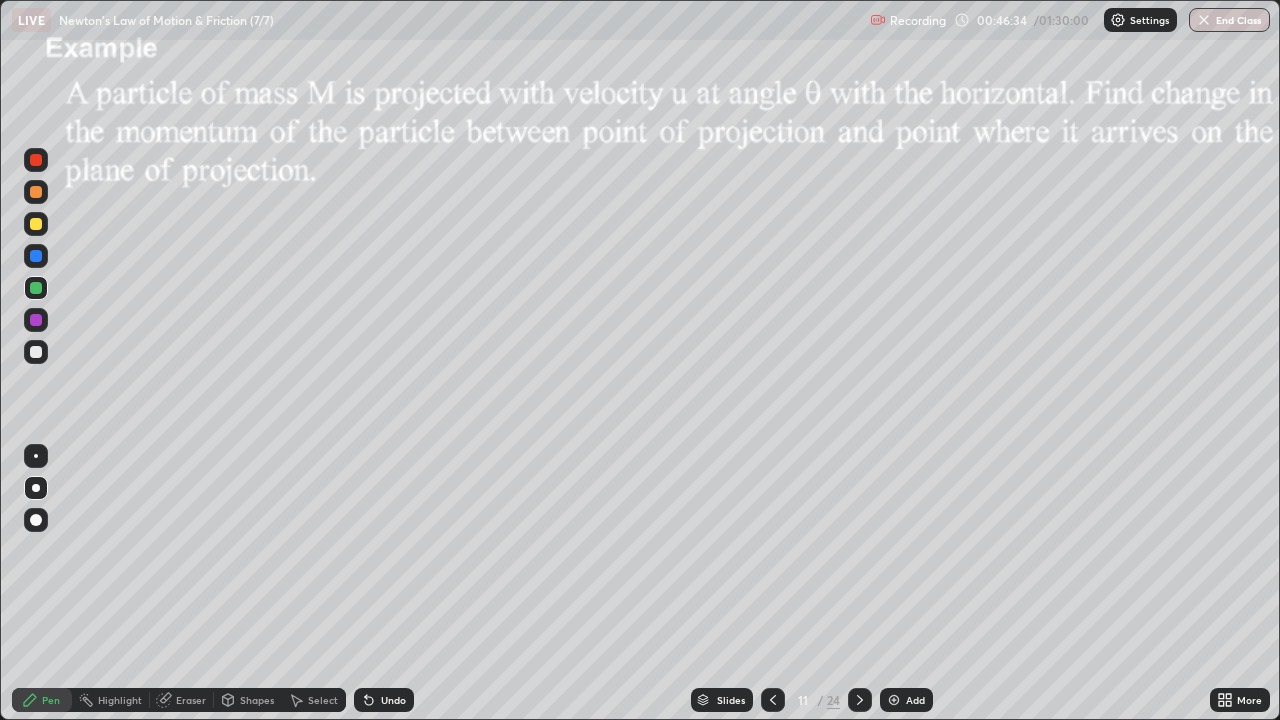 click at bounding box center [36, 352] 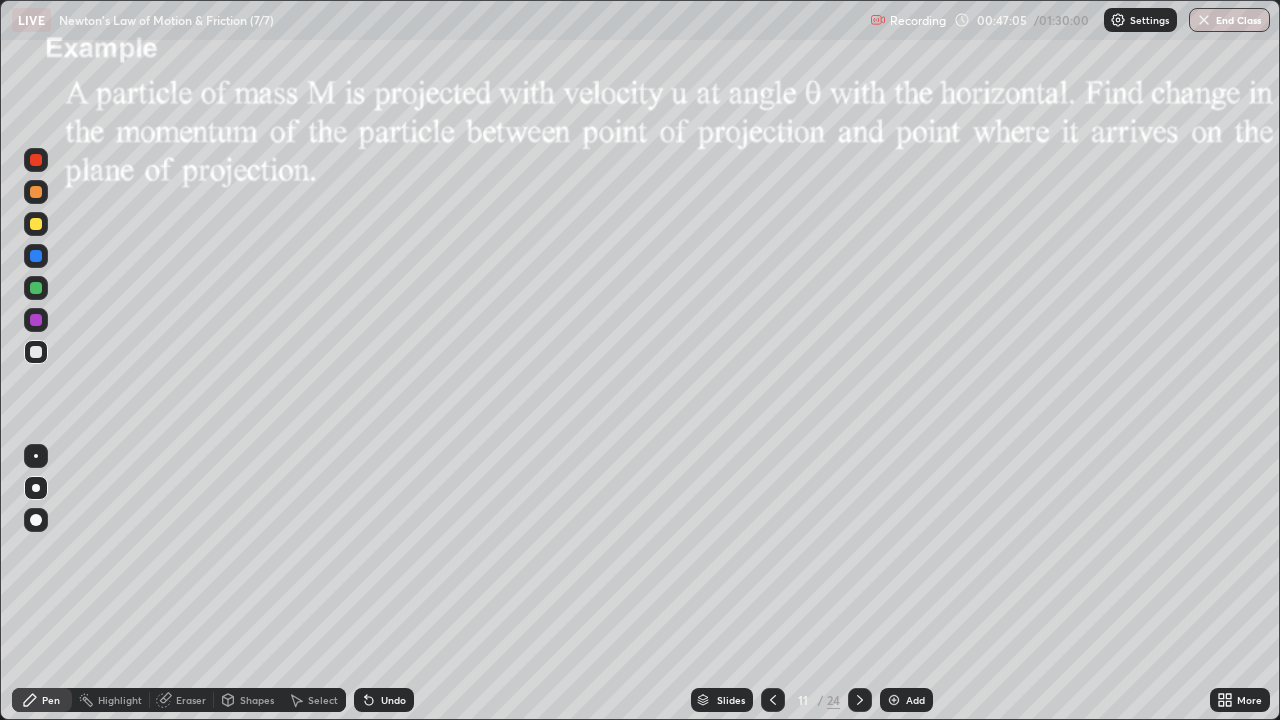 click on "Add" at bounding box center [915, 700] 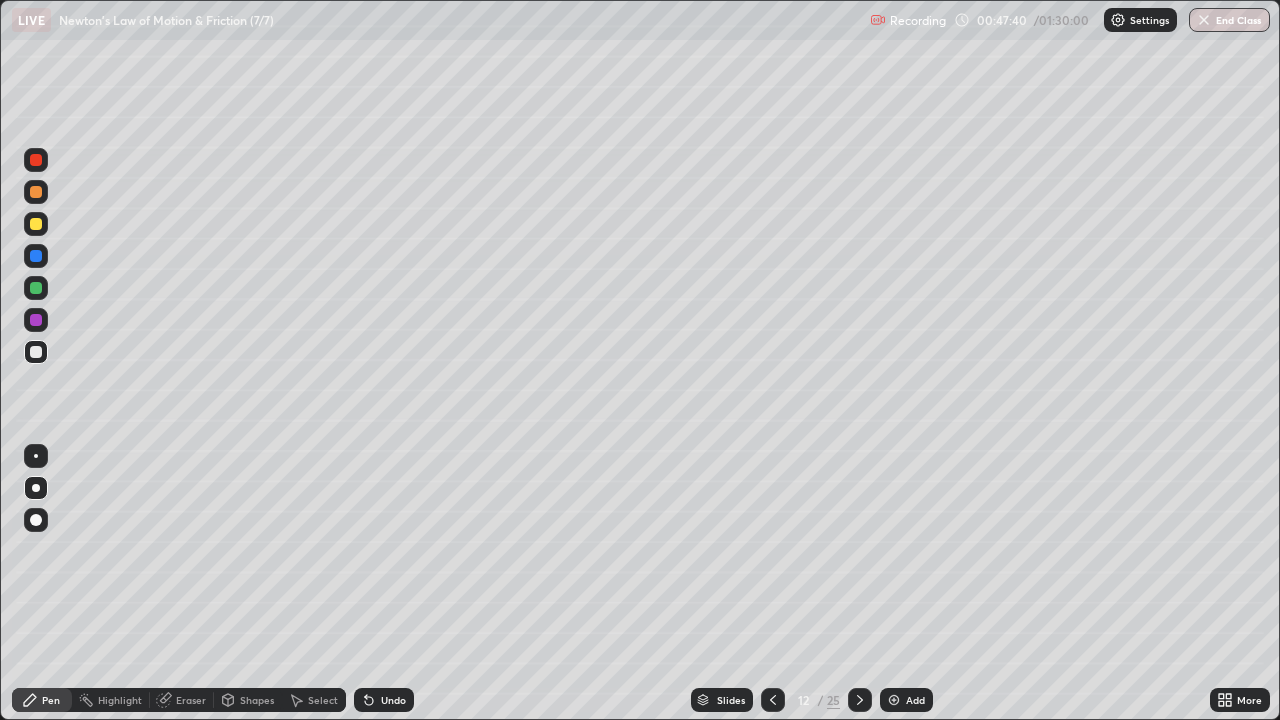 click on "Shapes" at bounding box center (257, 700) 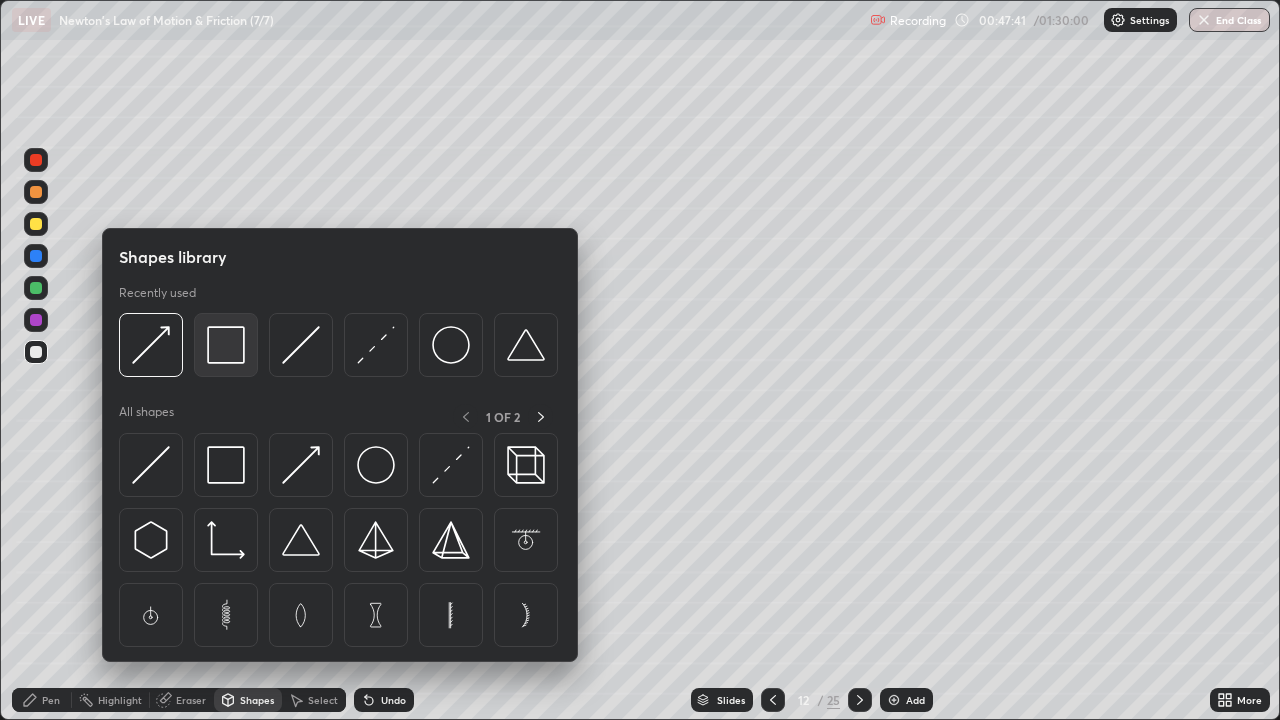 click at bounding box center (226, 345) 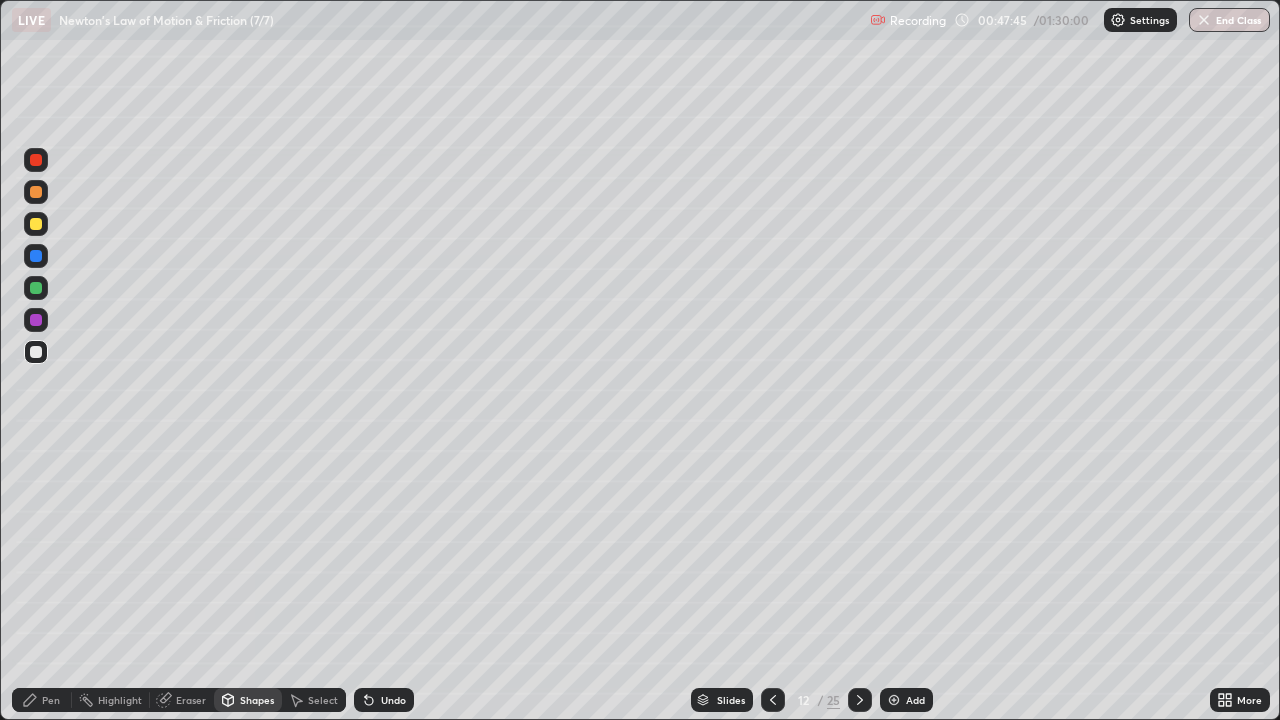click on "Pen" at bounding box center [42, 700] 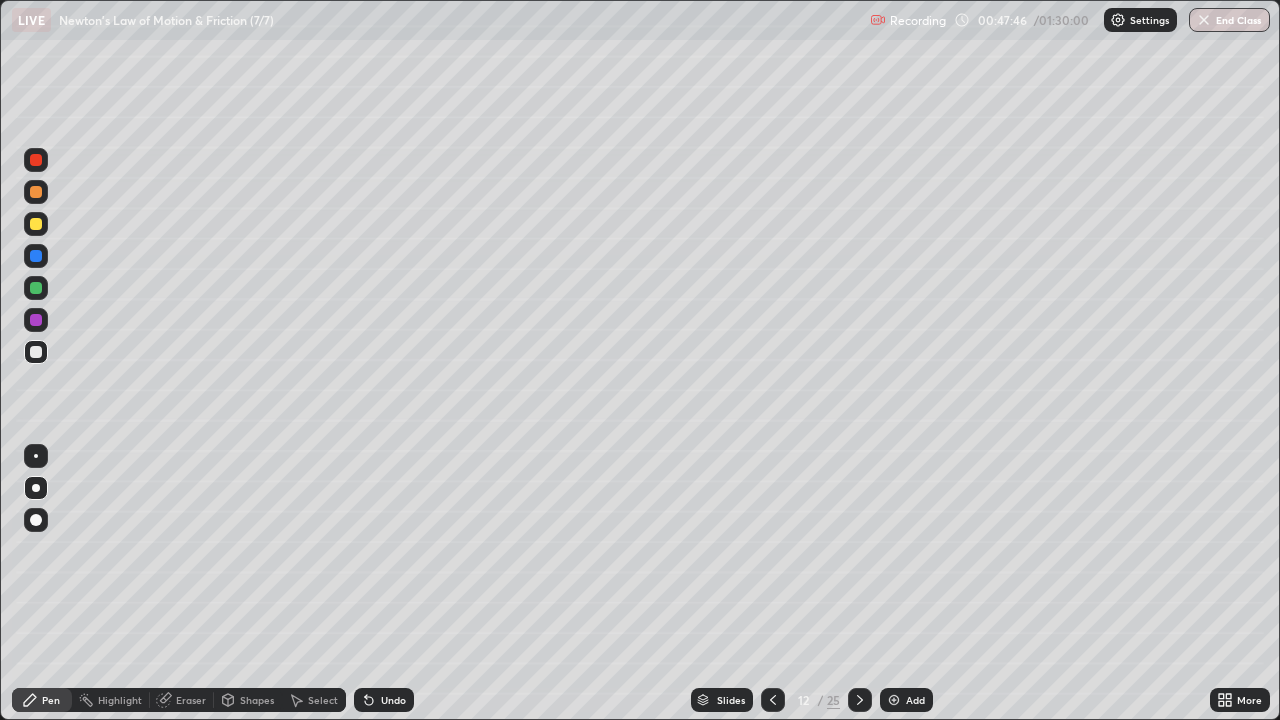 click at bounding box center (36, 224) 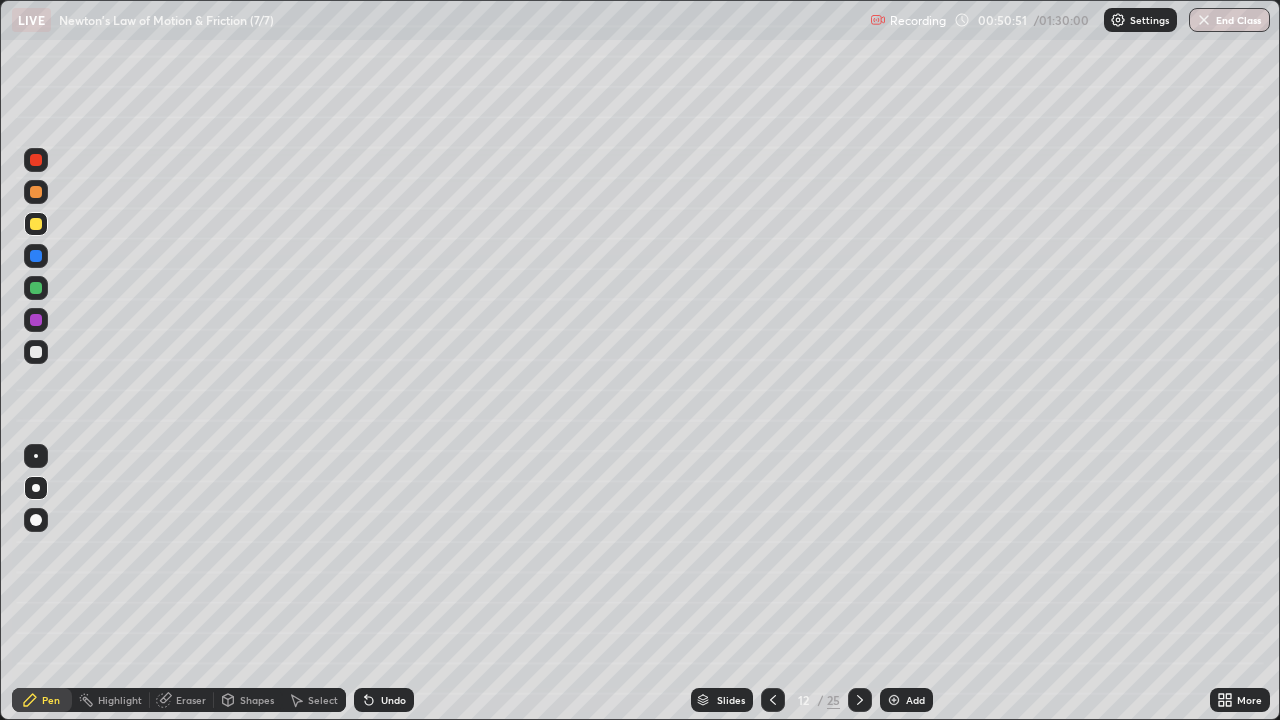 click 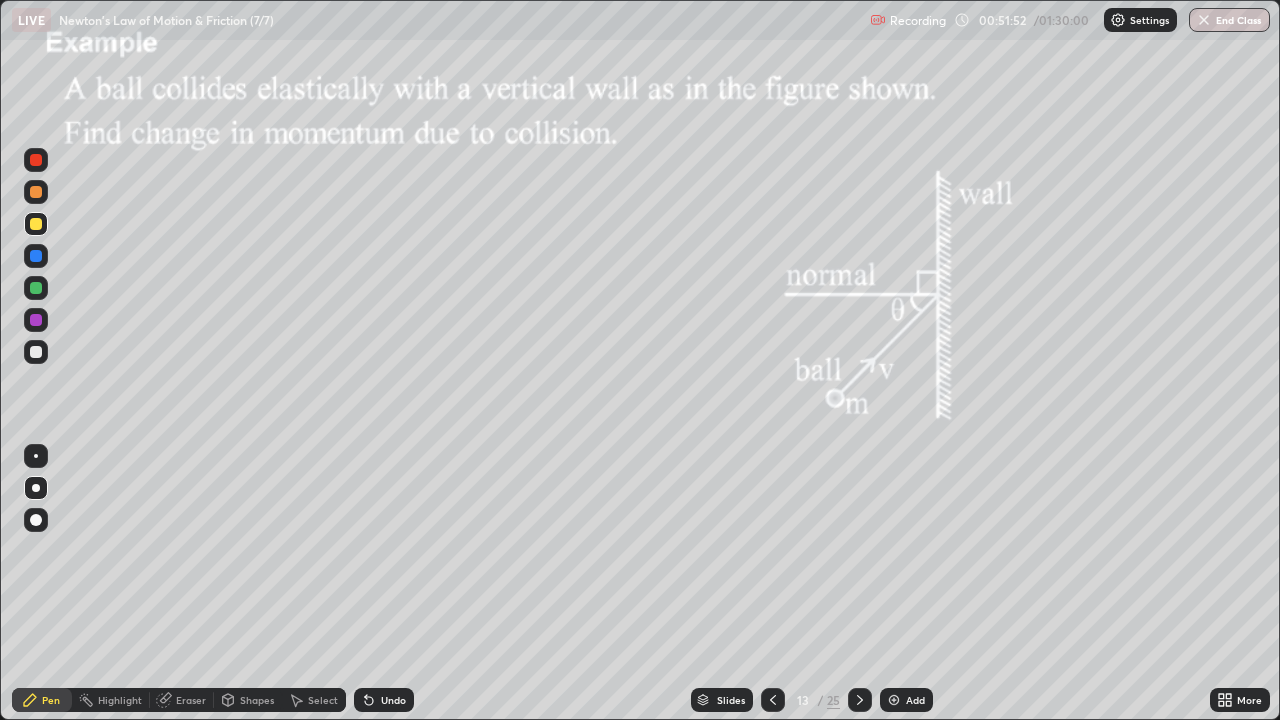 click on "Shapes" at bounding box center [257, 700] 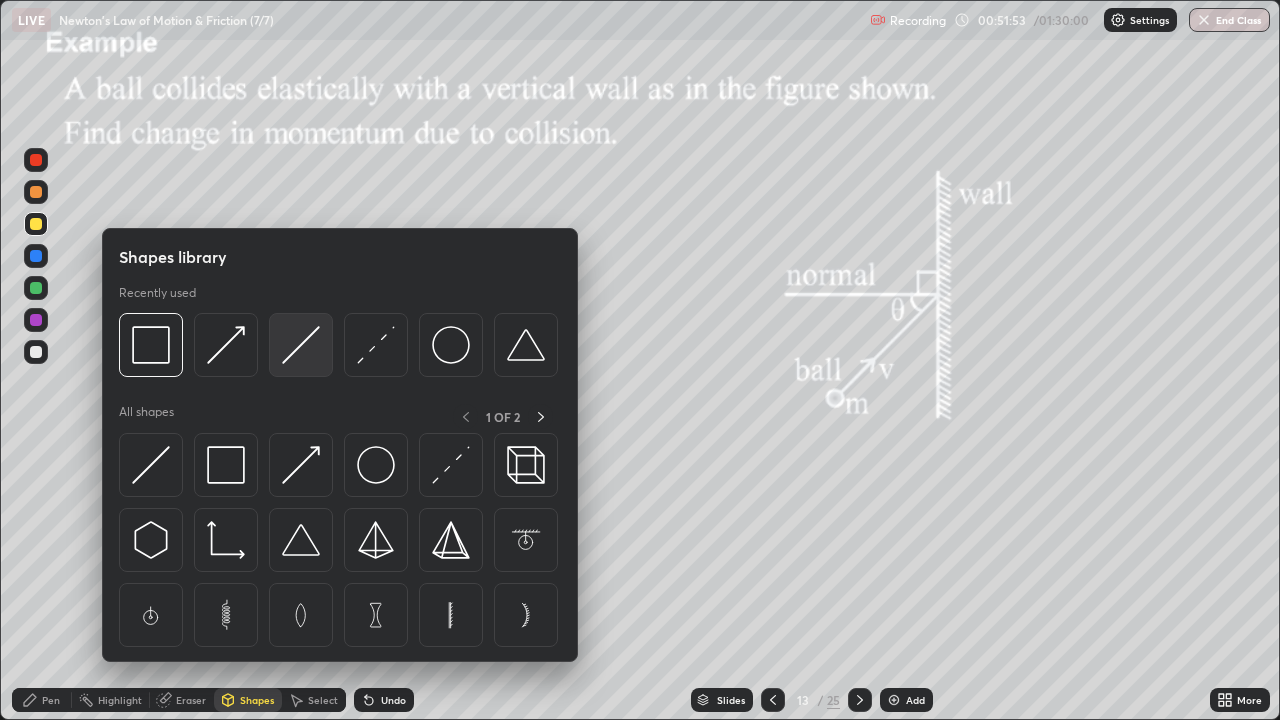 click at bounding box center (301, 345) 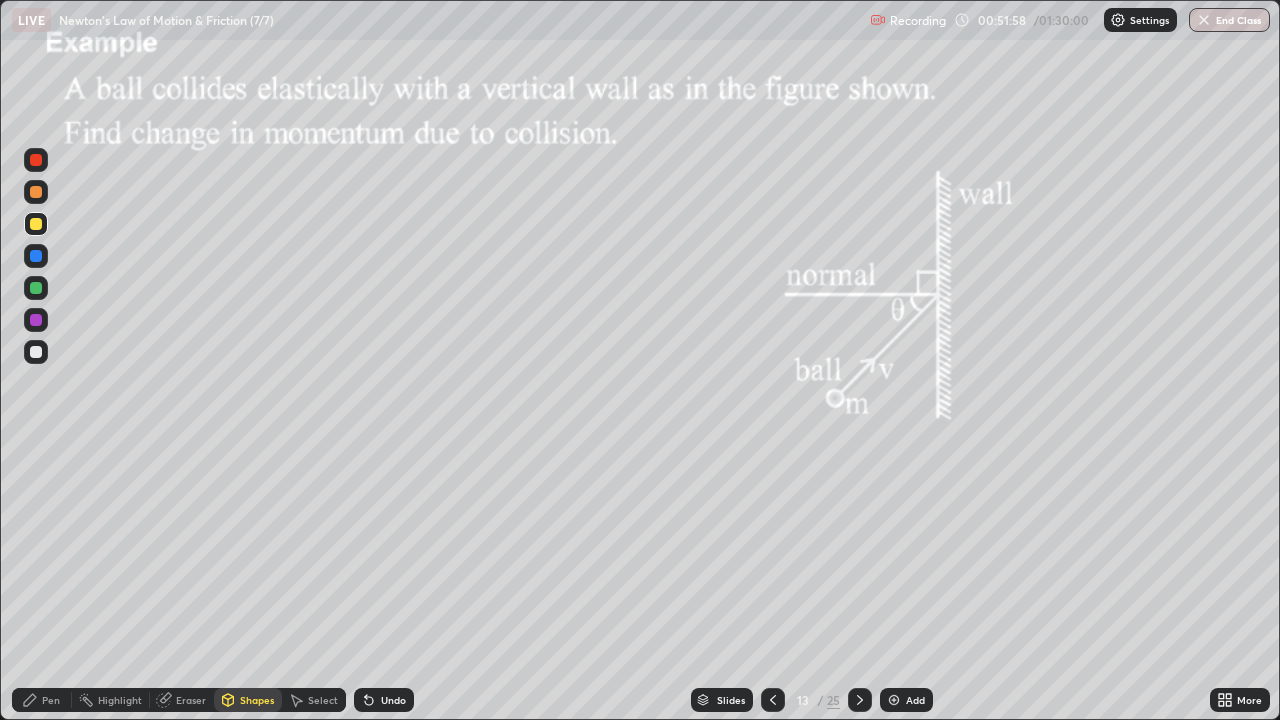click on "Pen" at bounding box center (51, 700) 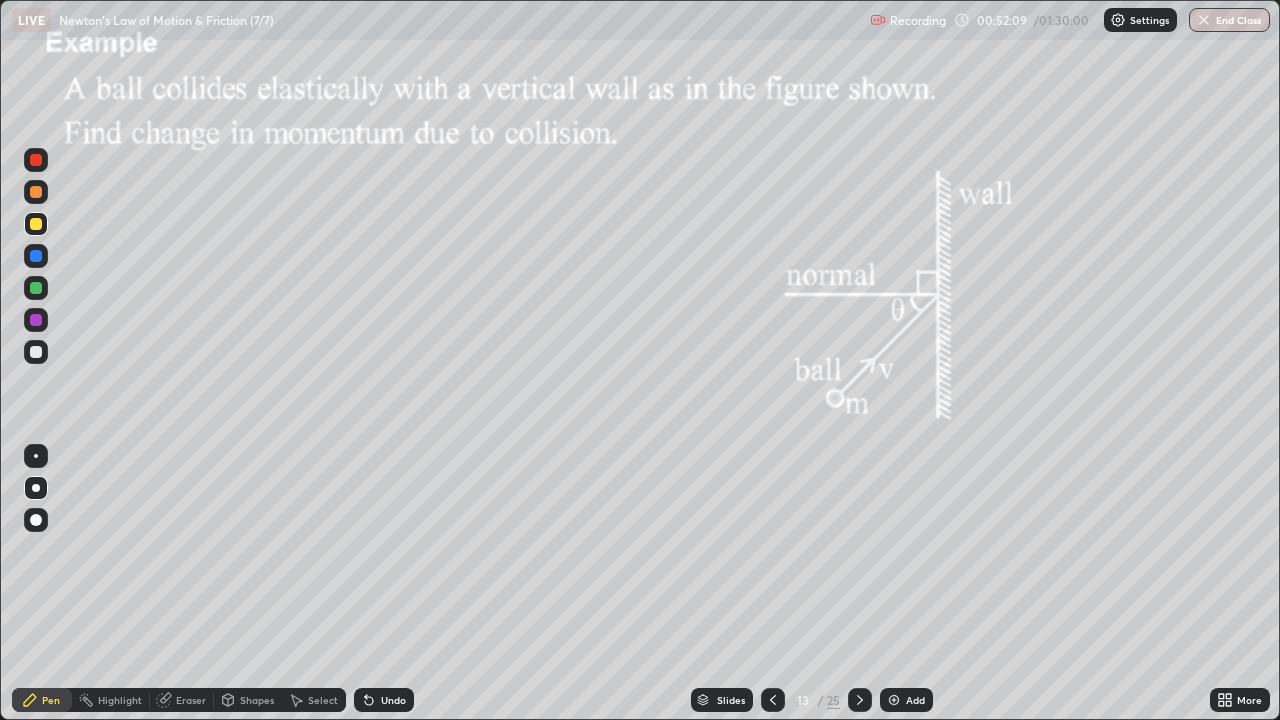click on "Shapes" at bounding box center (257, 700) 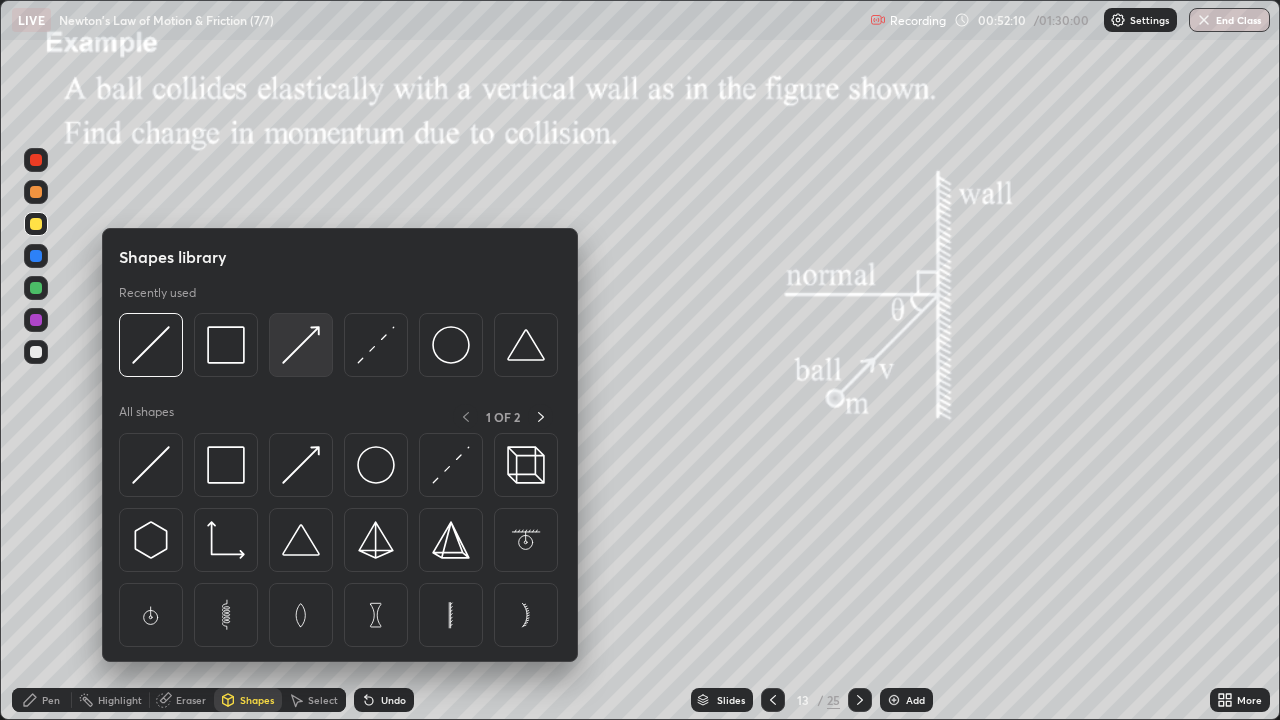 click at bounding box center (301, 345) 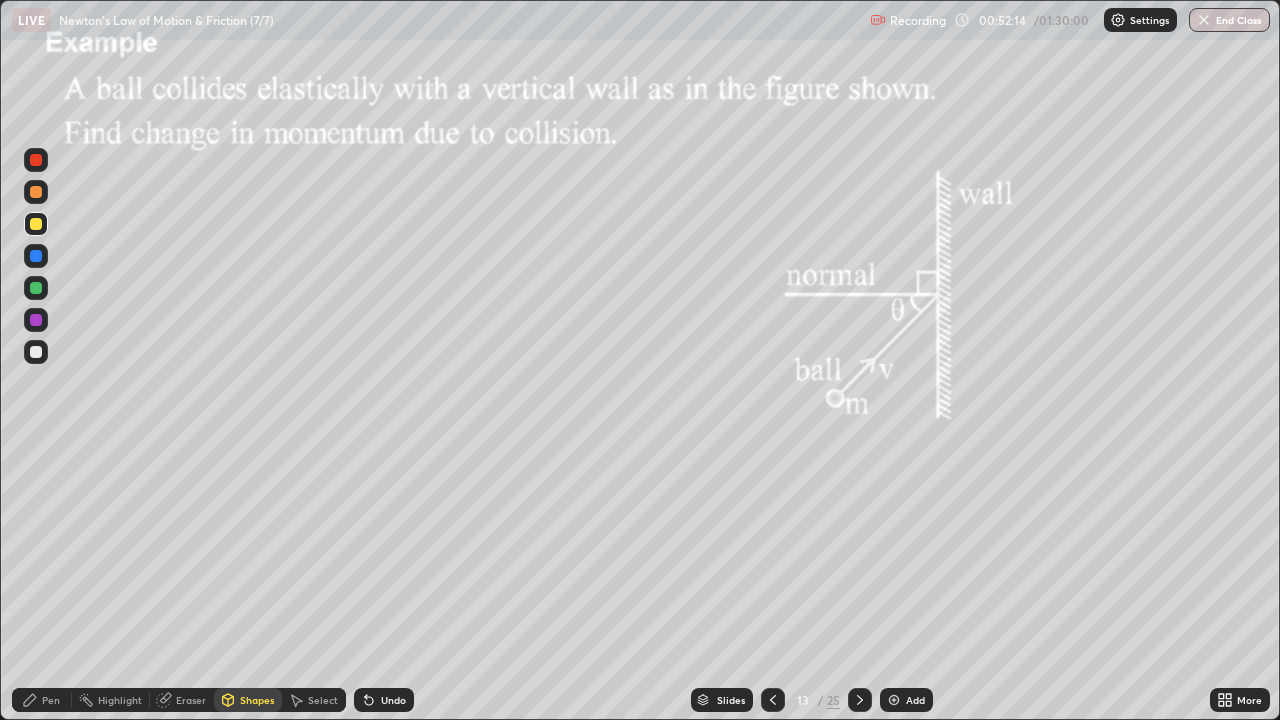 click on "Pen" at bounding box center [51, 700] 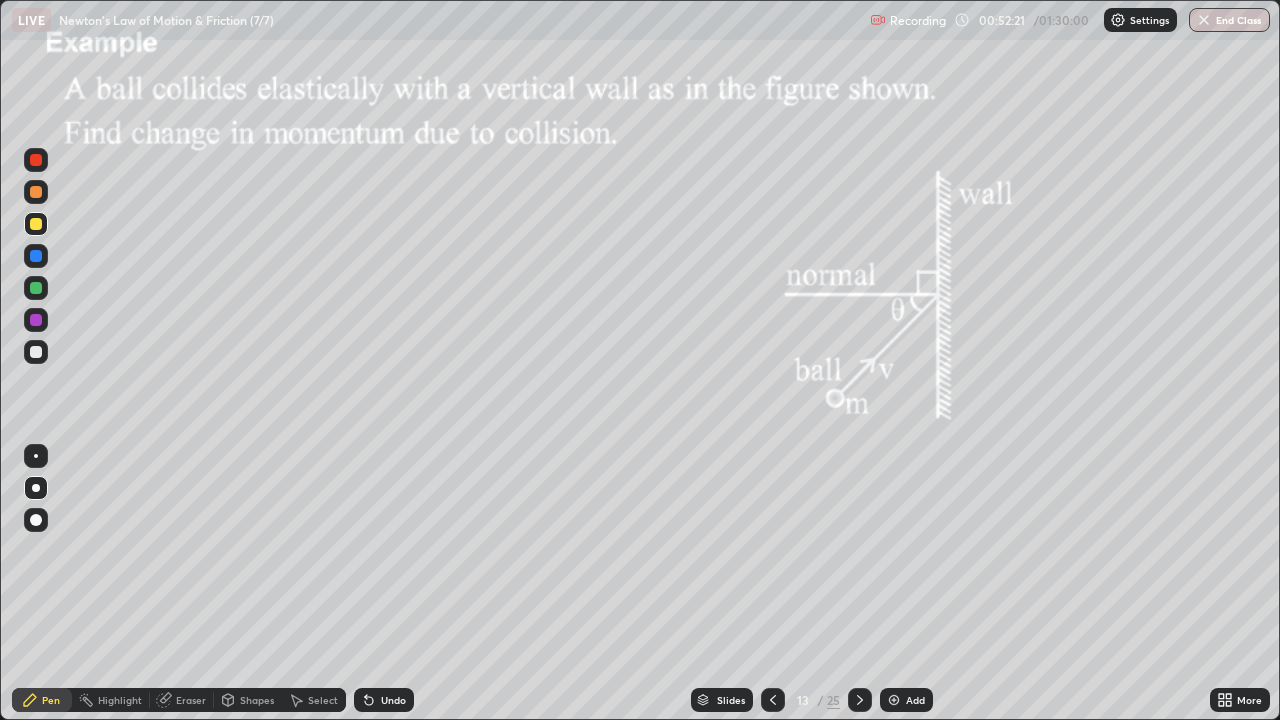 click at bounding box center (36, 288) 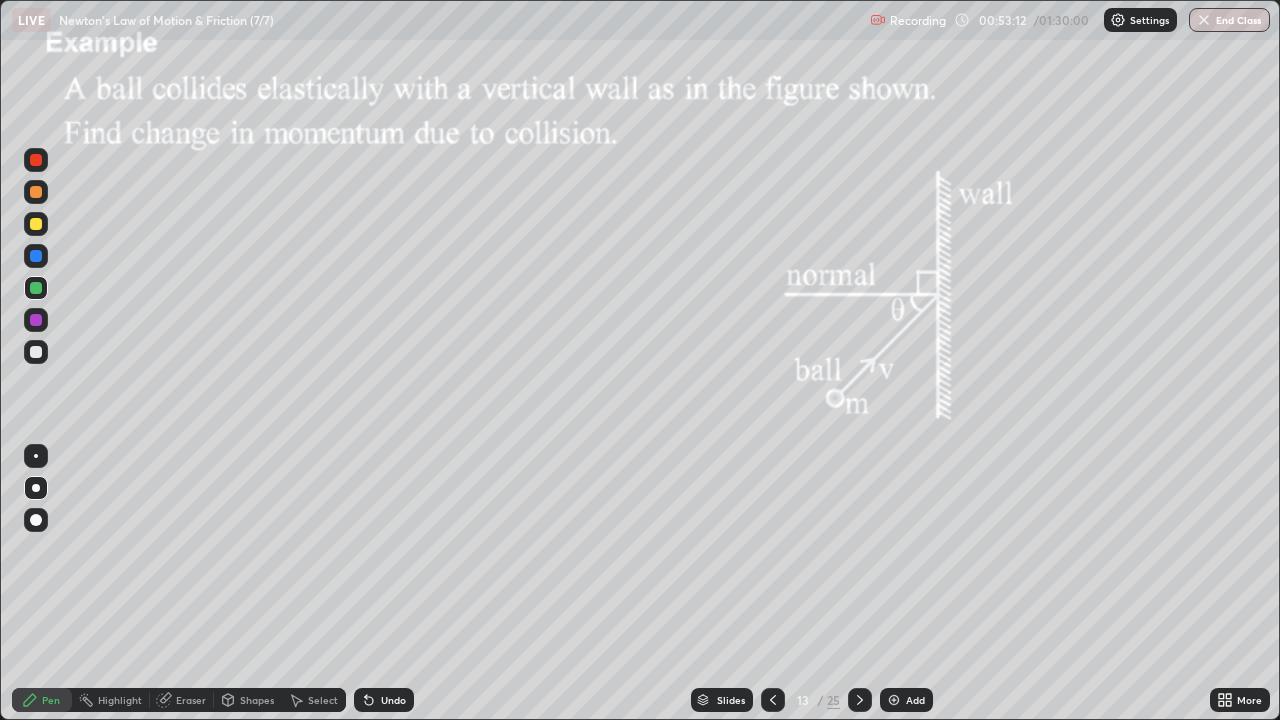 click on "Shapes" at bounding box center [257, 700] 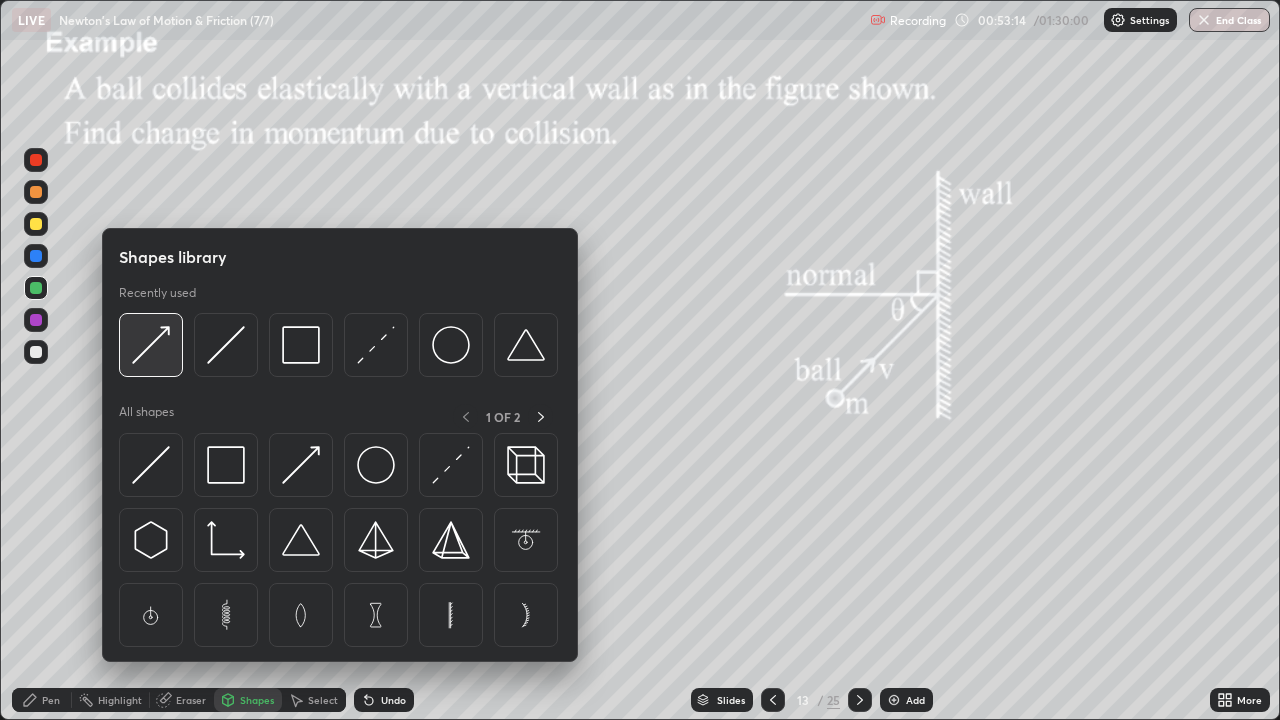 click at bounding box center (151, 345) 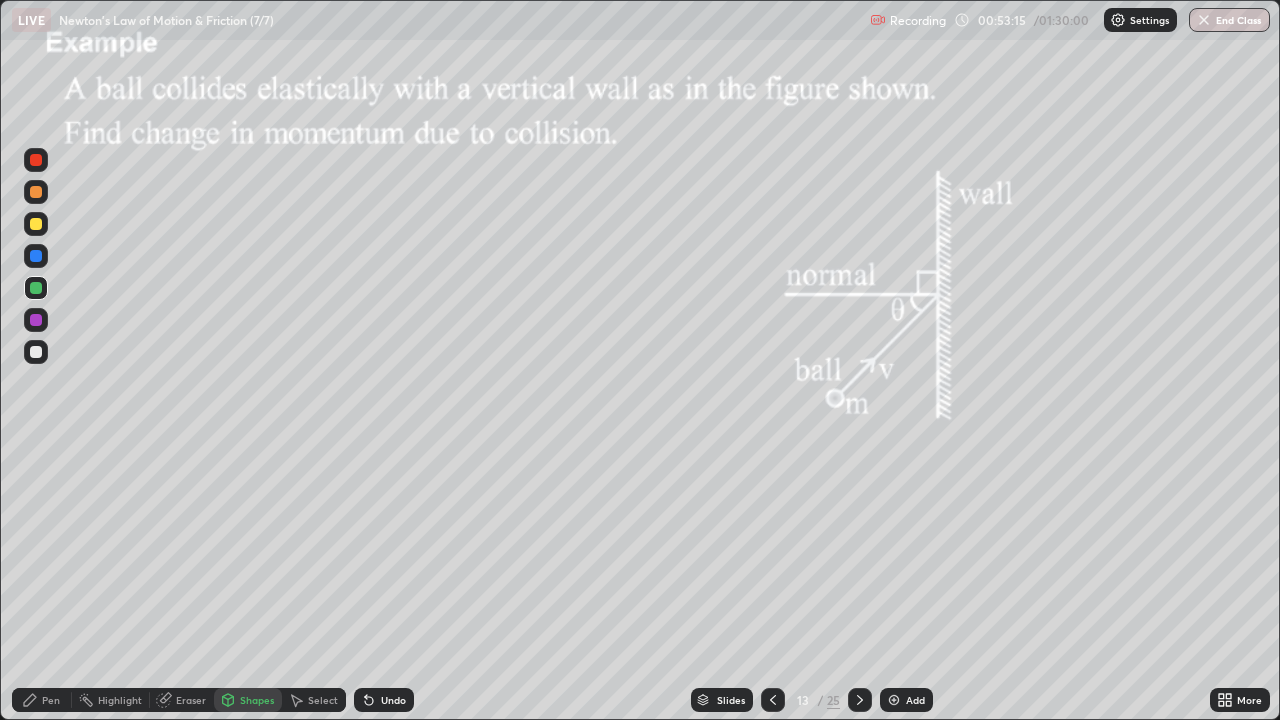 click at bounding box center (36, 320) 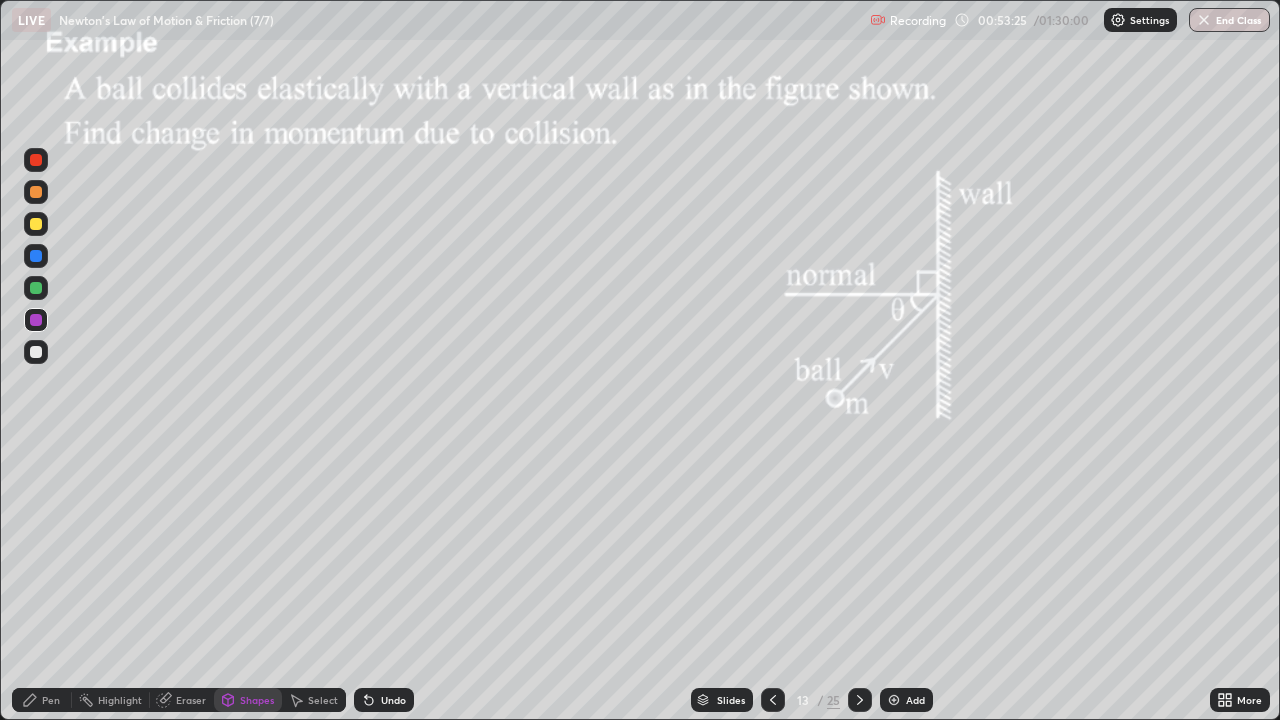click on "Pen" at bounding box center [42, 700] 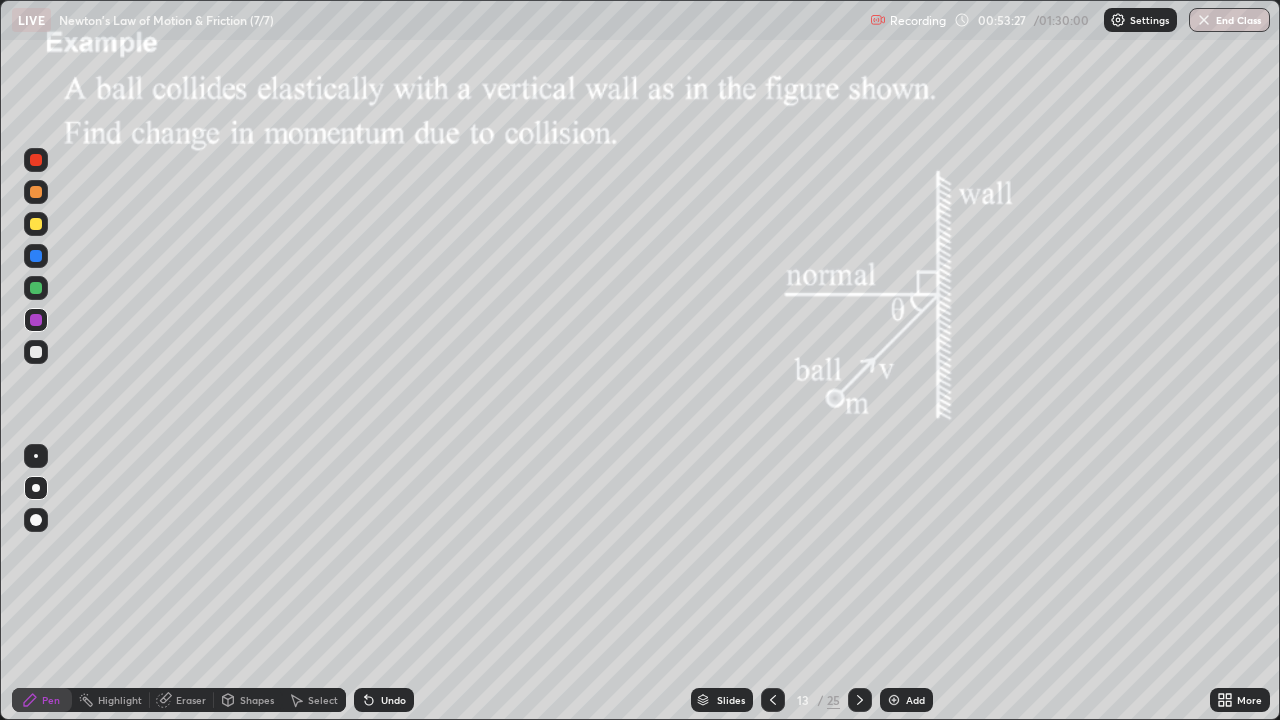click at bounding box center [36, 224] 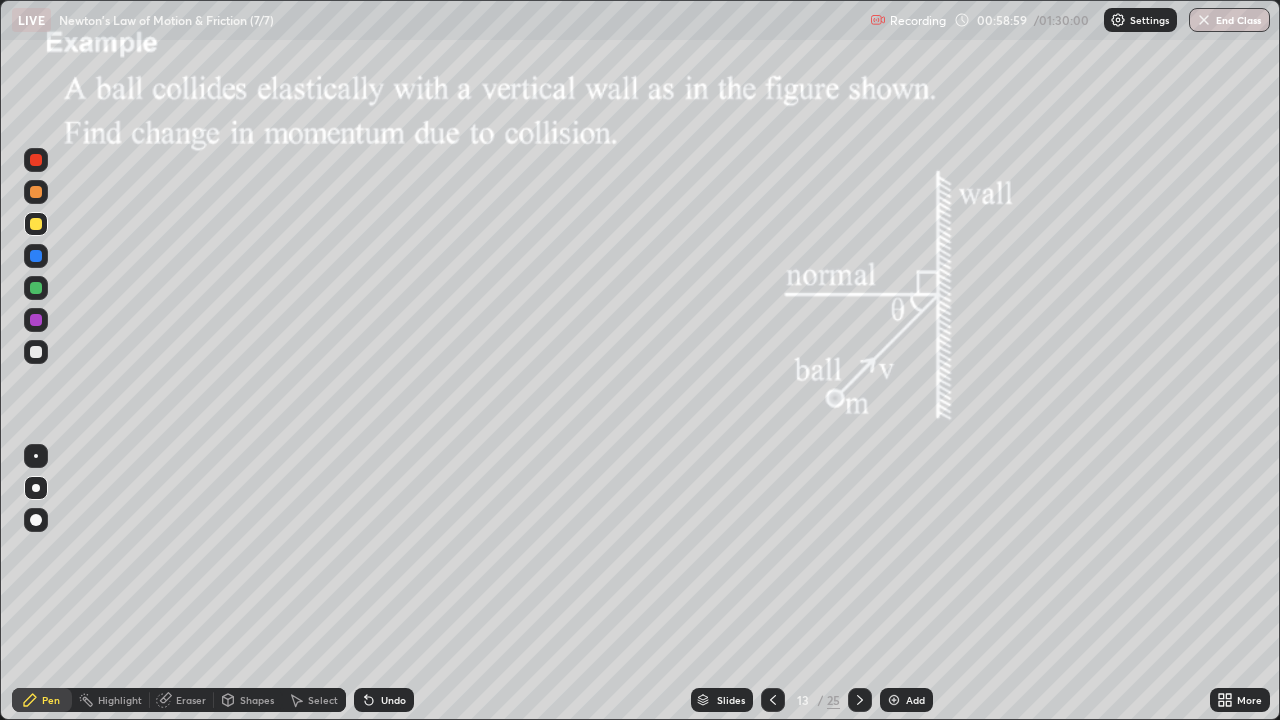 click 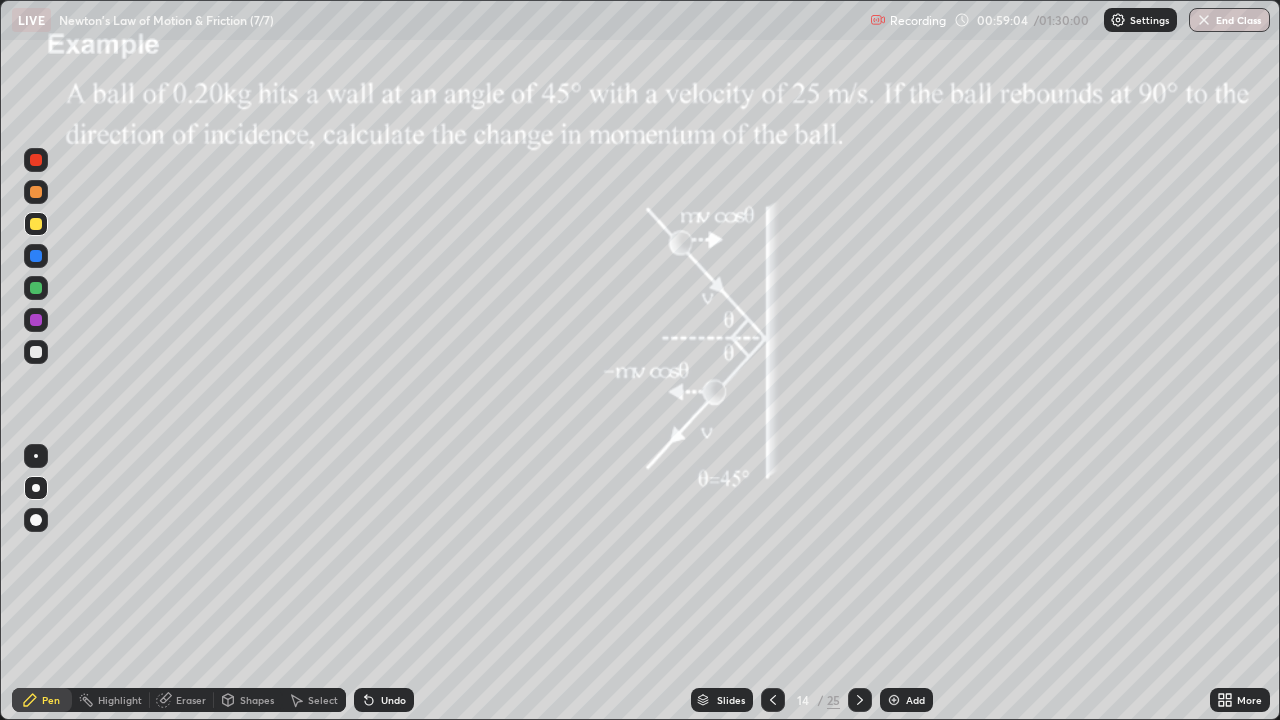 click 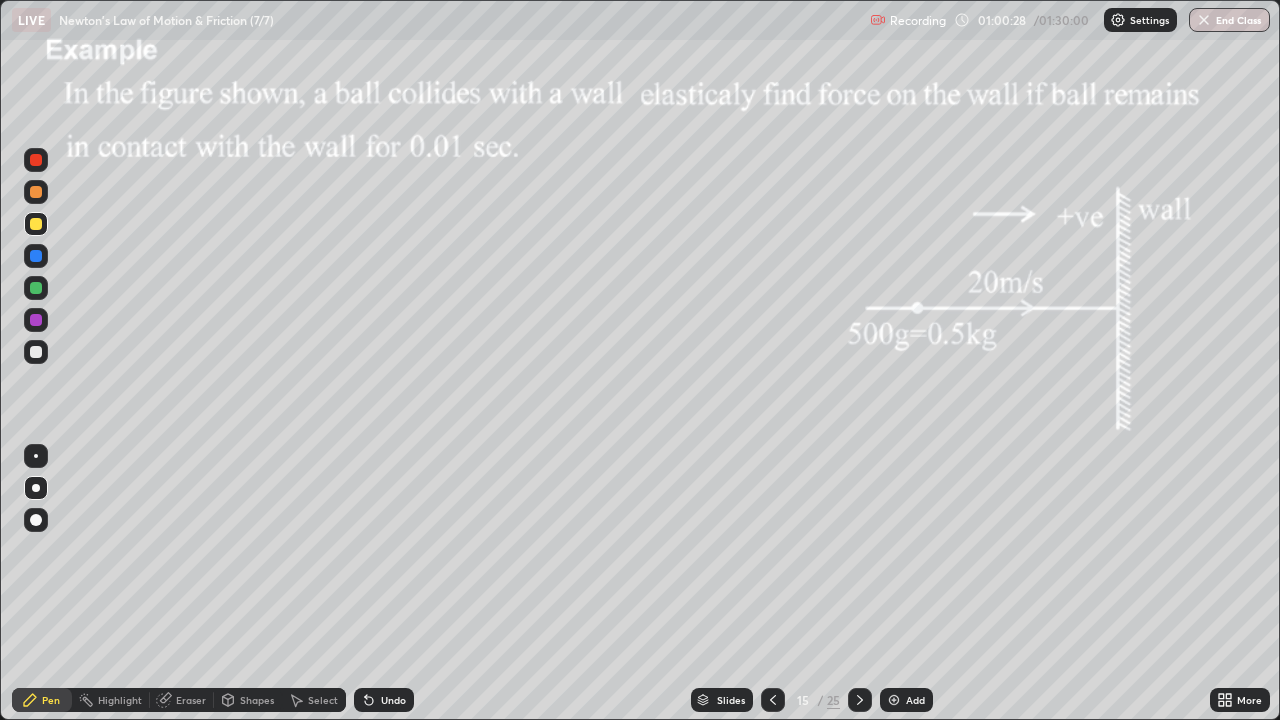 click on "Pen" at bounding box center (51, 700) 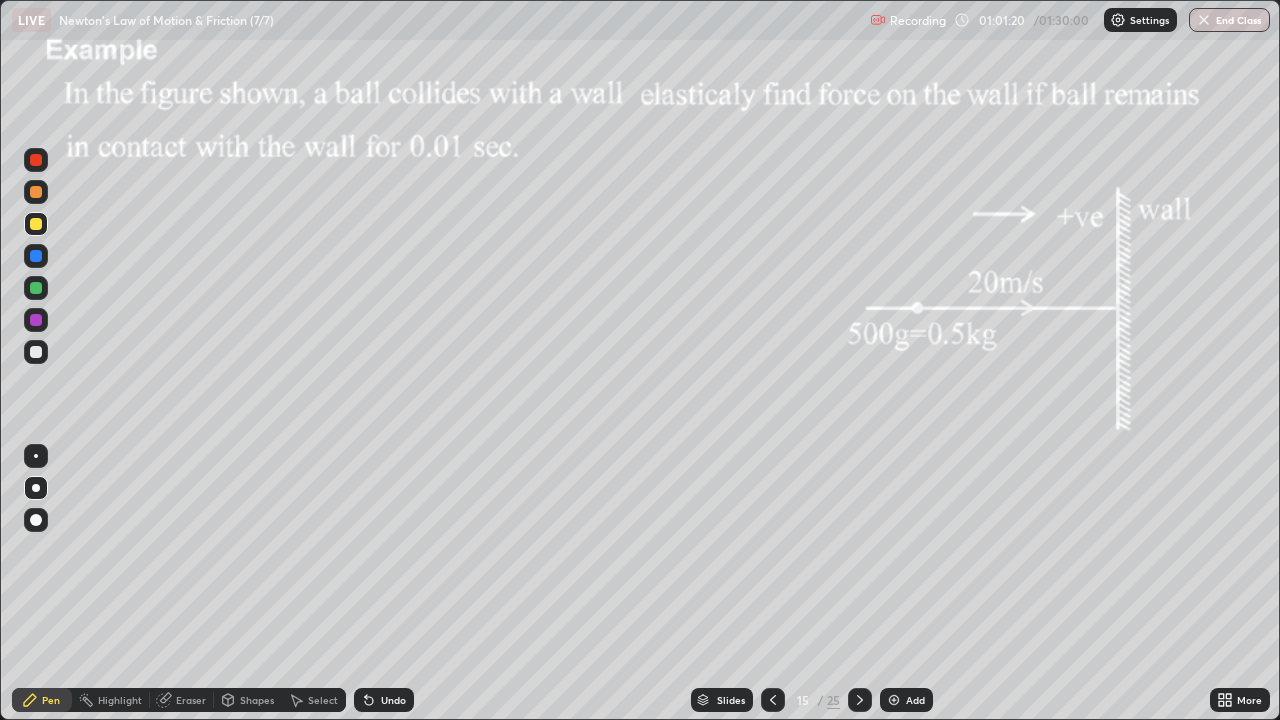 click at bounding box center (36, 352) 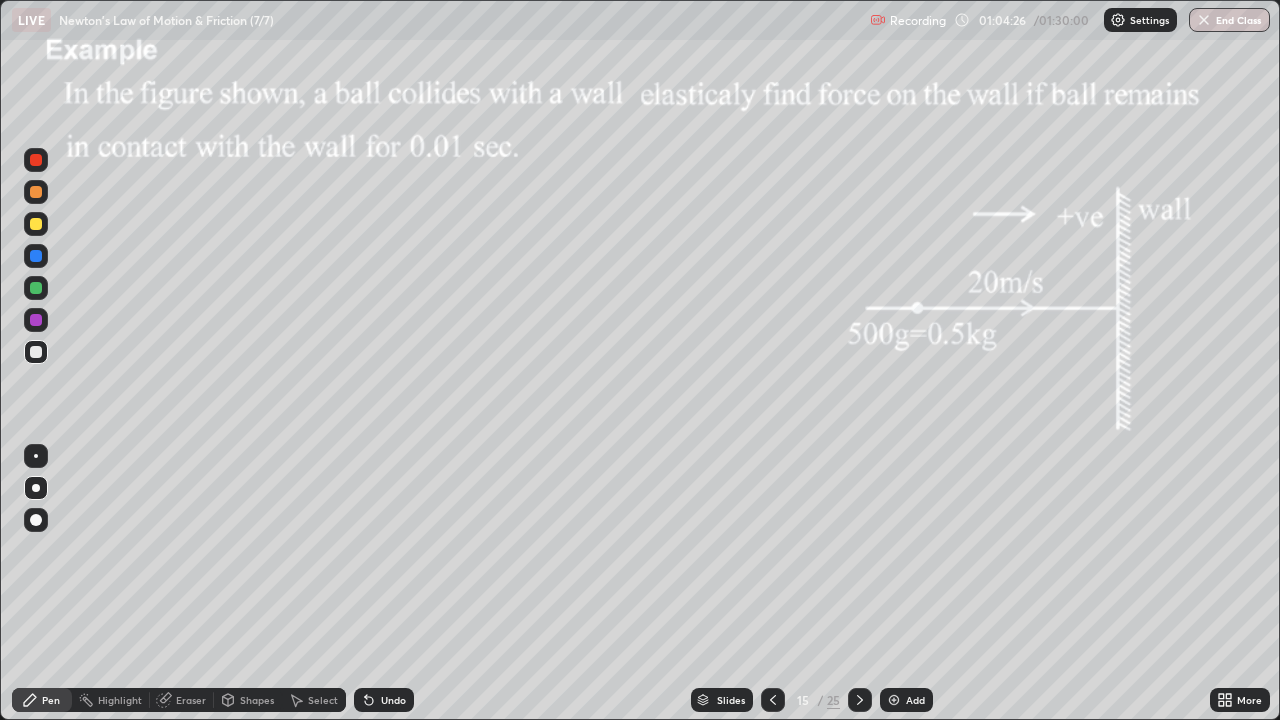 click 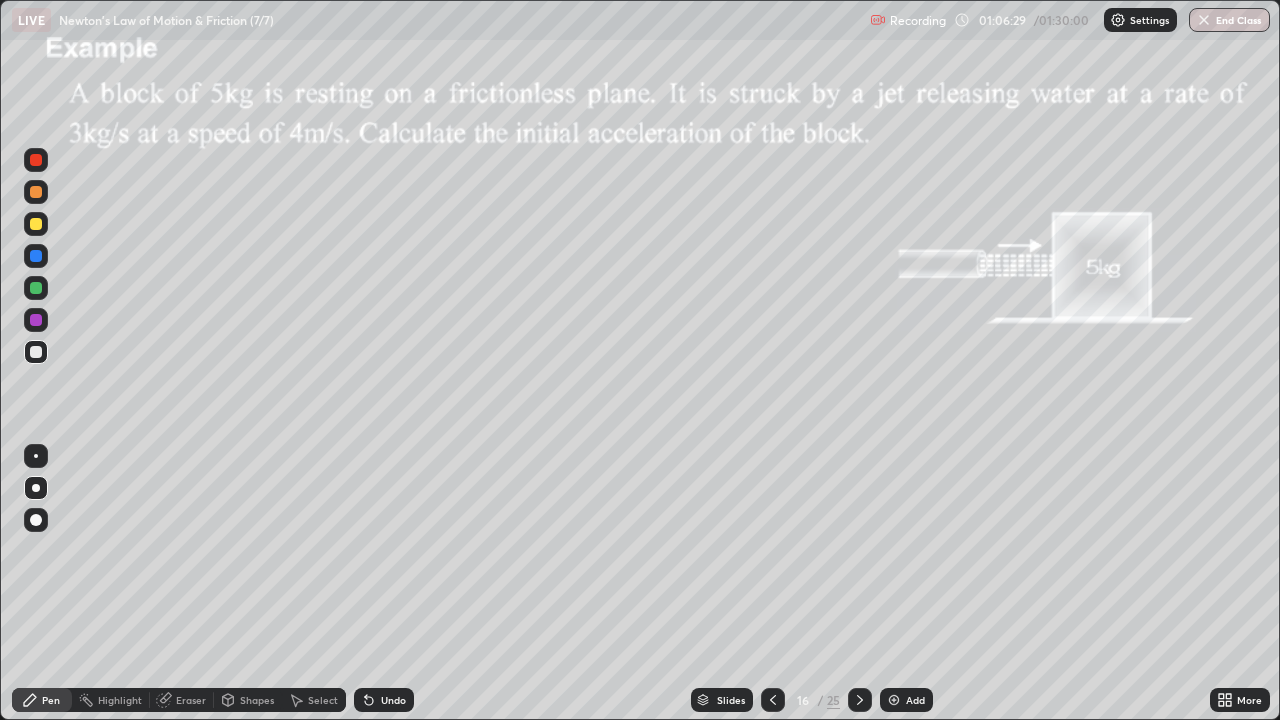 click on "Shapes" at bounding box center (257, 700) 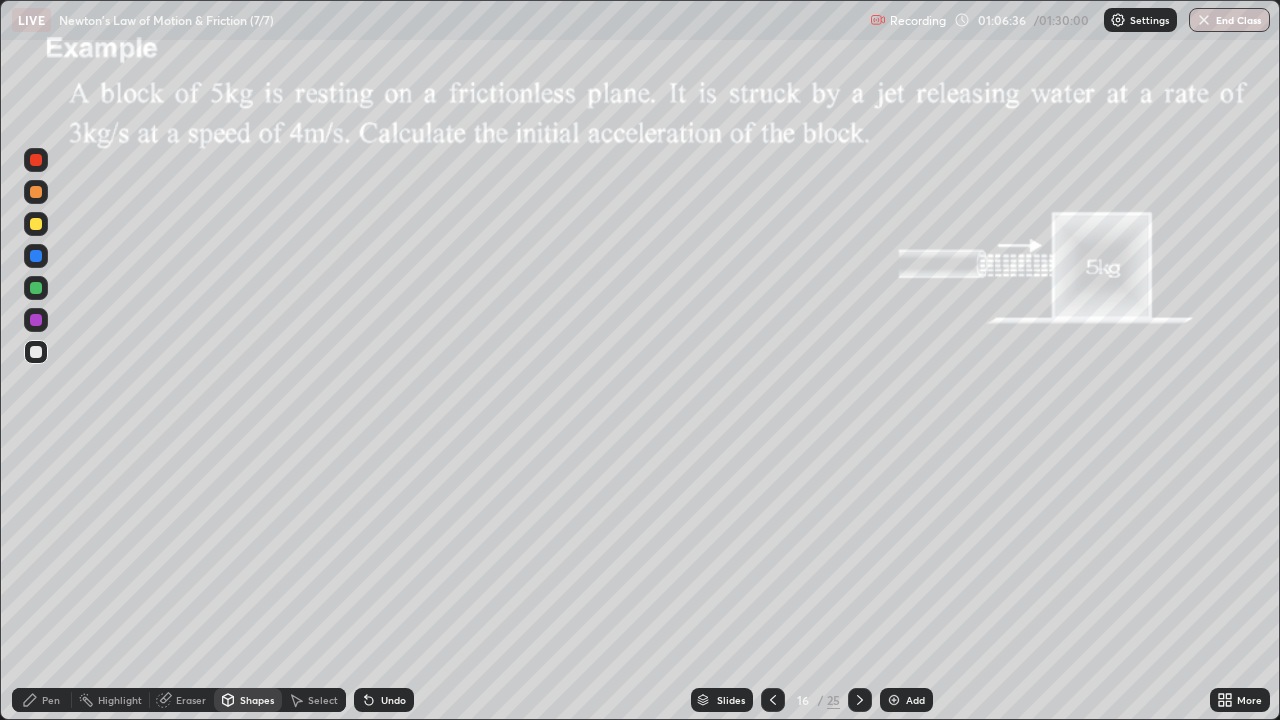 click 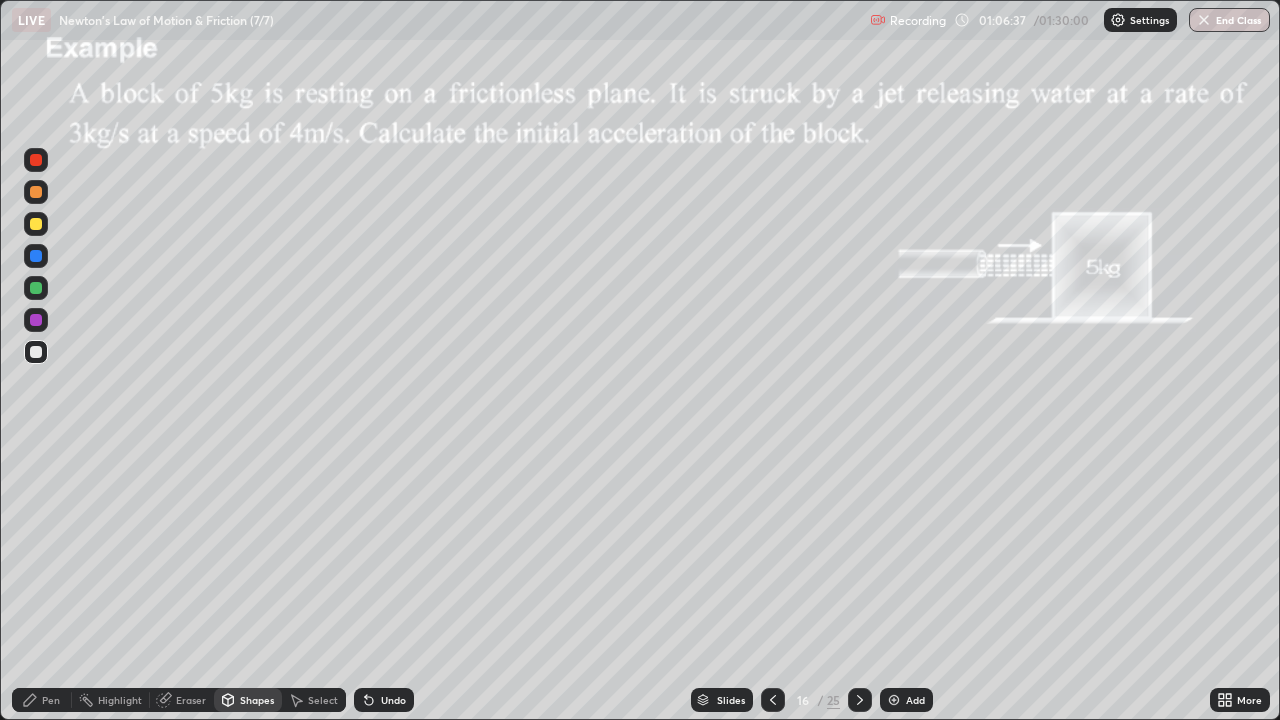 click on "Pen" at bounding box center [42, 700] 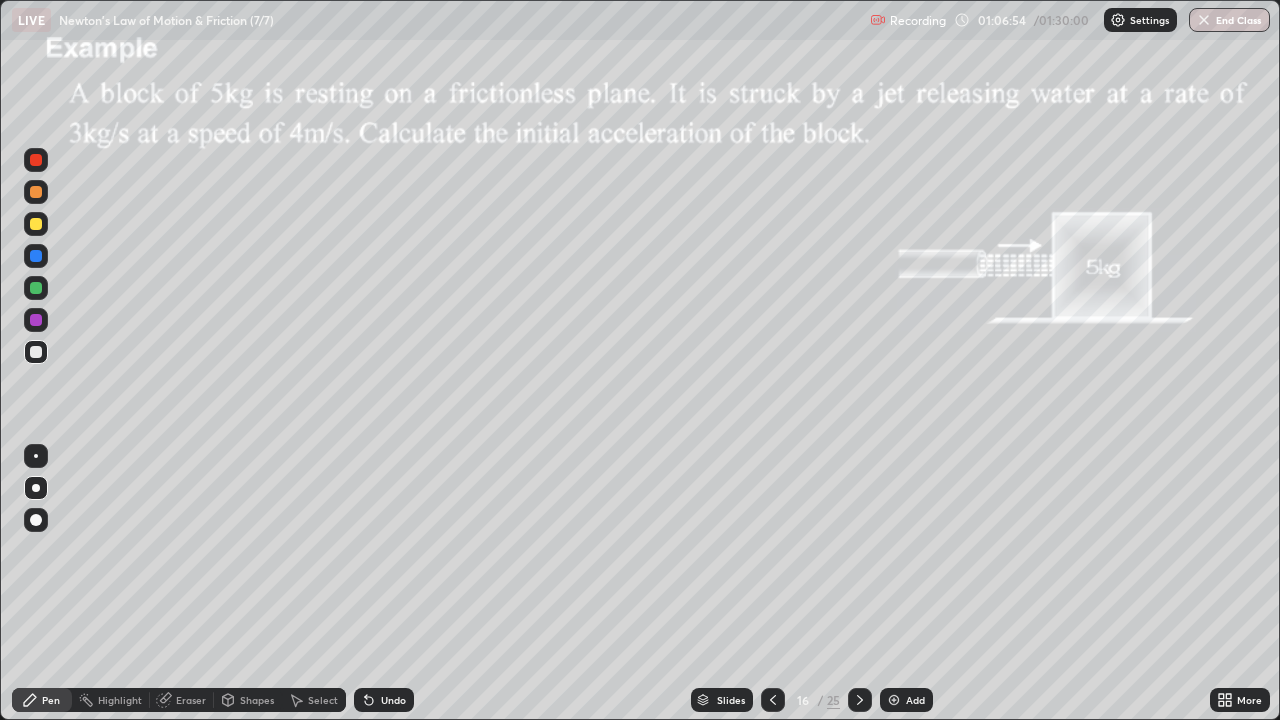 click on "Eraser" at bounding box center (191, 700) 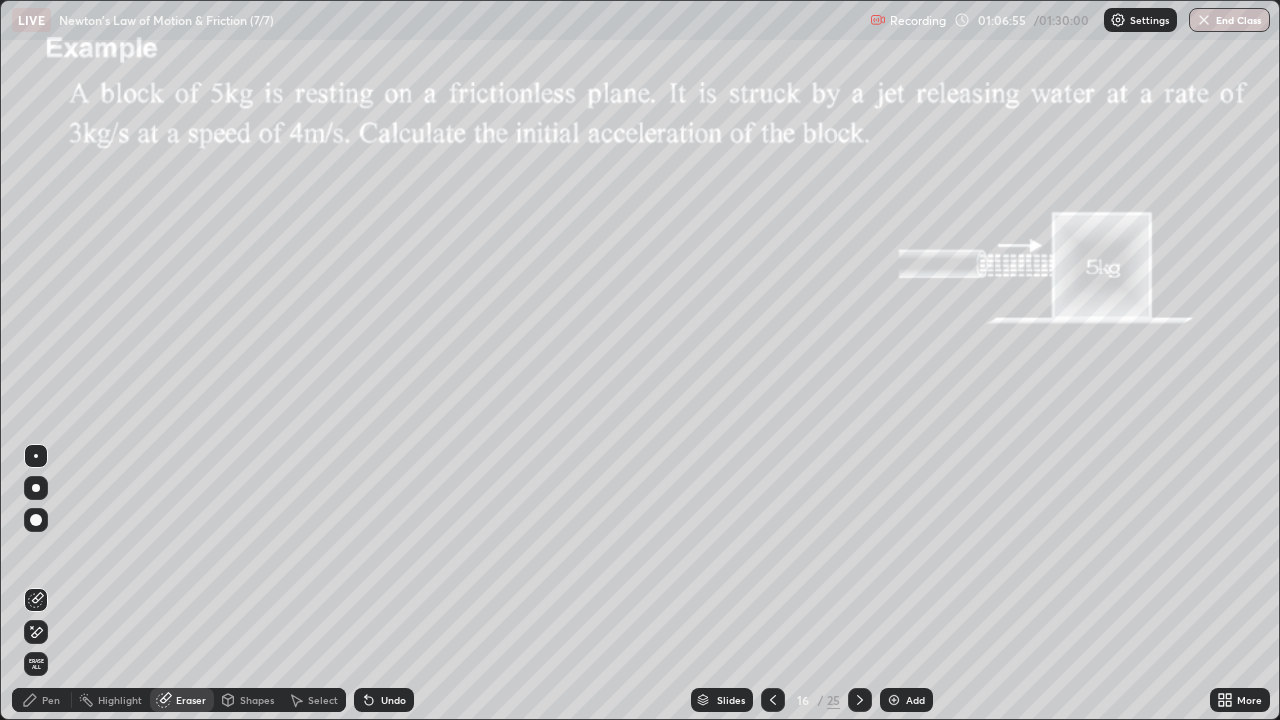 click on "Shapes" at bounding box center (257, 700) 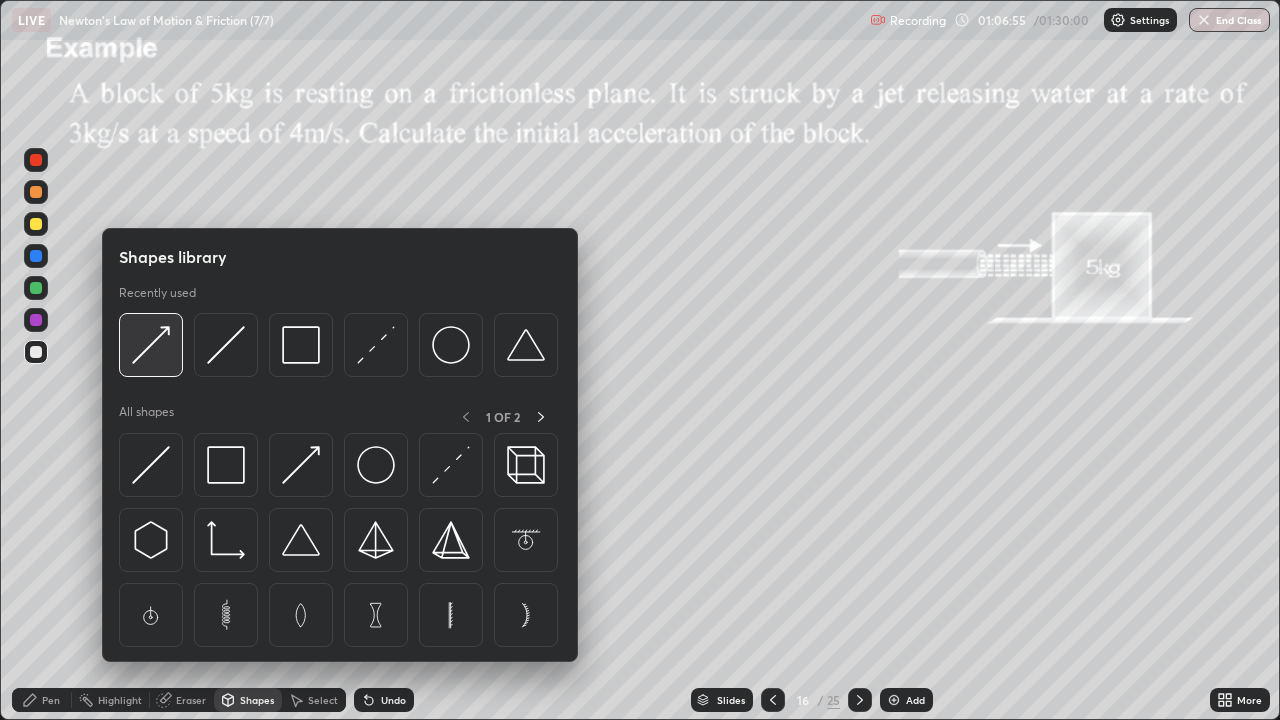 click at bounding box center [151, 345] 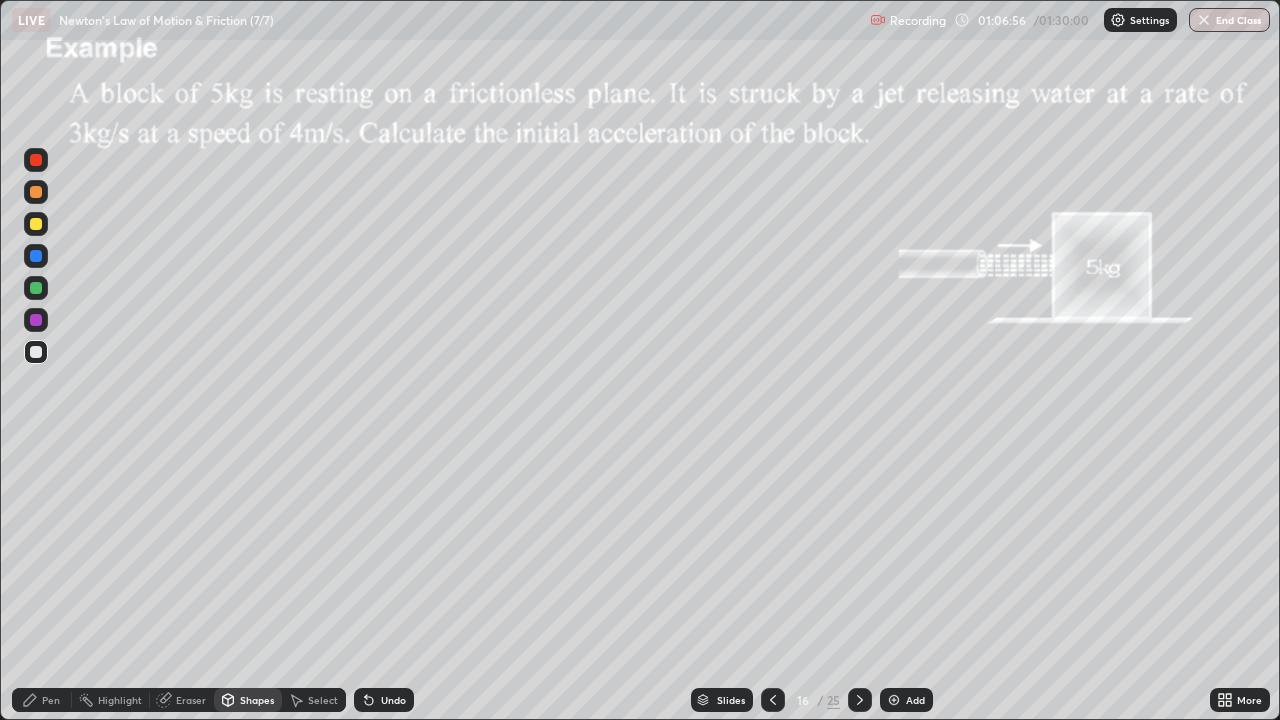click at bounding box center [36, 288] 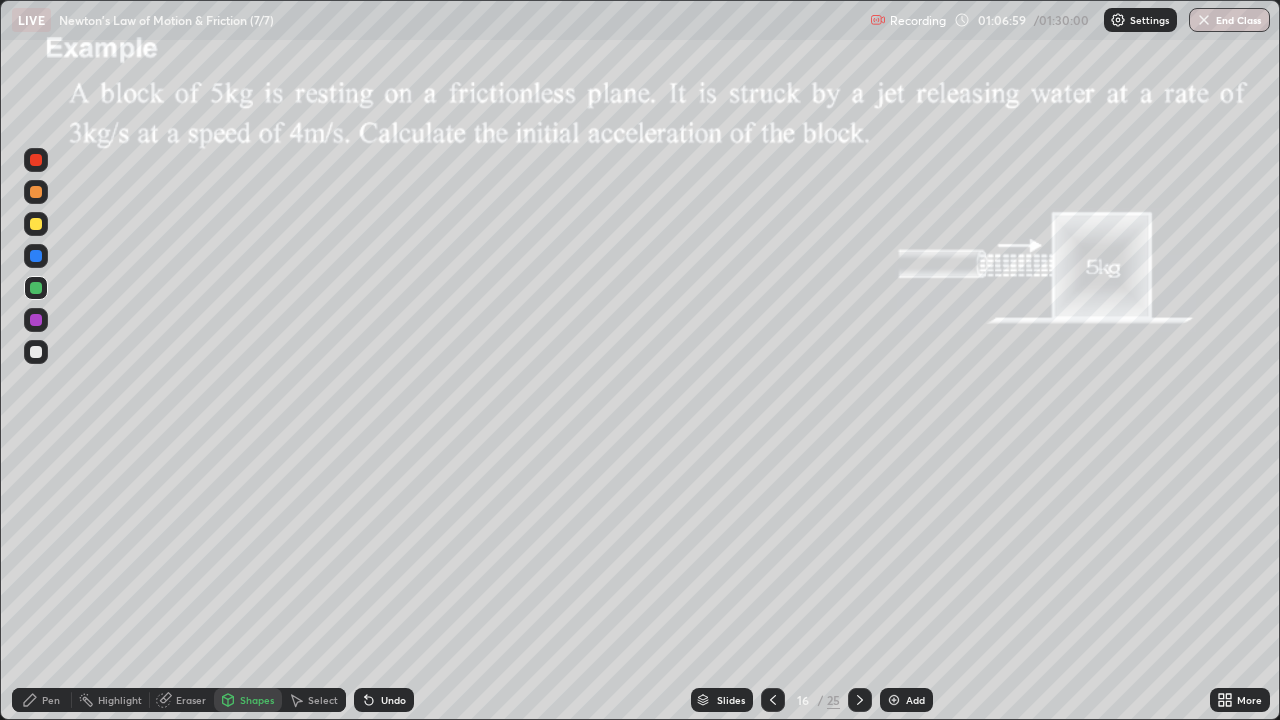 click on "Pen" at bounding box center [42, 700] 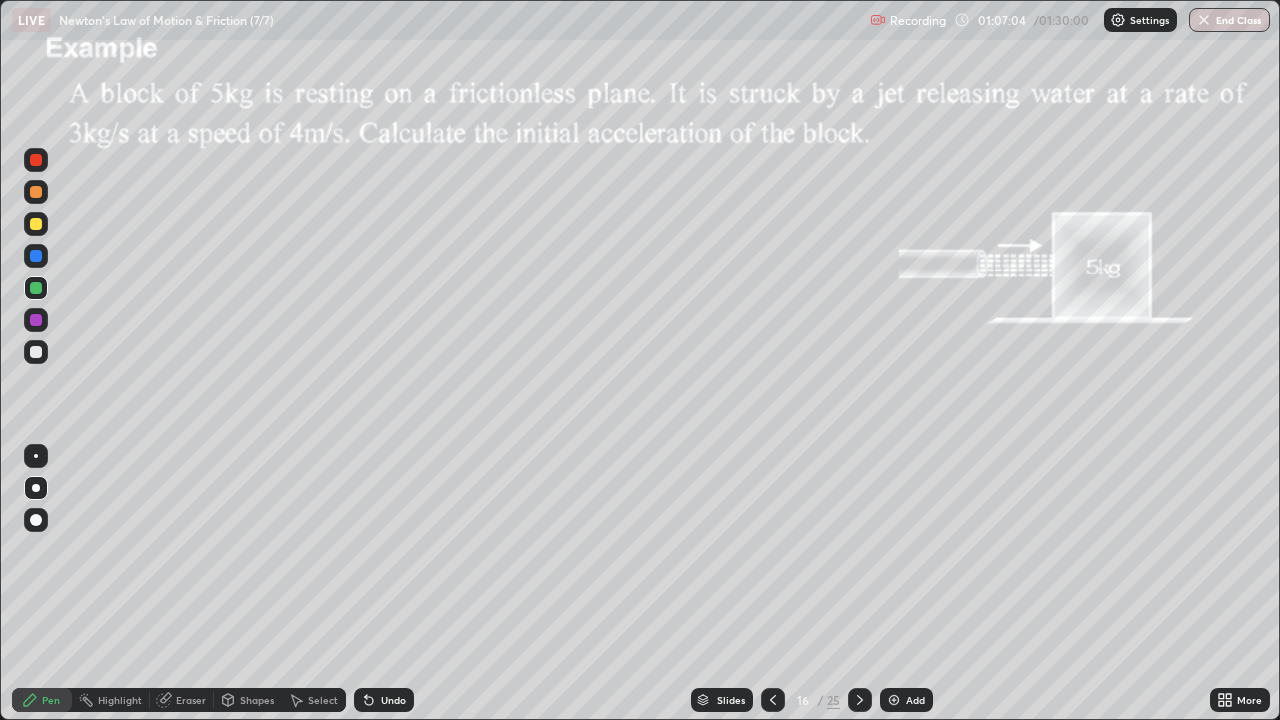 click on "Undo" at bounding box center [384, 700] 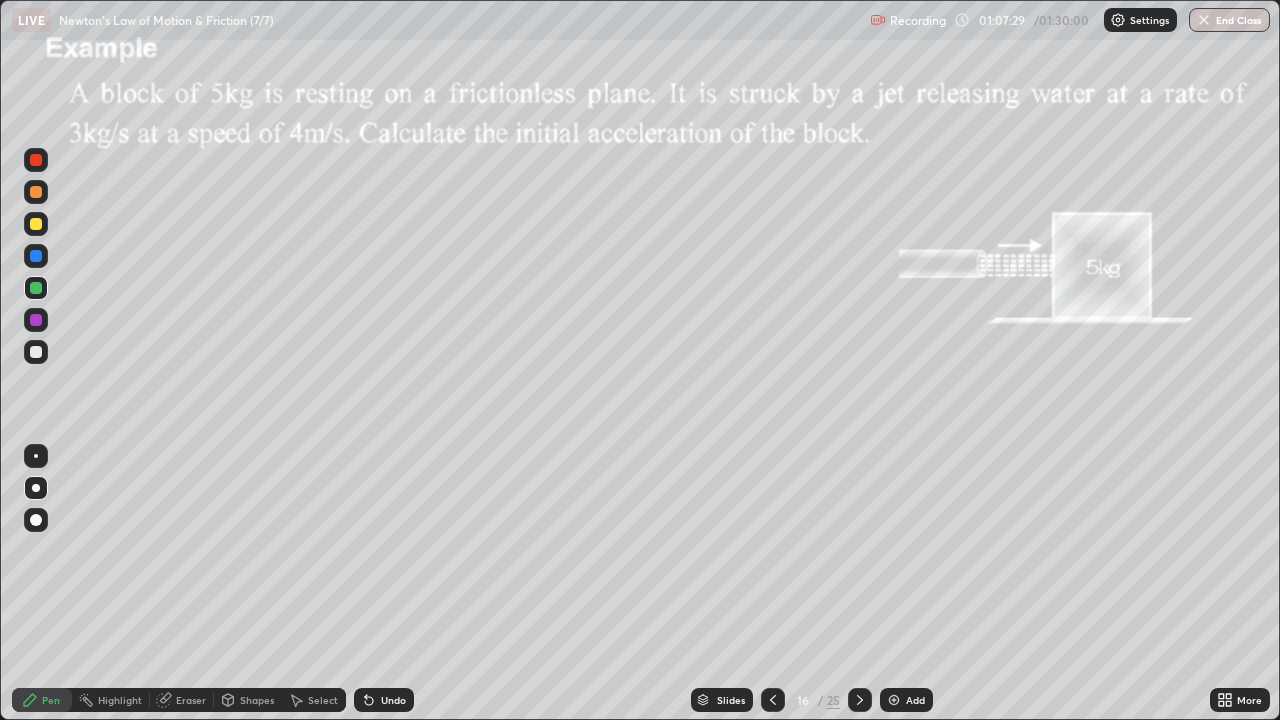 click on "Shapes" at bounding box center (257, 700) 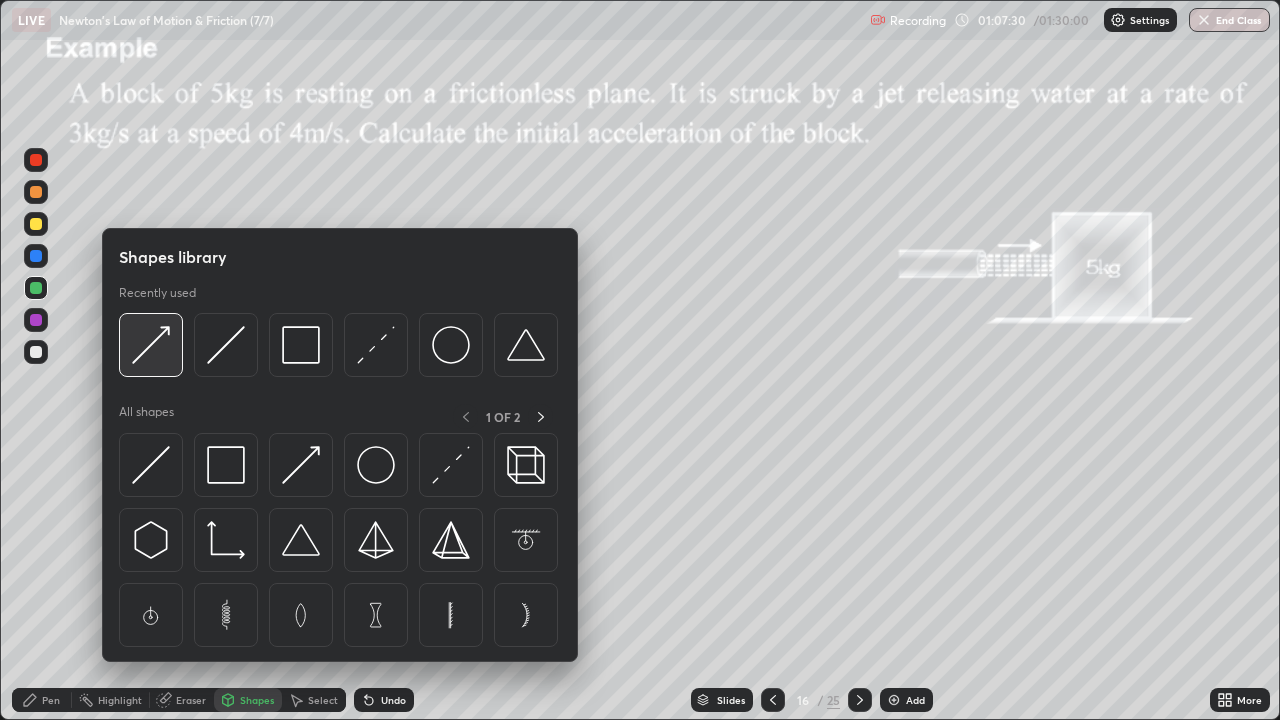 click at bounding box center (151, 345) 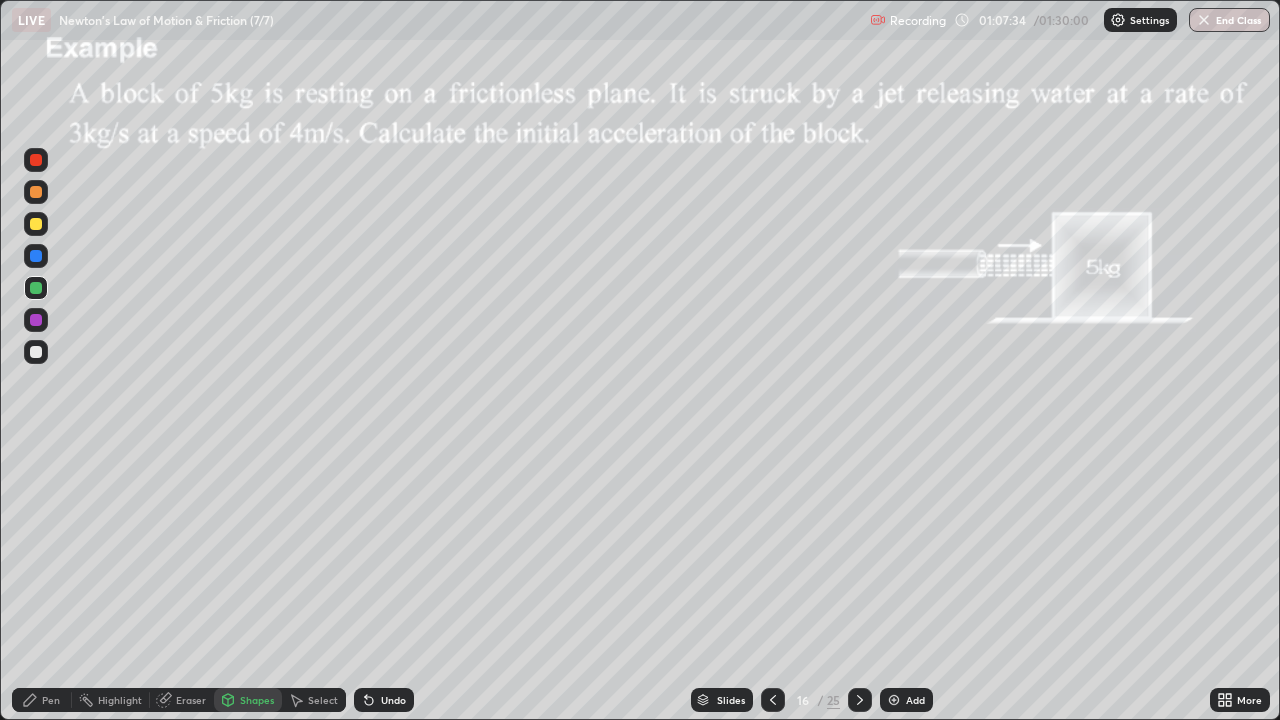 click on "Pen" at bounding box center [42, 700] 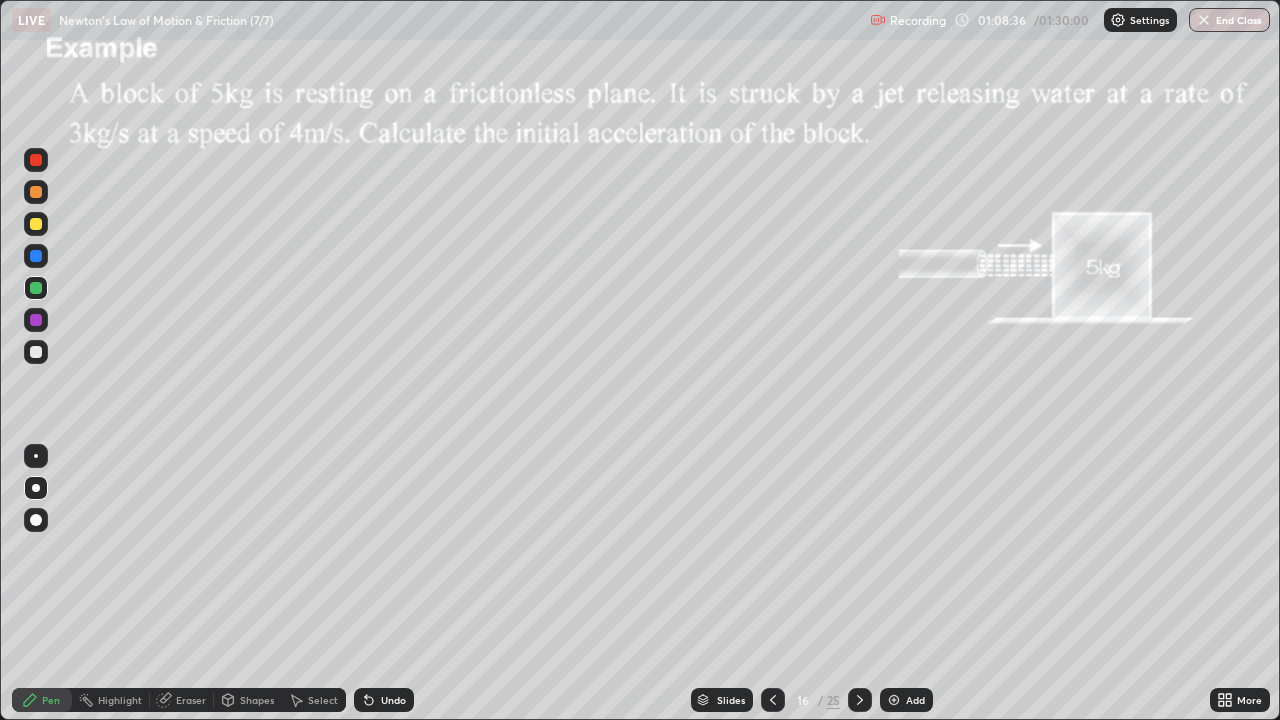 click at bounding box center (36, 192) 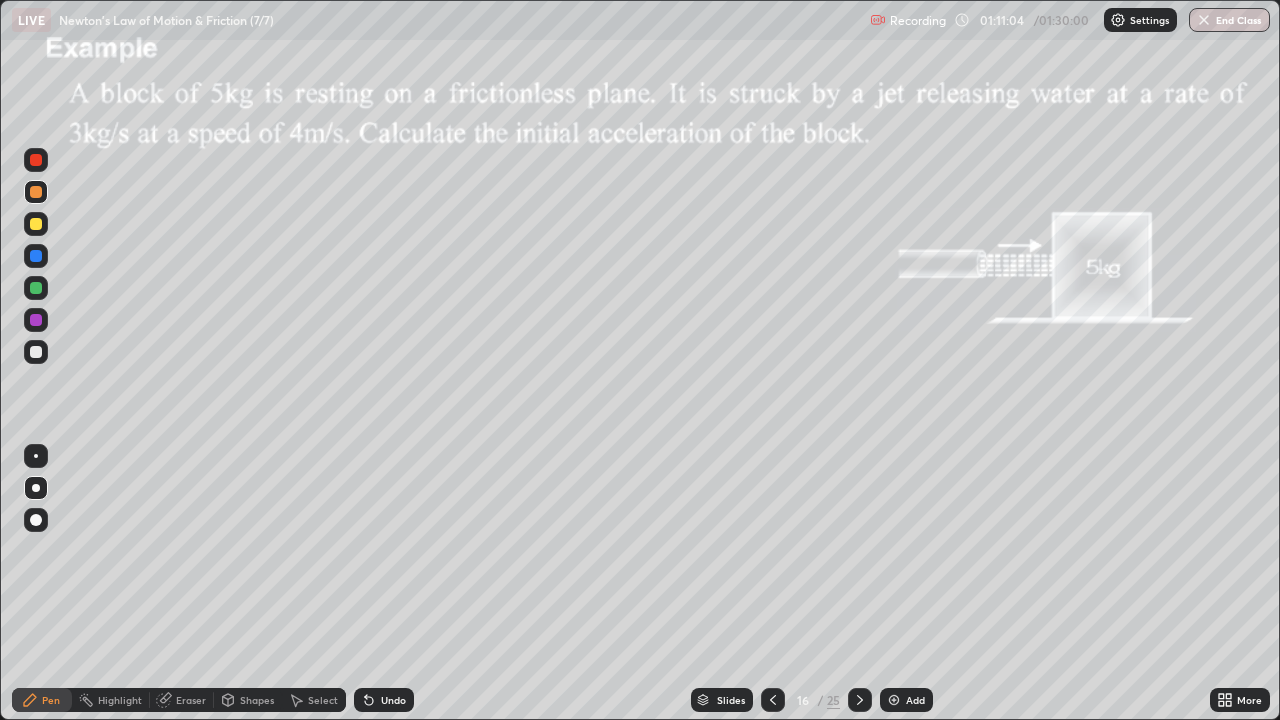 click 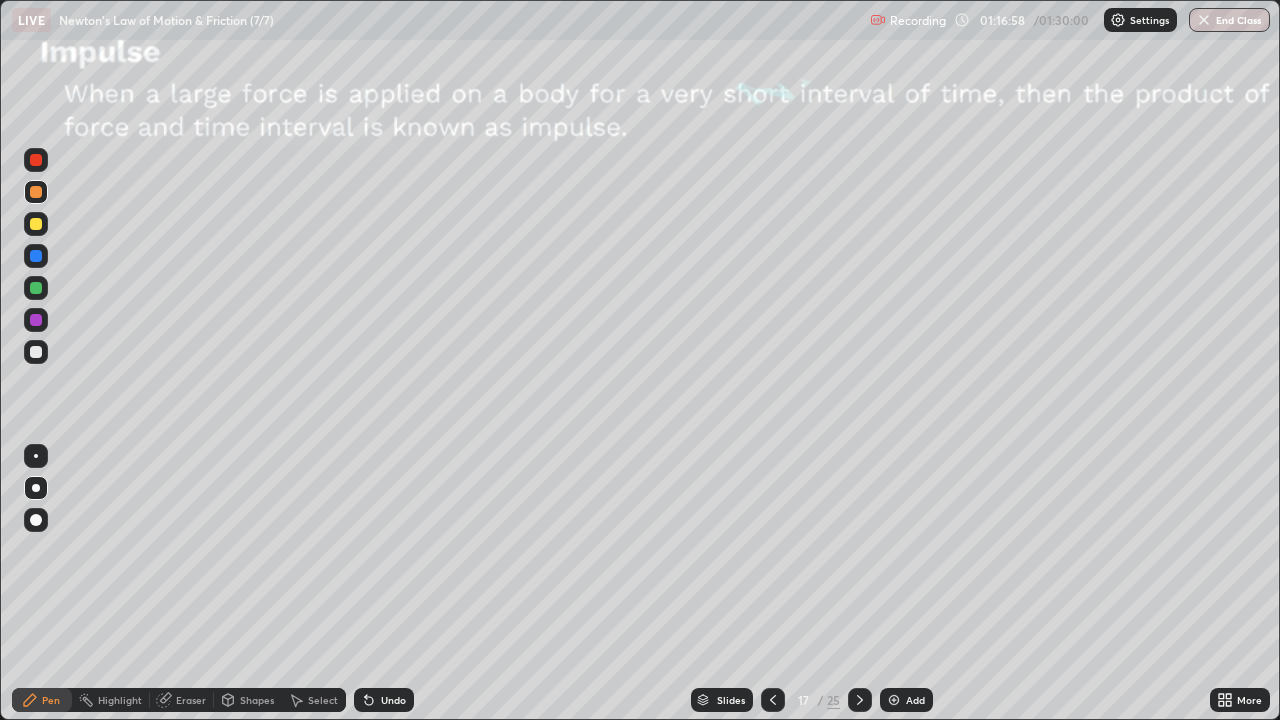 click on "Shapes" at bounding box center (257, 700) 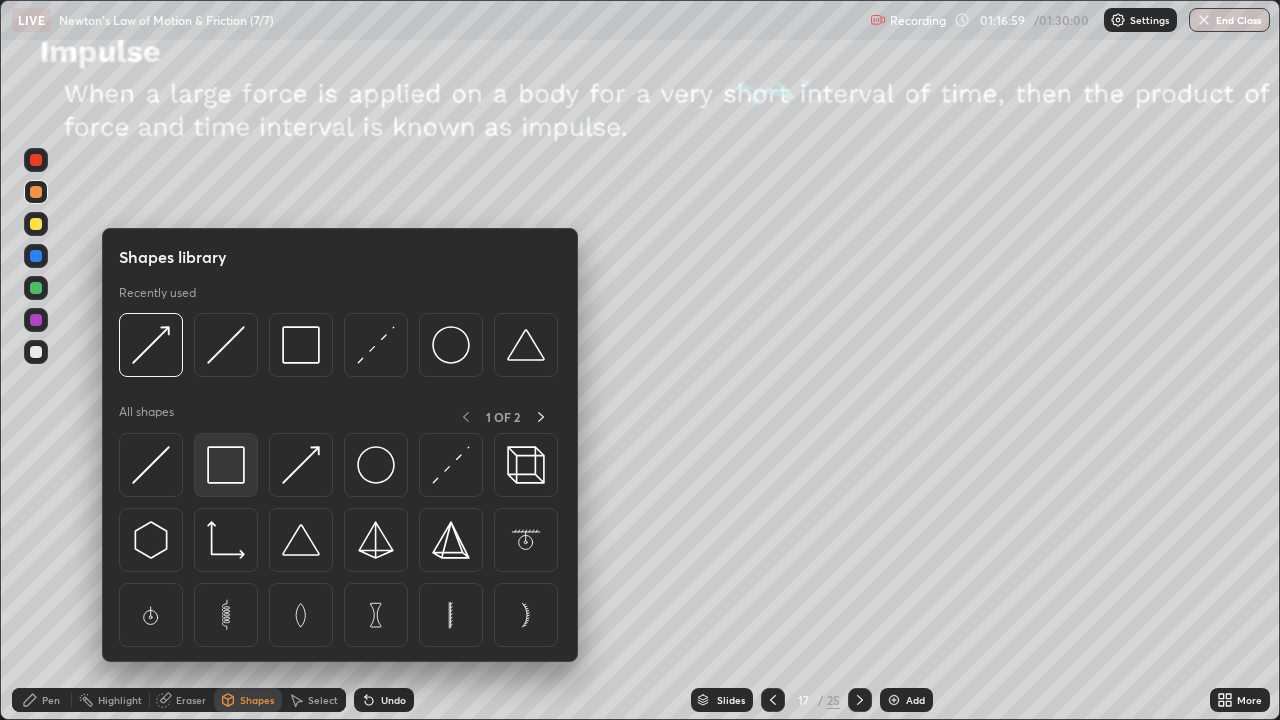 click at bounding box center [226, 465] 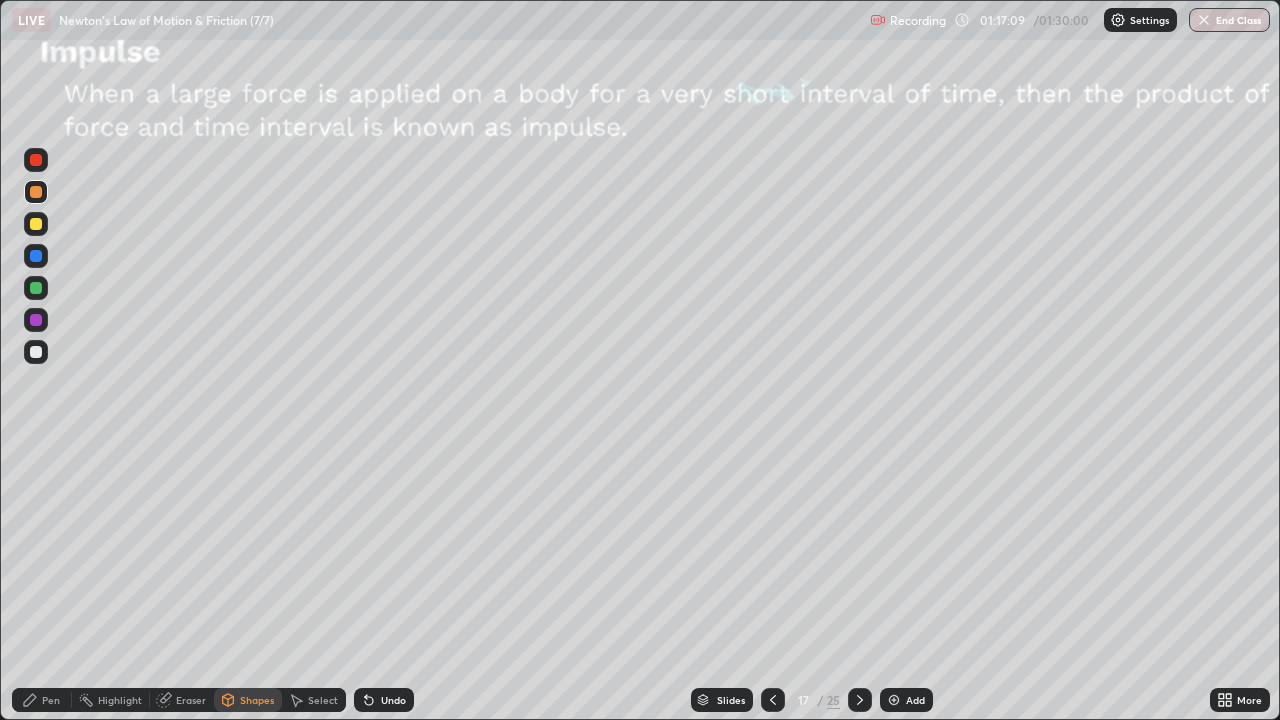 click on "Undo" at bounding box center (393, 700) 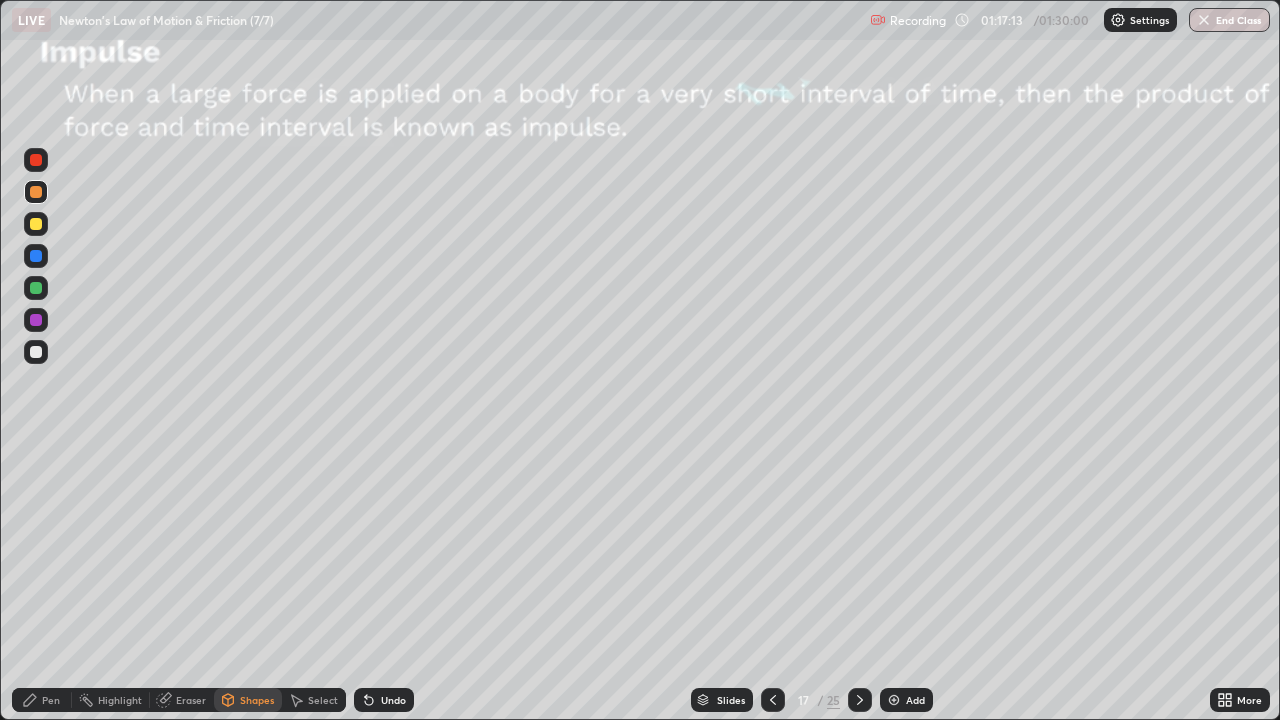 click at bounding box center [36, 352] 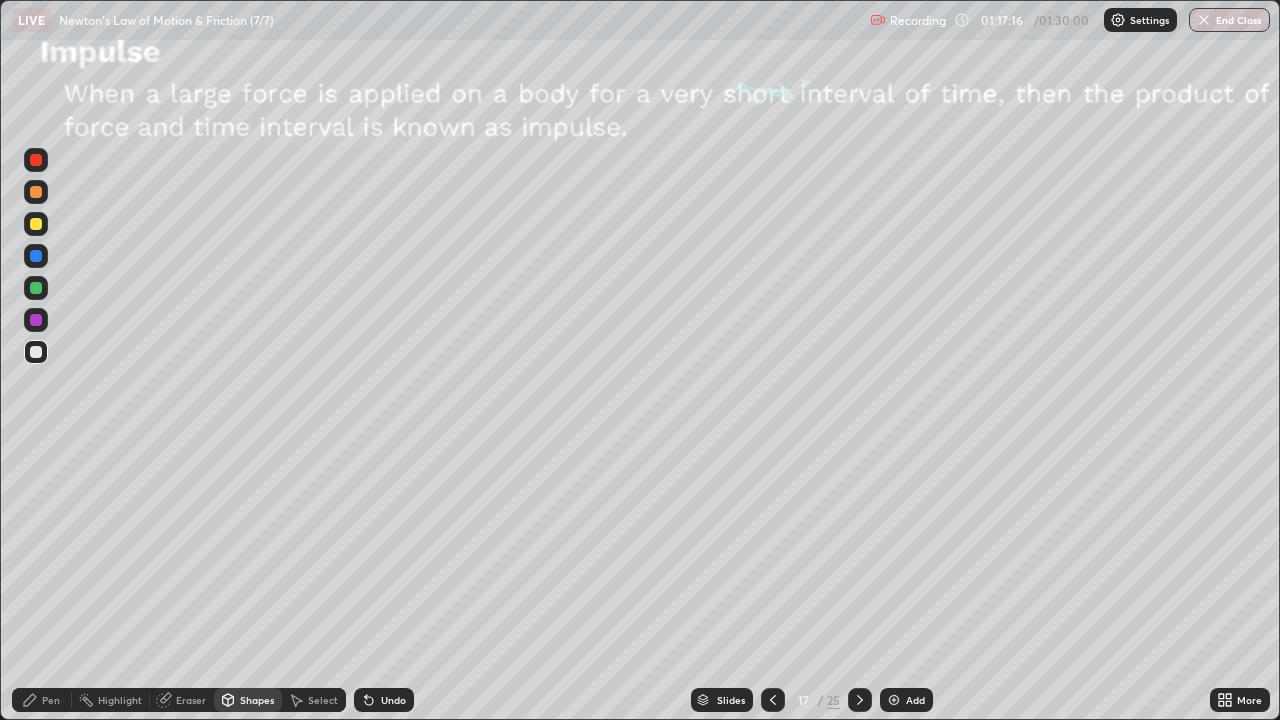 click on "Pen" at bounding box center [51, 700] 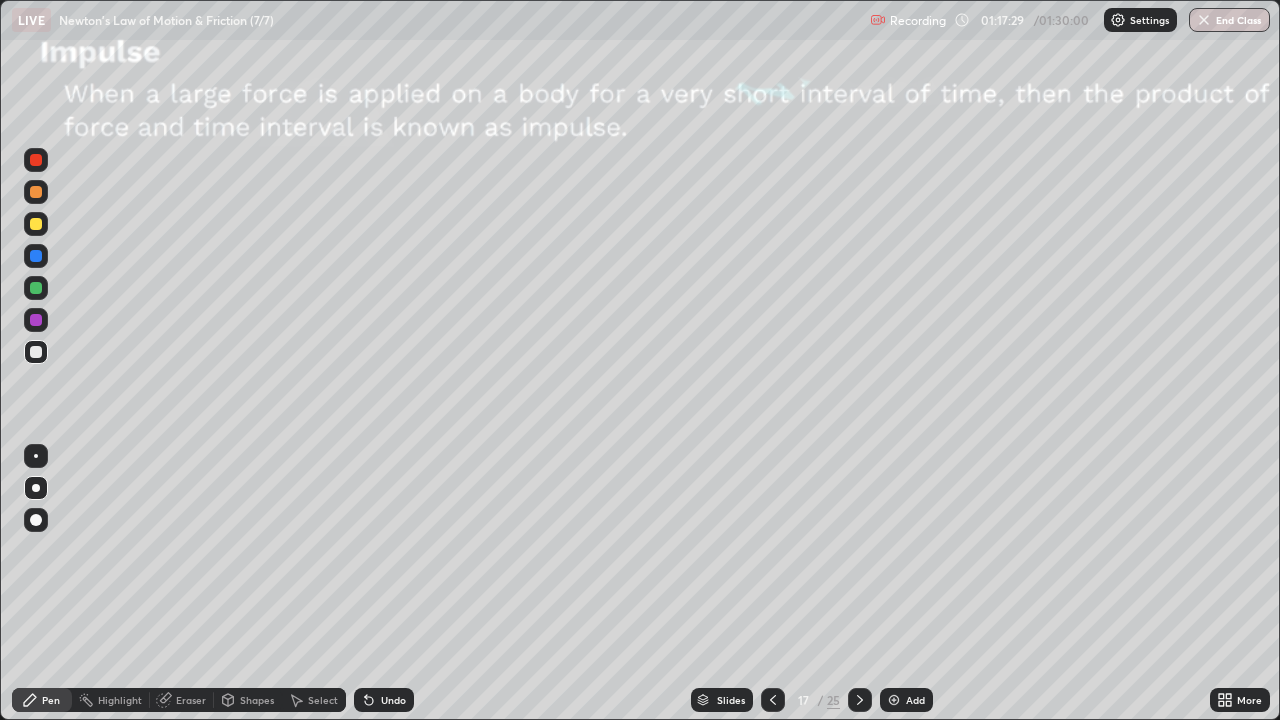 click 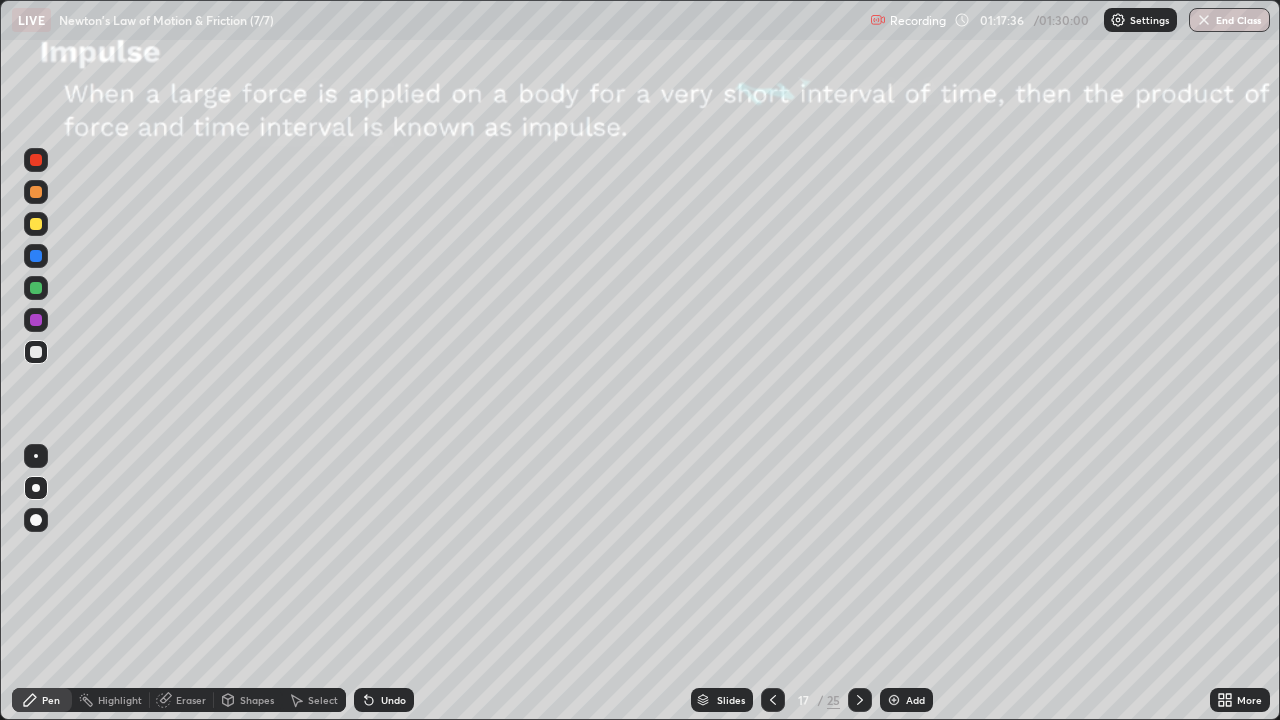 click on "Shapes" at bounding box center (257, 700) 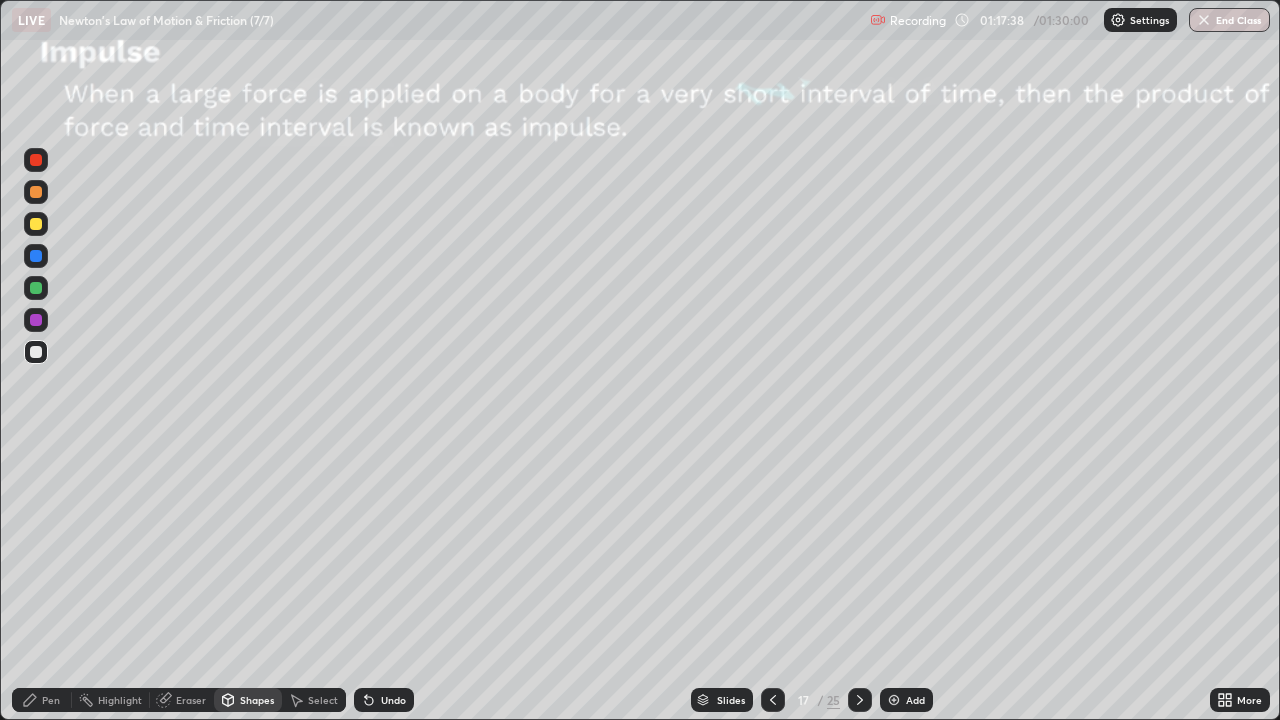 click on "Select" at bounding box center (323, 700) 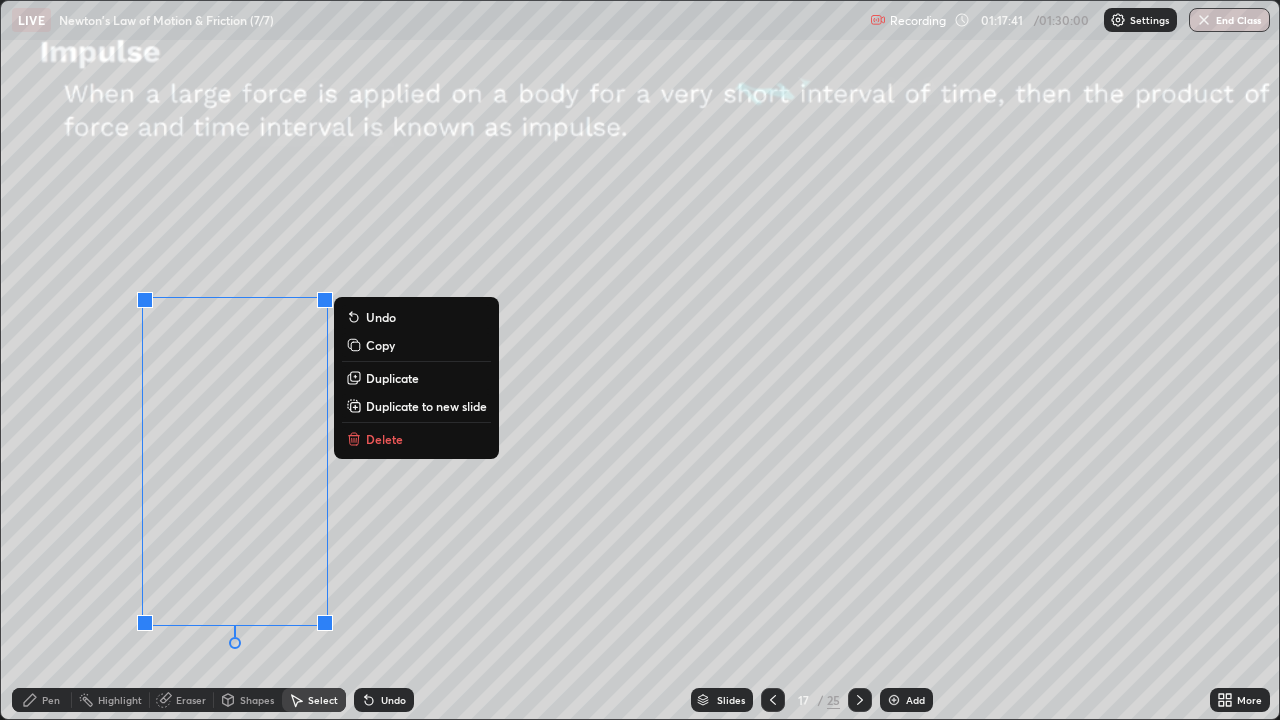 click on "Duplicate" at bounding box center [392, 378] 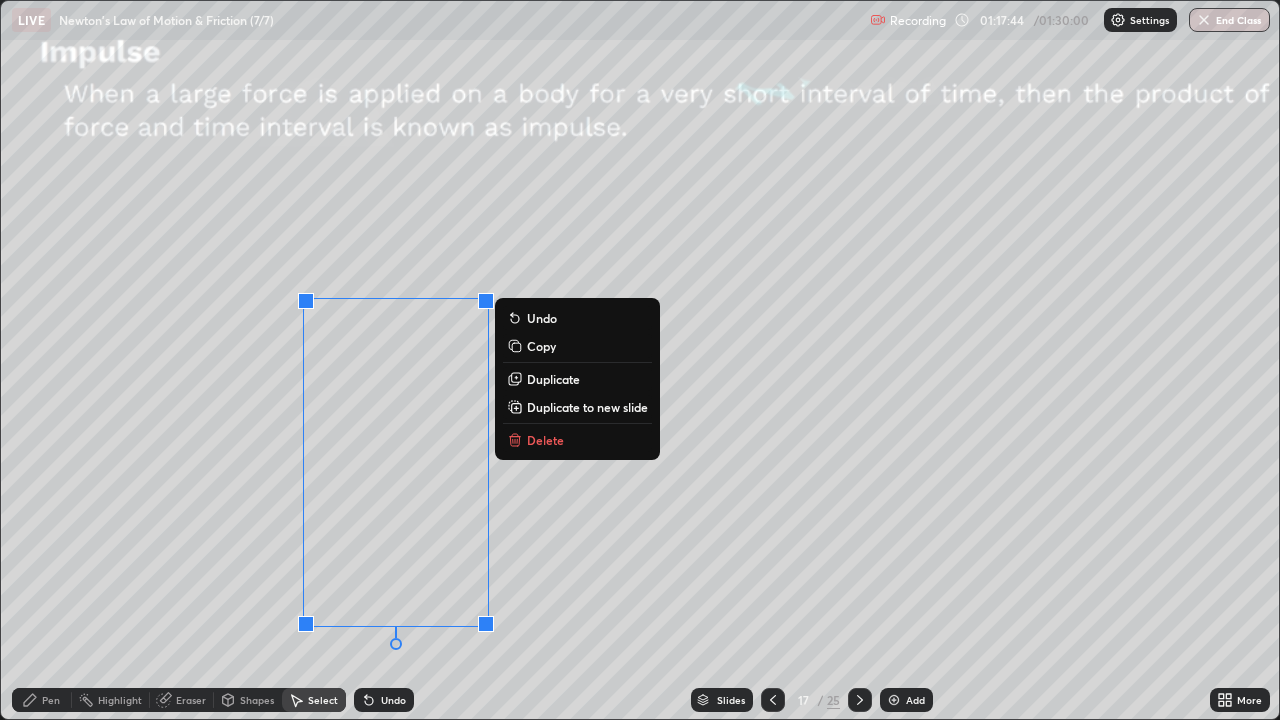 click on "Pen" at bounding box center [51, 700] 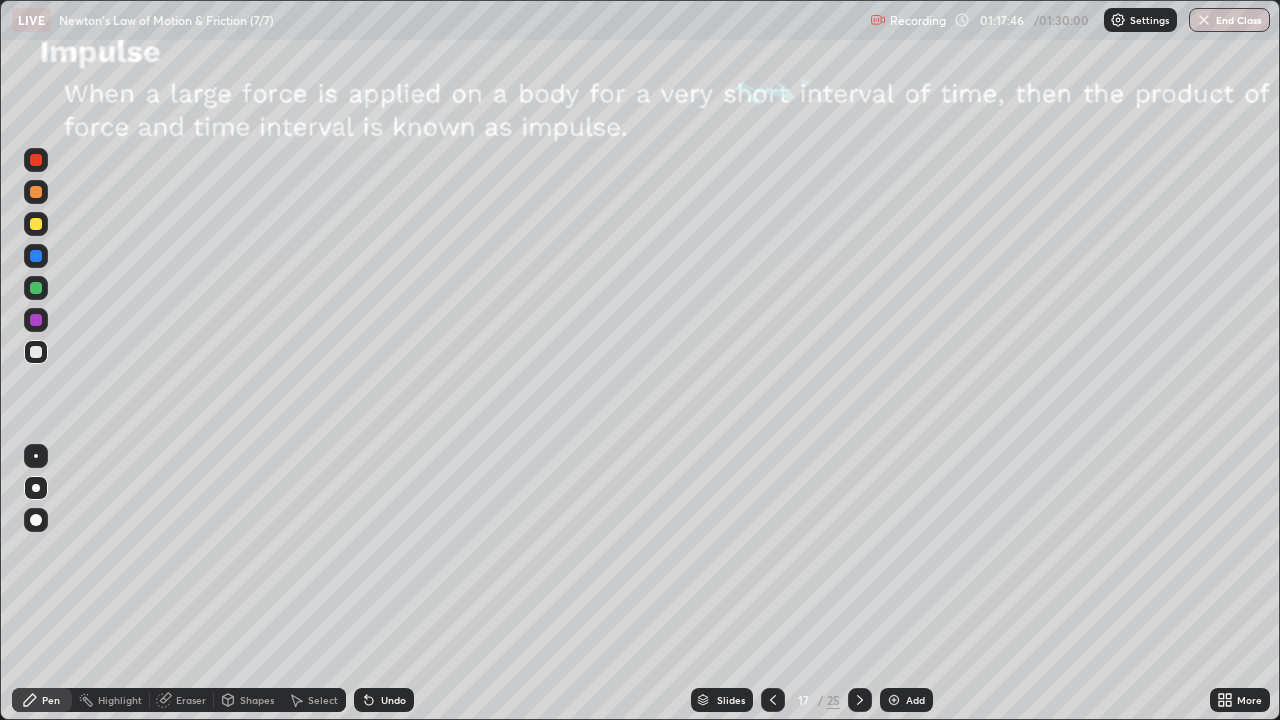 click 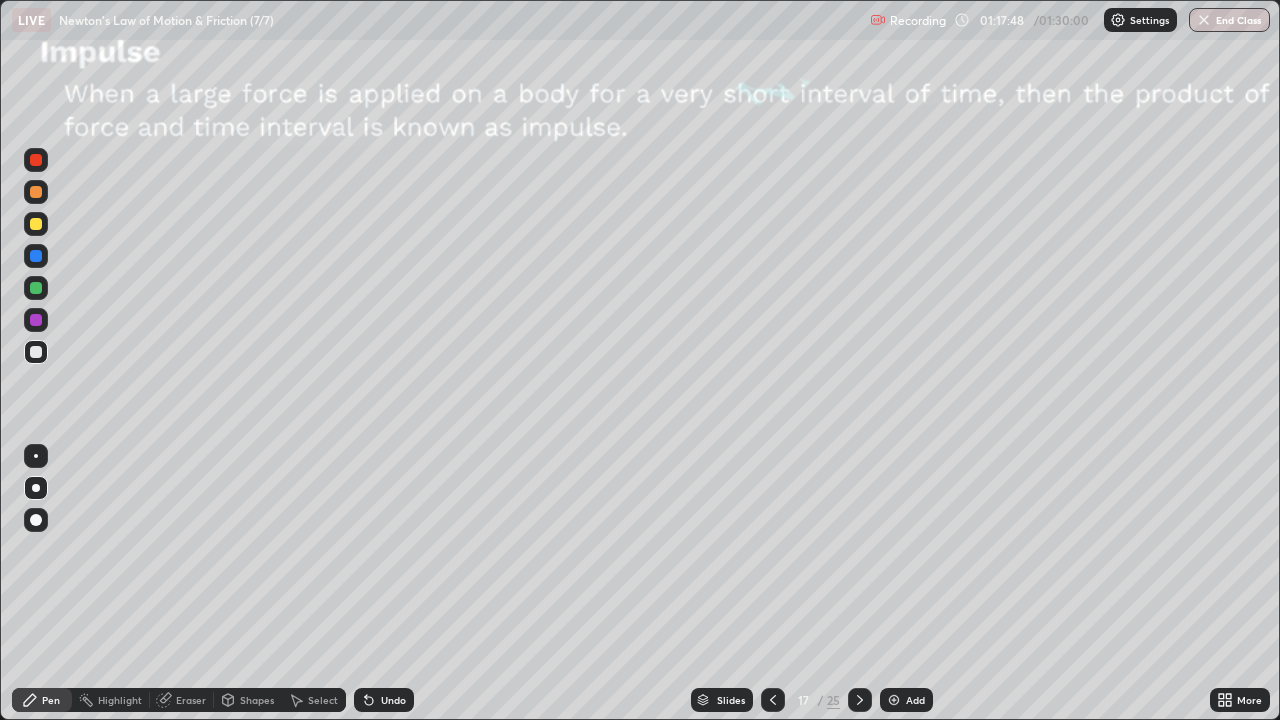 click 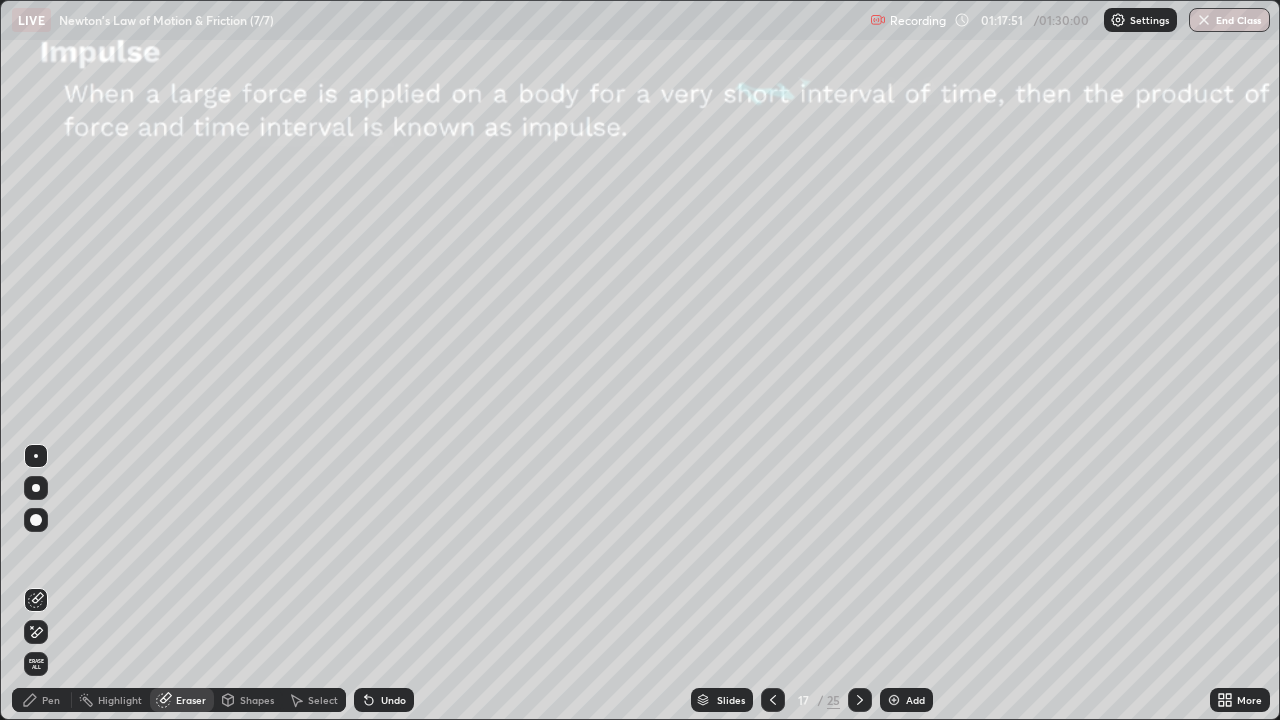 click 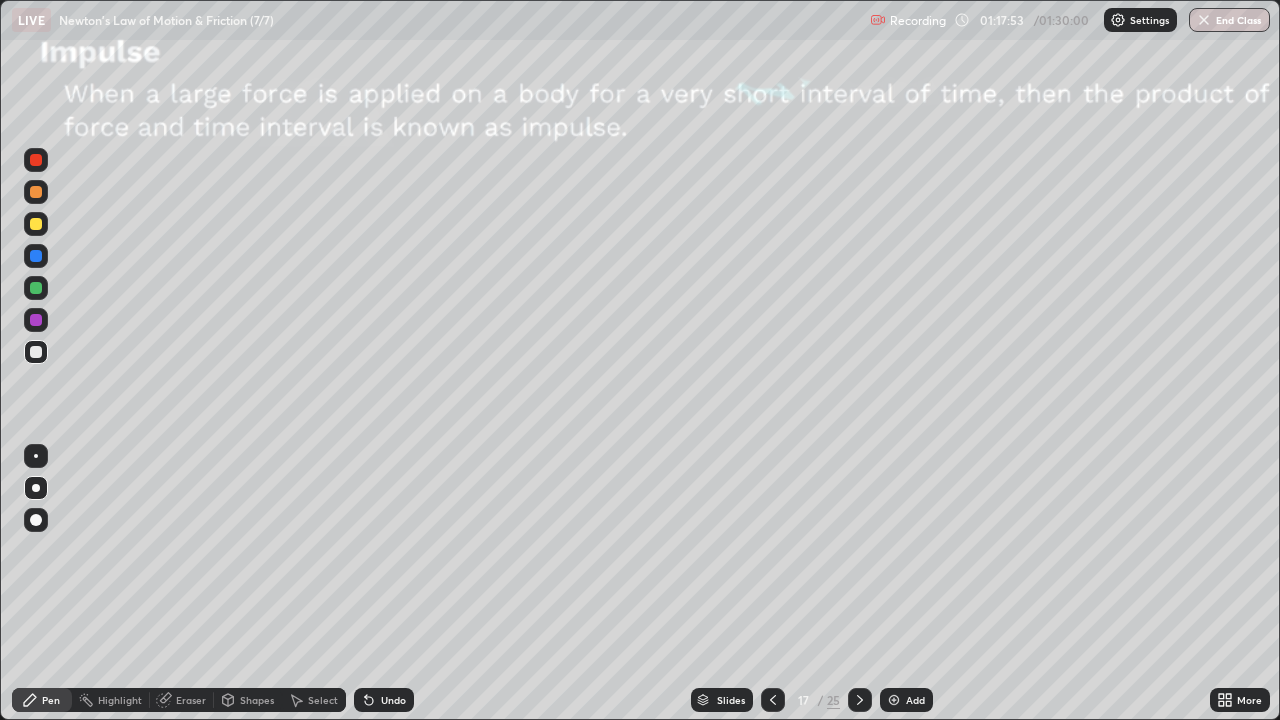 click at bounding box center (36, 224) 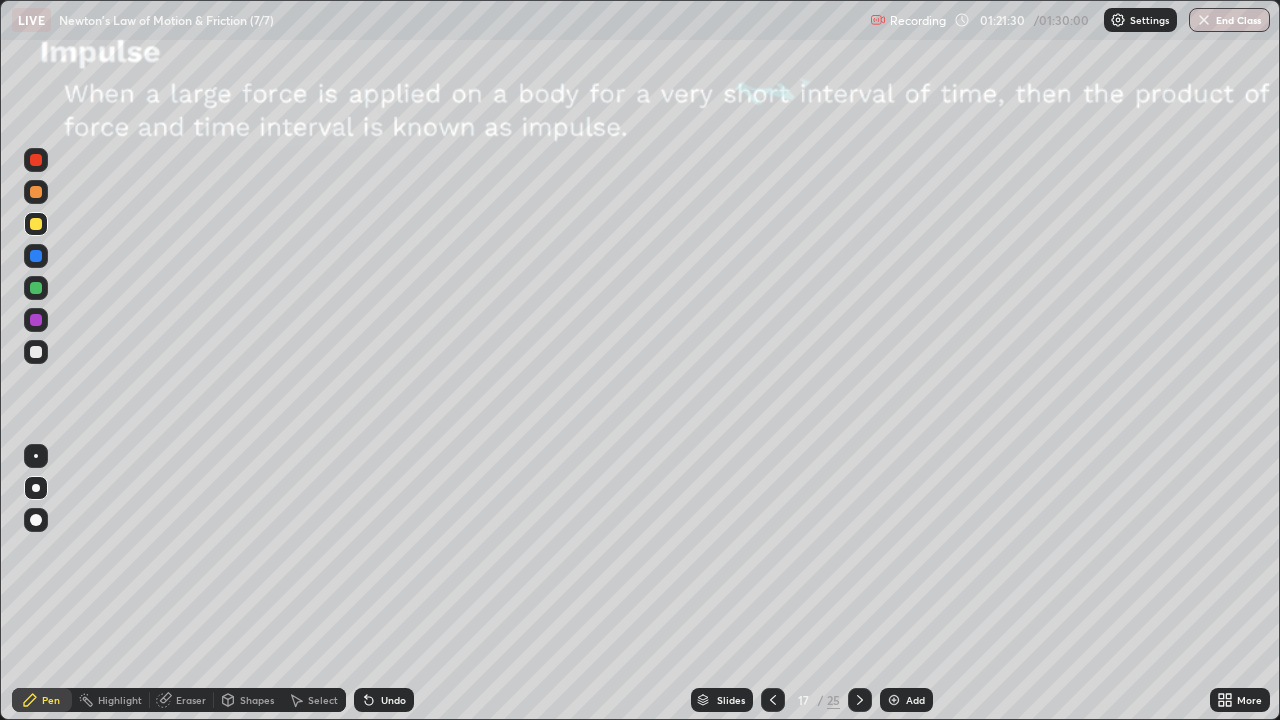 click 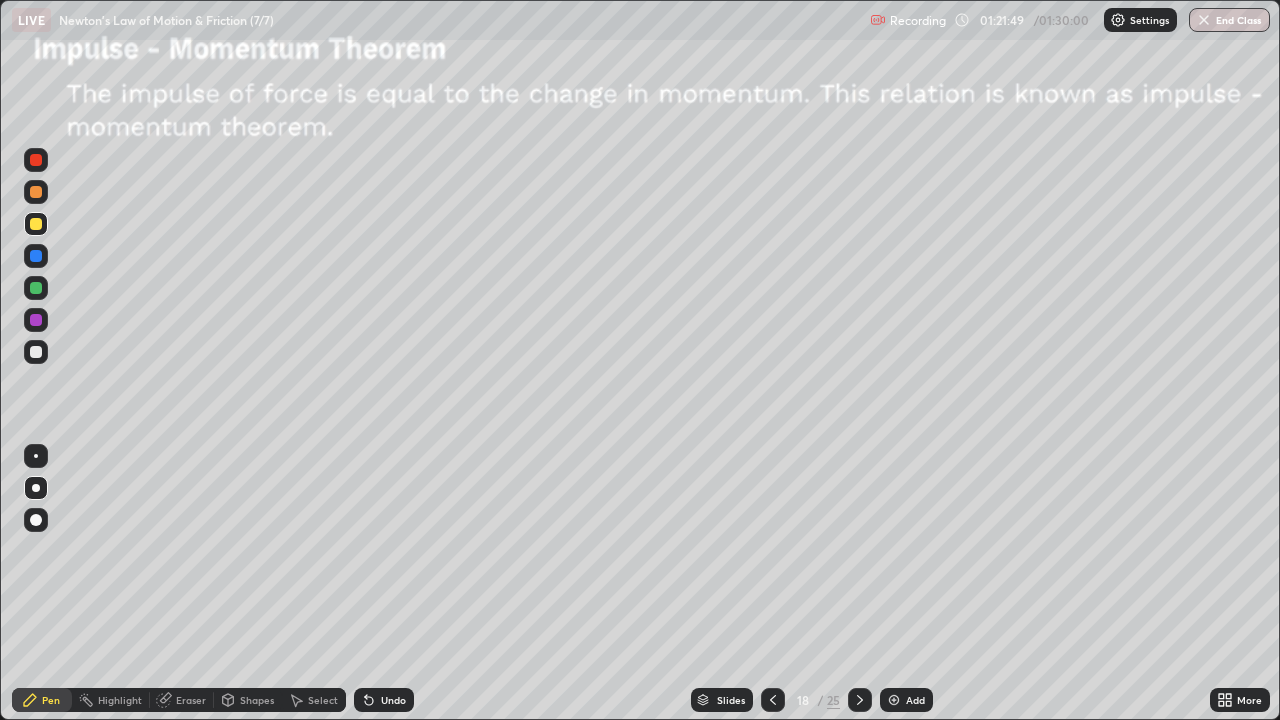 click at bounding box center (36, 192) 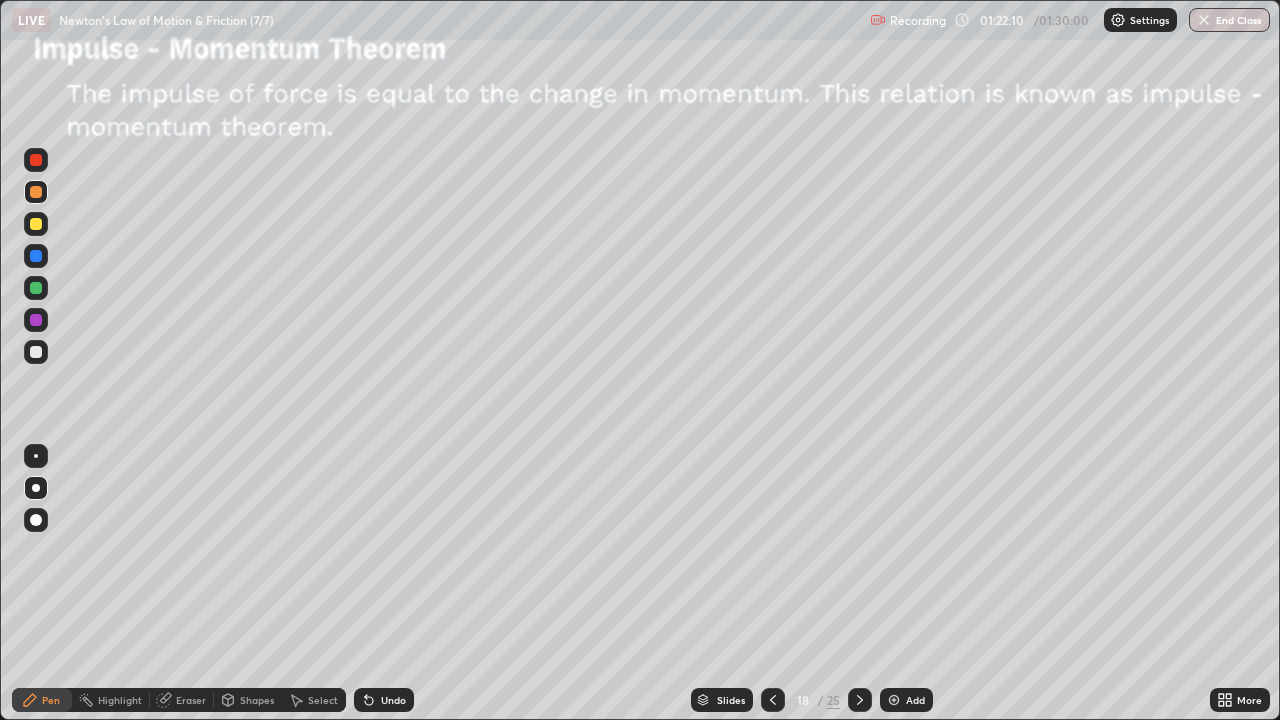 click on "Shapes" at bounding box center [257, 700] 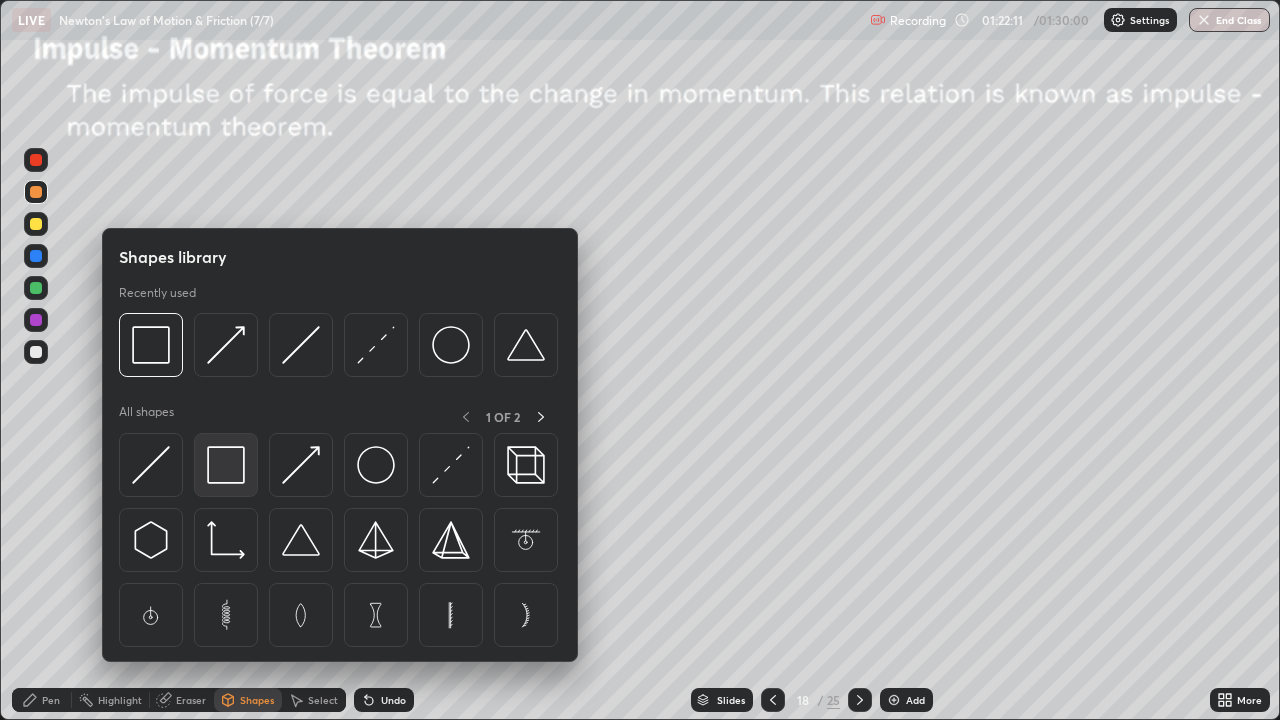 click at bounding box center [226, 465] 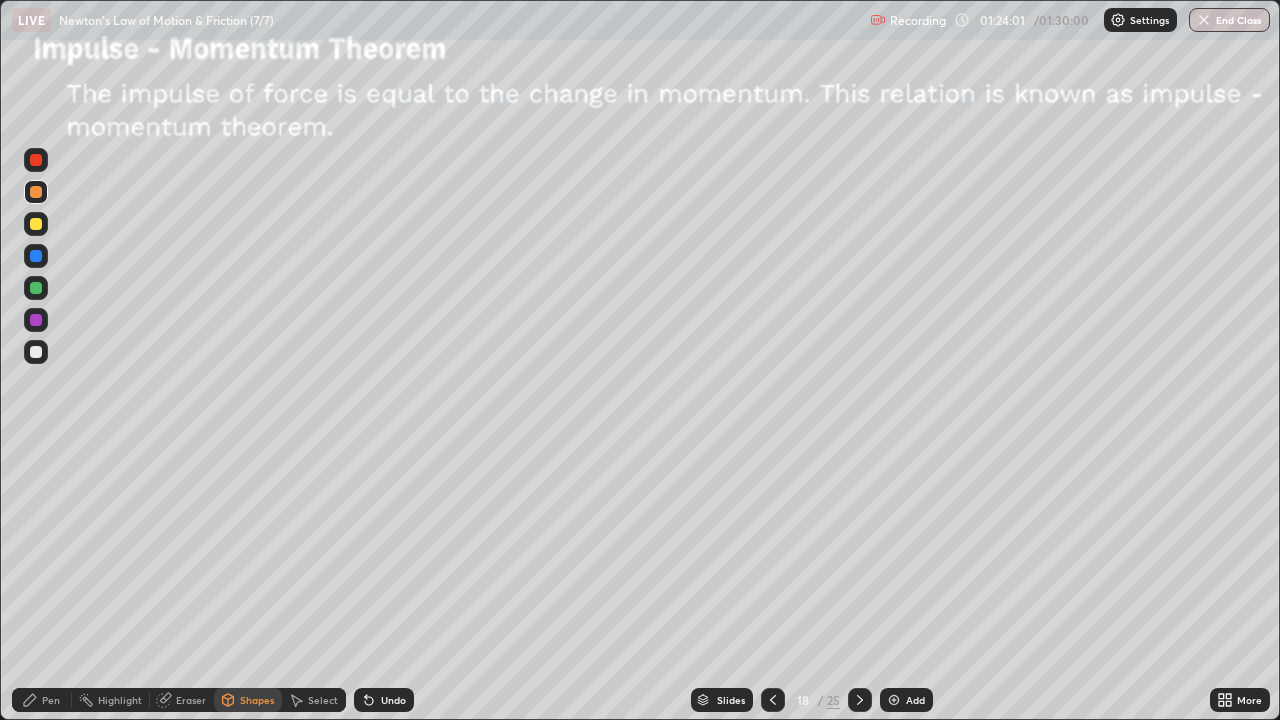click on "End Class" at bounding box center [1229, 20] 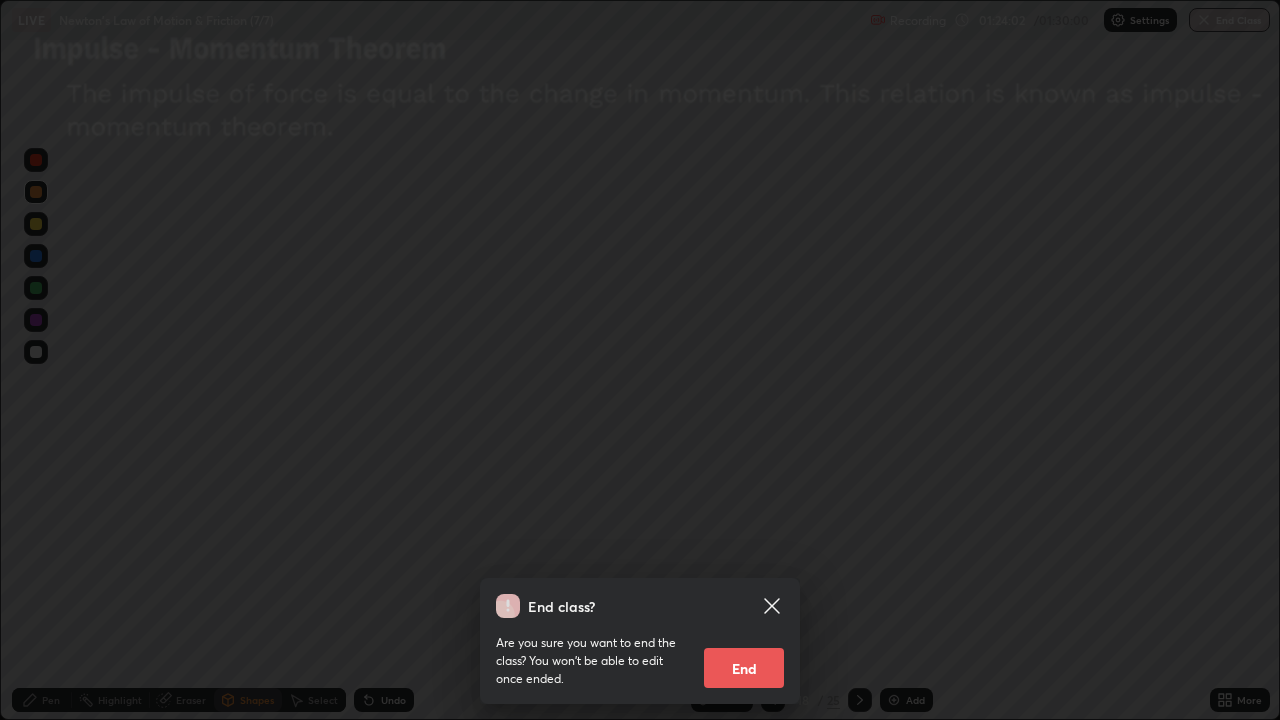 click on "End" at bounding box center (744, 668) 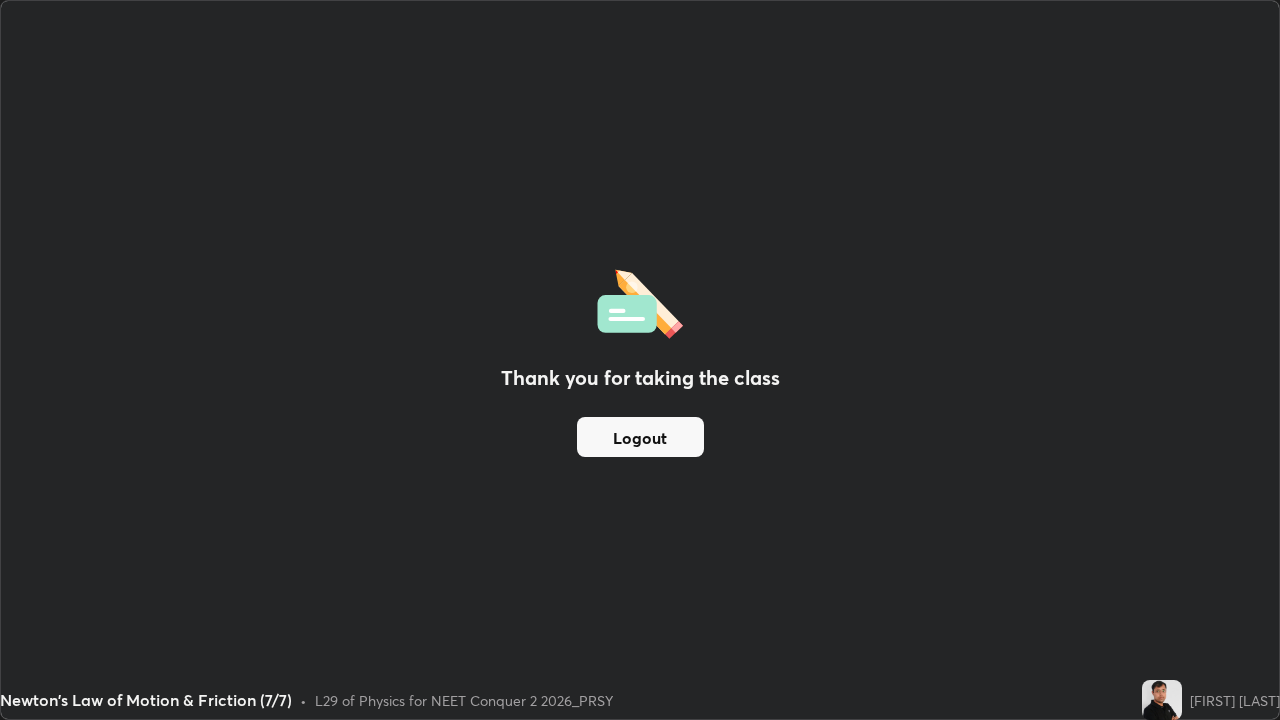 click on "Logout" at bounding box center [640, 437] 